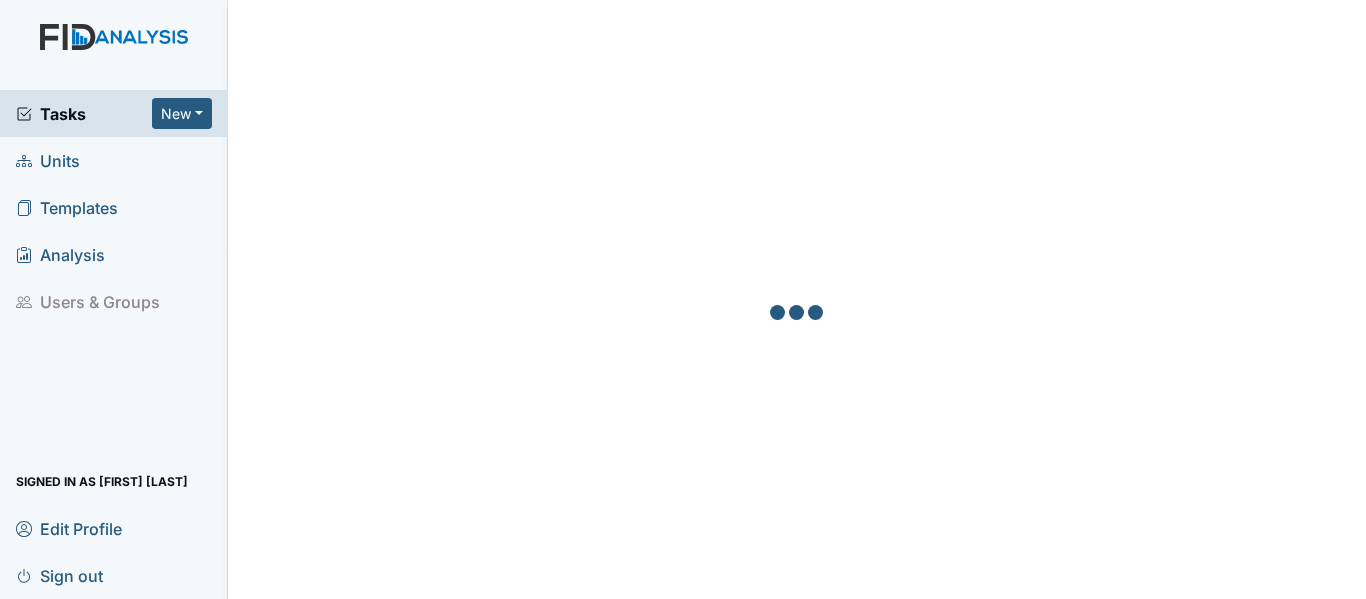 scroll, scrollTop: 0, scrollLeft: 0, axis: both 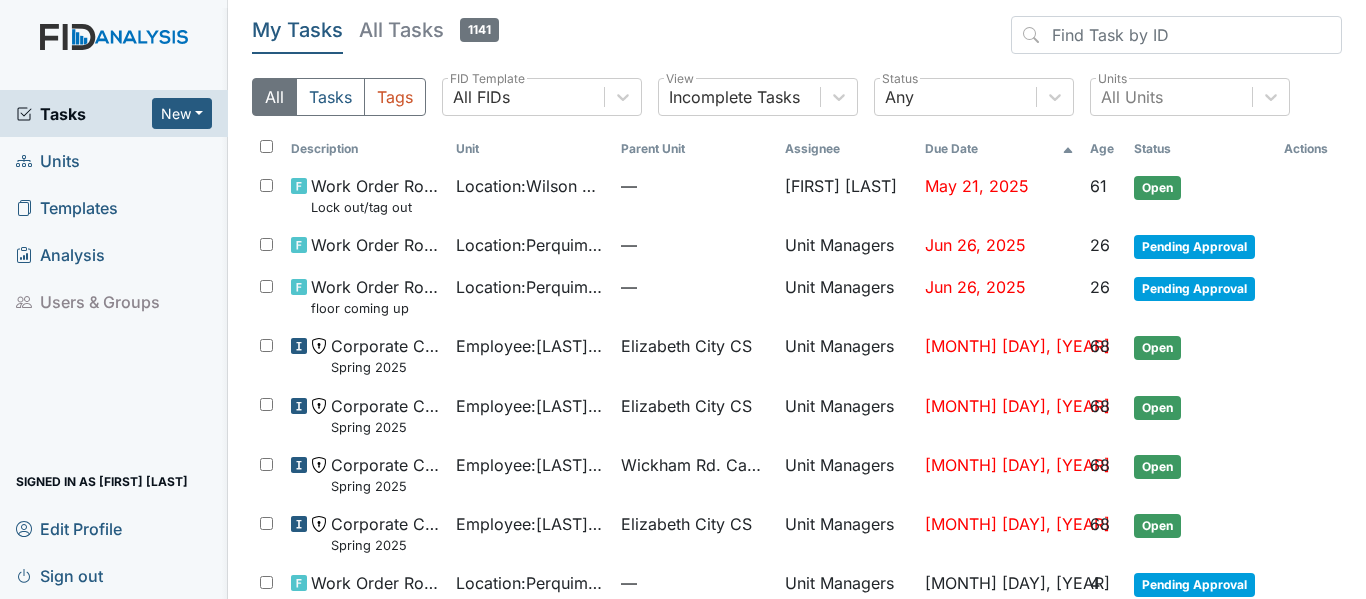 click on "Units" at bounding box center (114, 160) 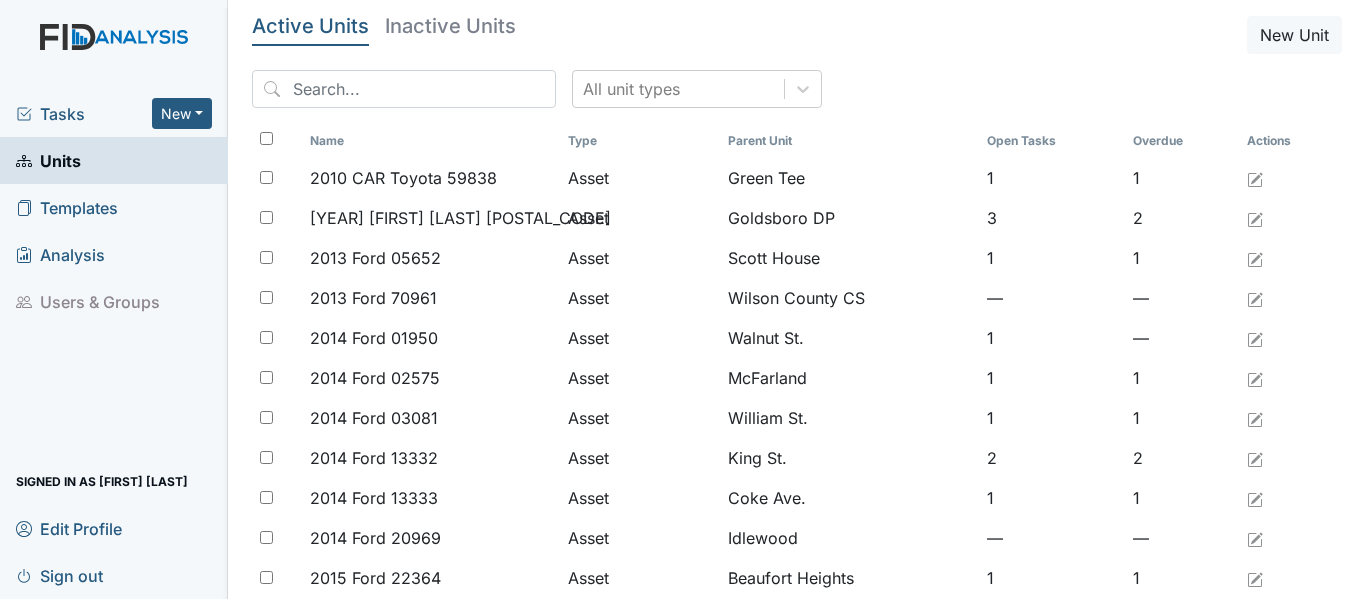 scroll, scrollTop: 0, scrollLeft: 0, axis: both 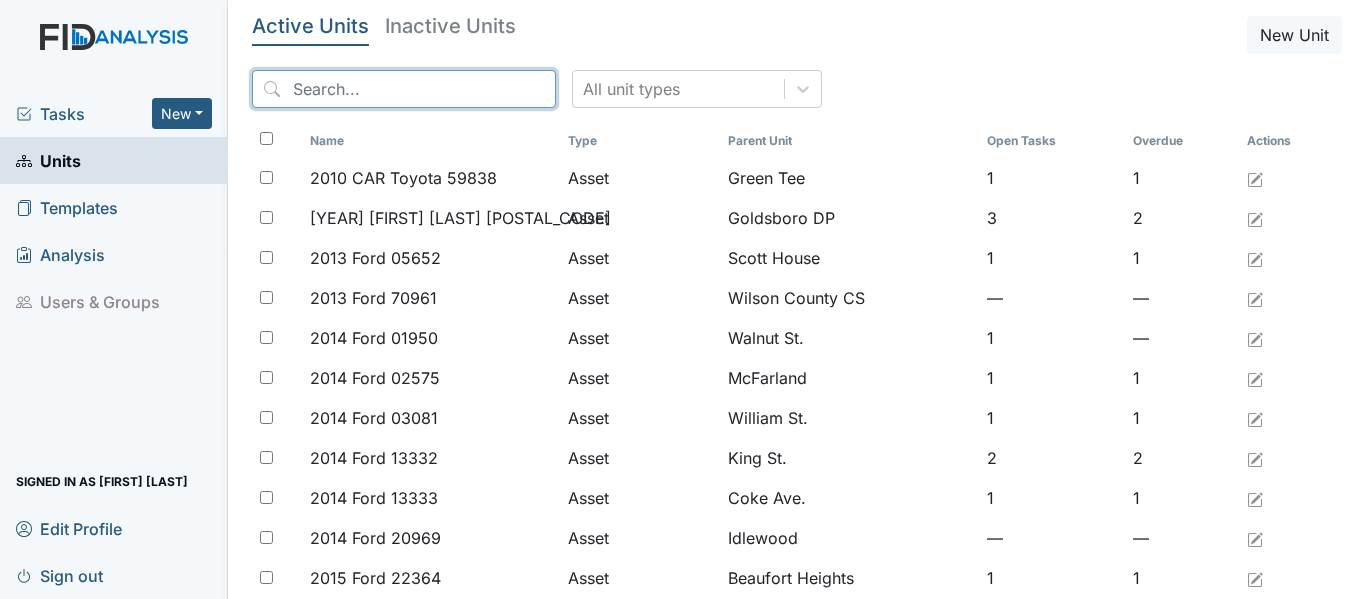click at bounding box center (404, 89) 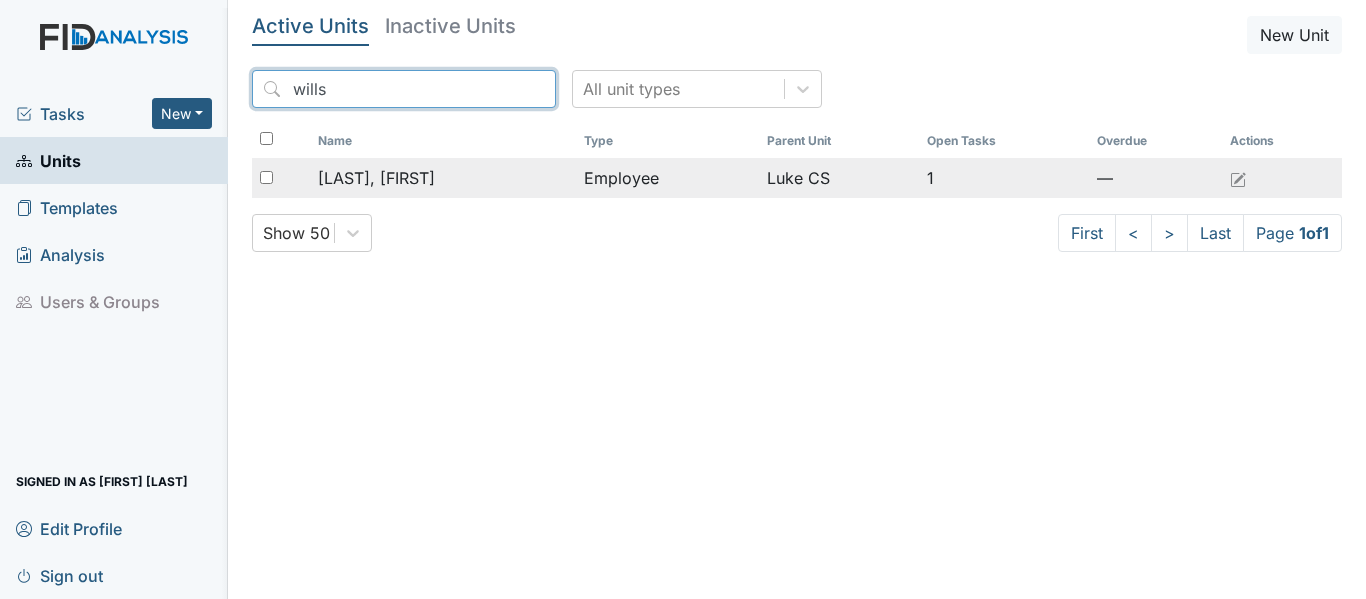 type on "wills" 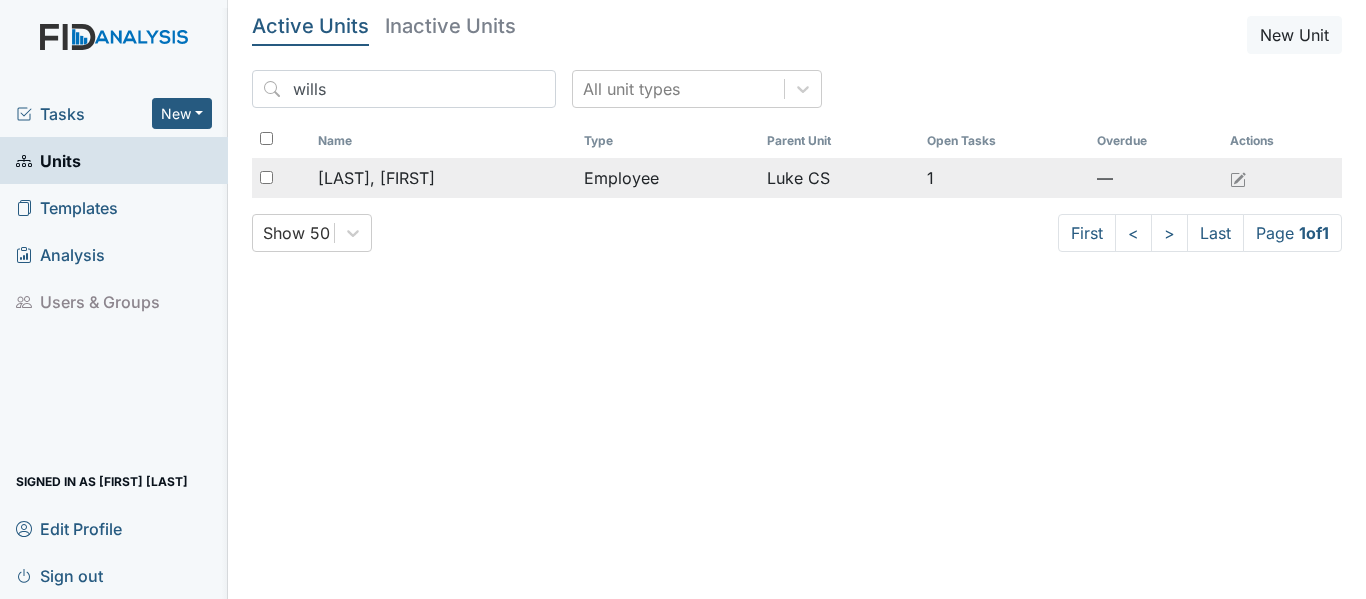 click on "[LAST], [FIRST]" at bounding box center [376, 178] 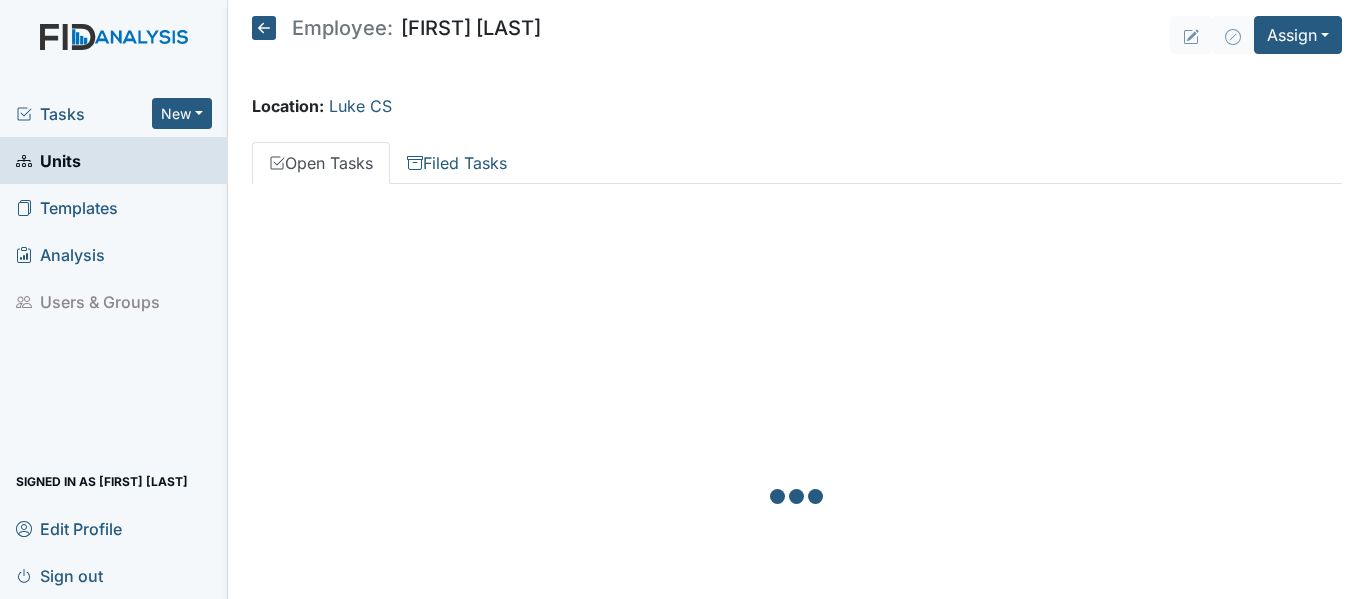 scroll, scrollTop: 0, scrollLeft: 0, axis: both 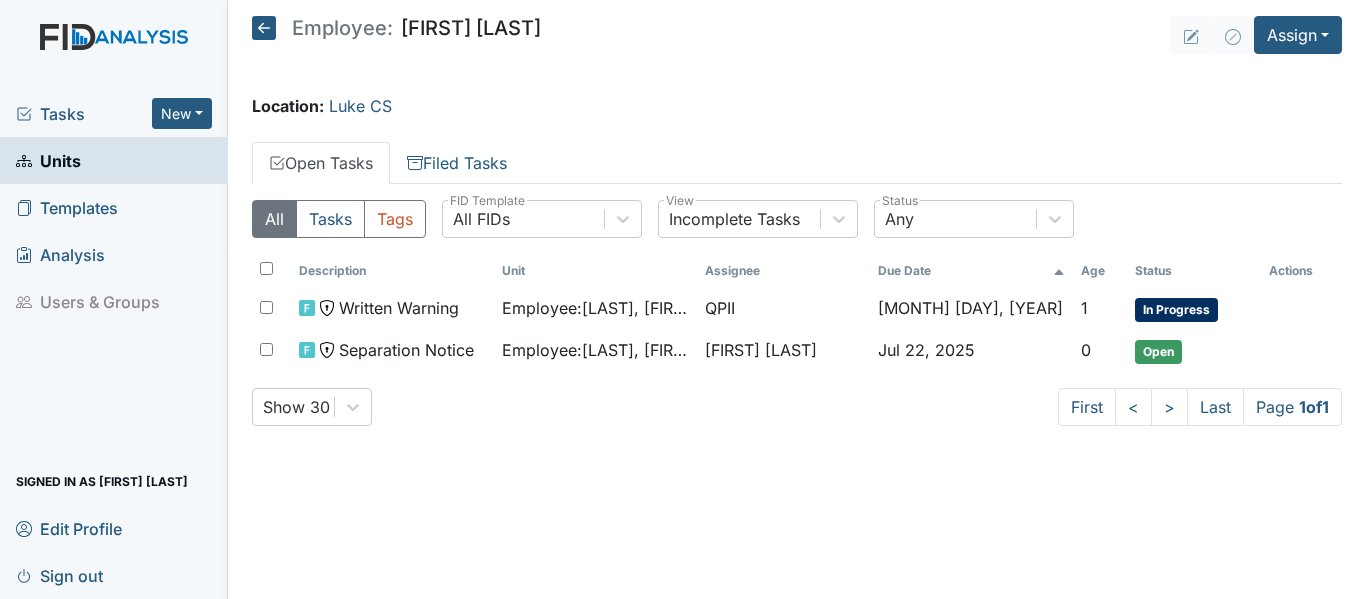 click on "Units" at bounding box center [48, 160] 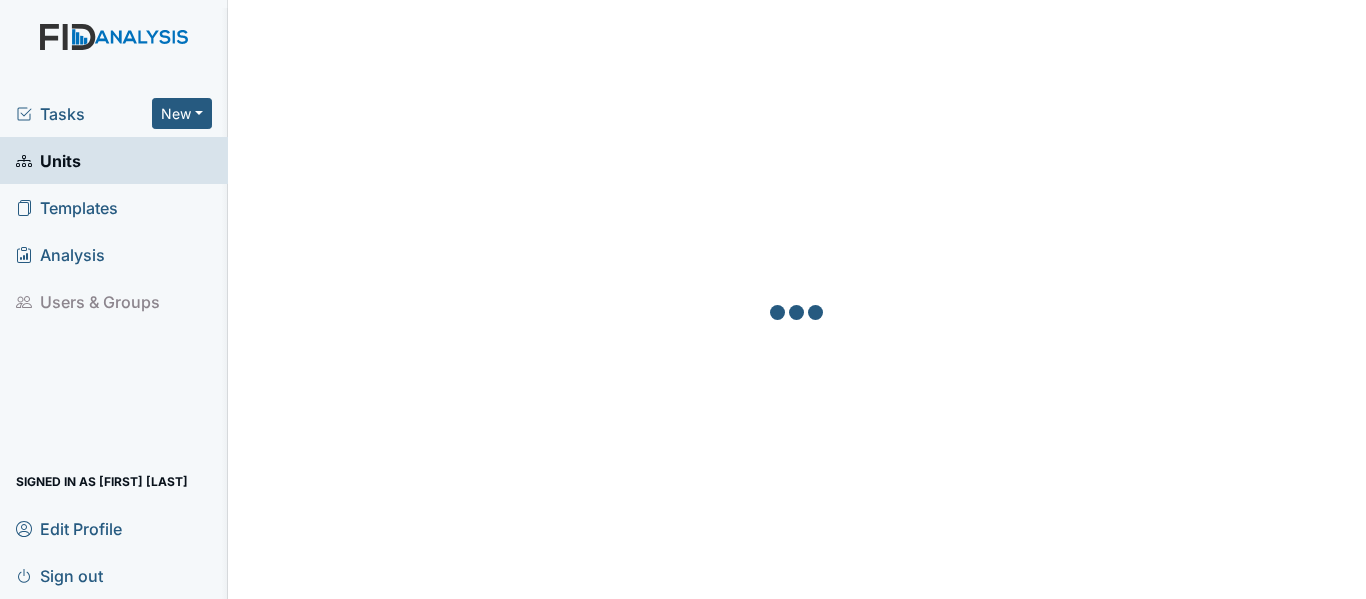 scroll, scrollTop: 0, scrollLeft: 0, axis: both 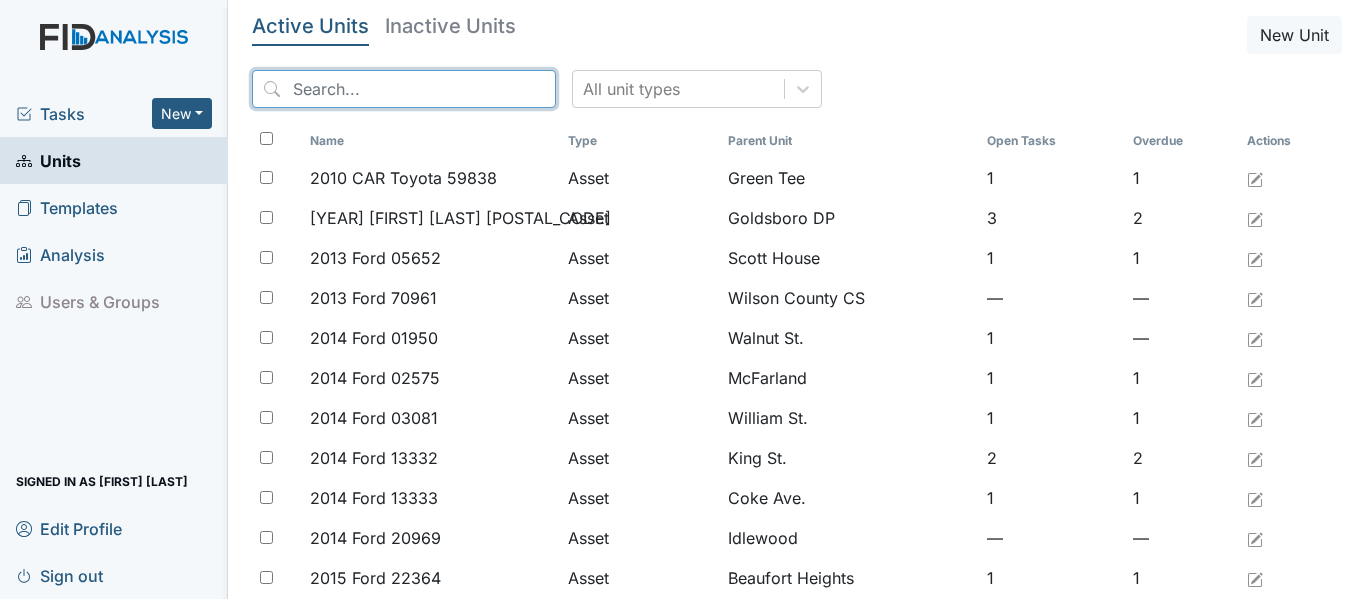 click at bounding box center (404, 89) 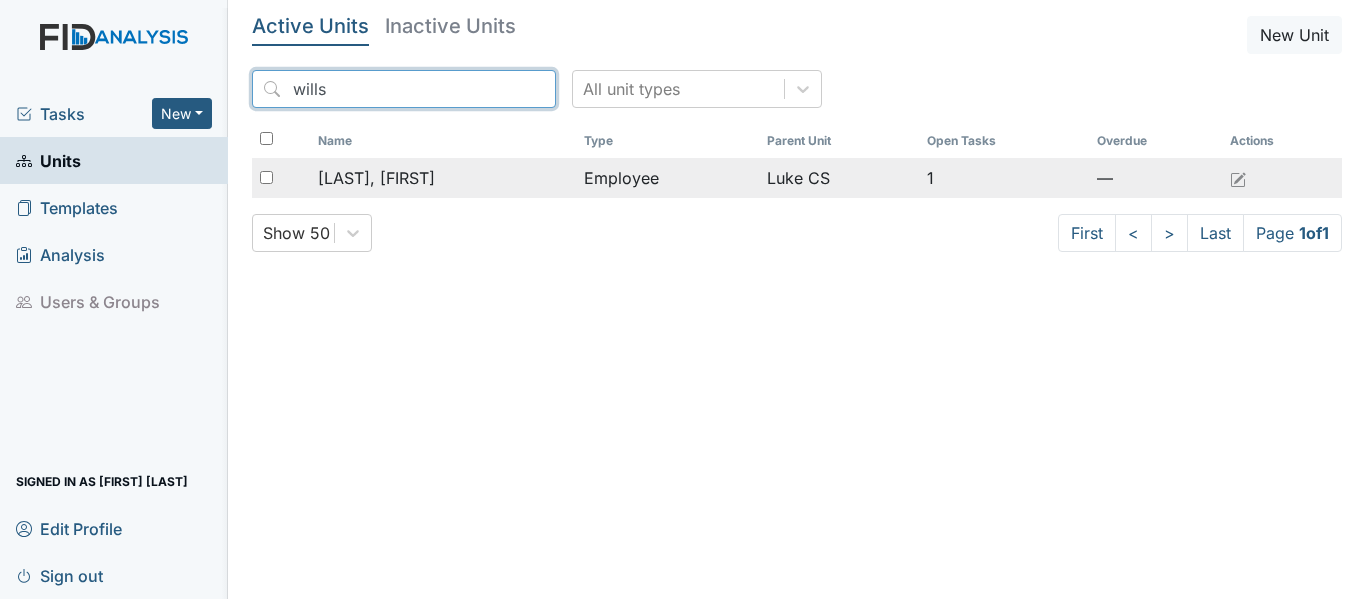 type on "wills" 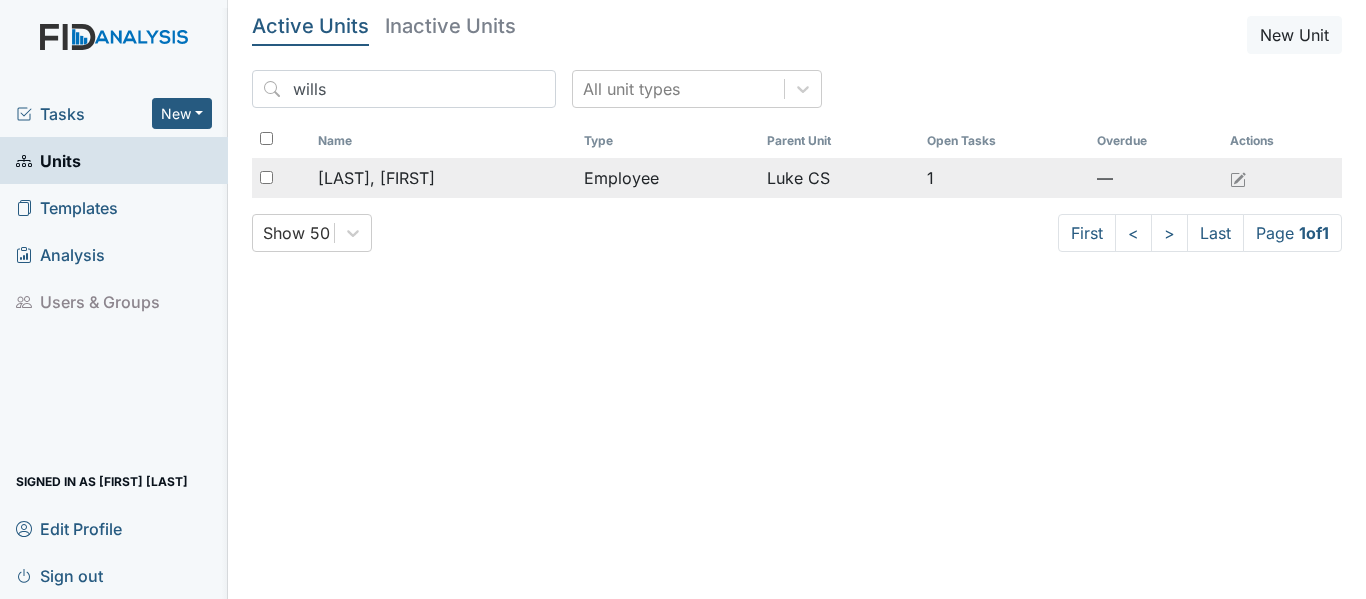 click on "[LAST], [FIRST]" at bounding box center [376, 178] 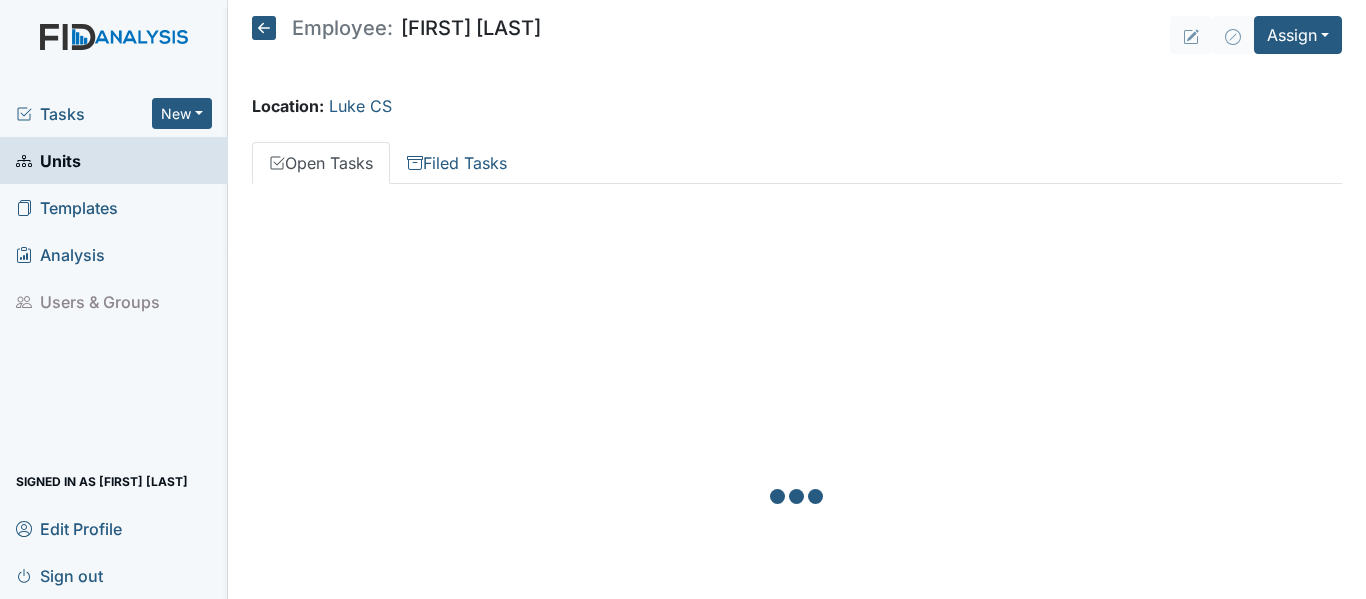 scroll, scrollTop: 0, scrollLeft: 0, axis: both 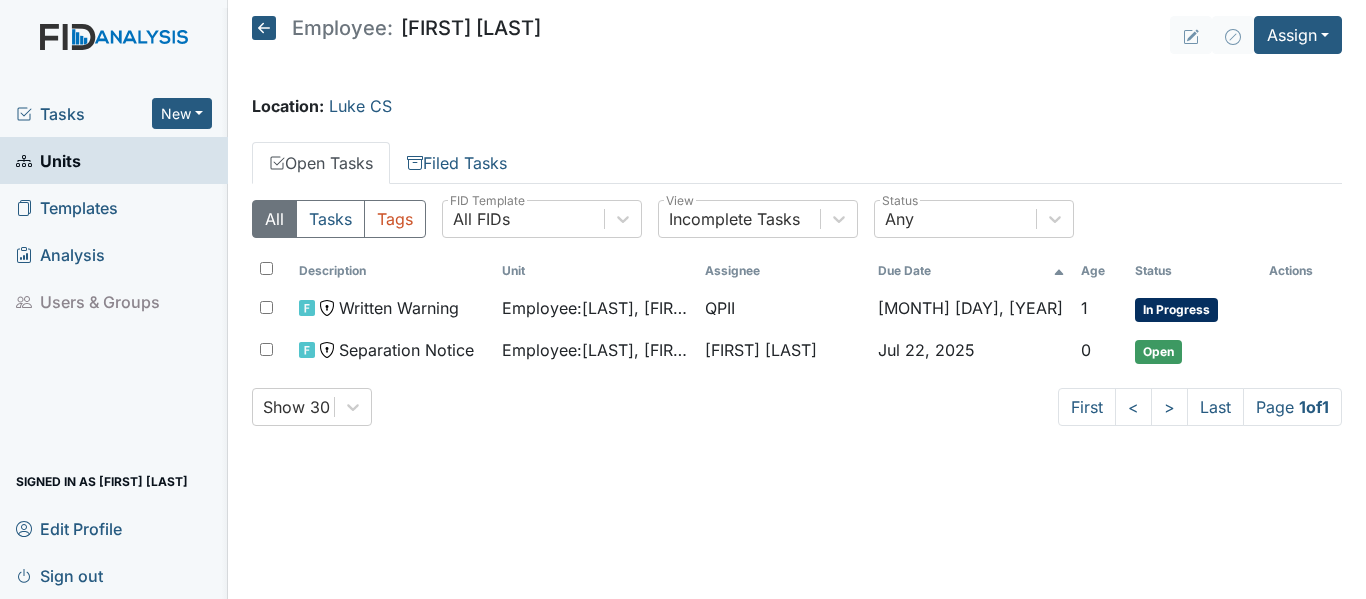 click on "Units" at bounding box center (48, 160) 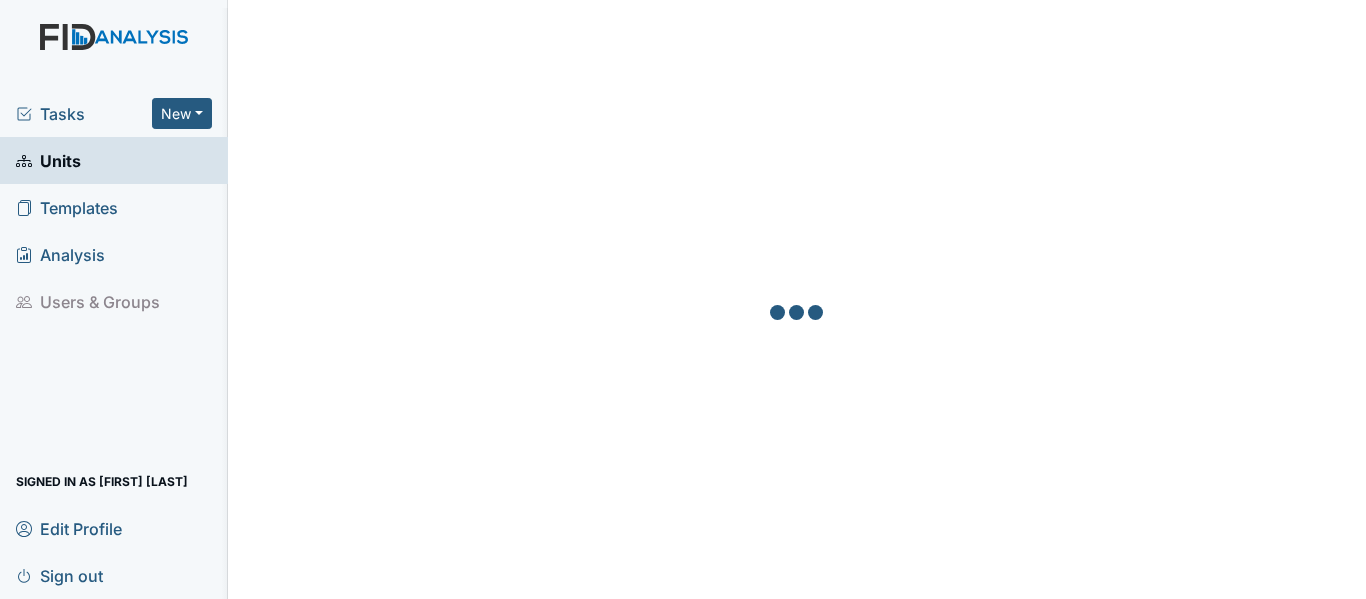 scroll, scrollTop: 0, scrollLeft: 0, axis: both 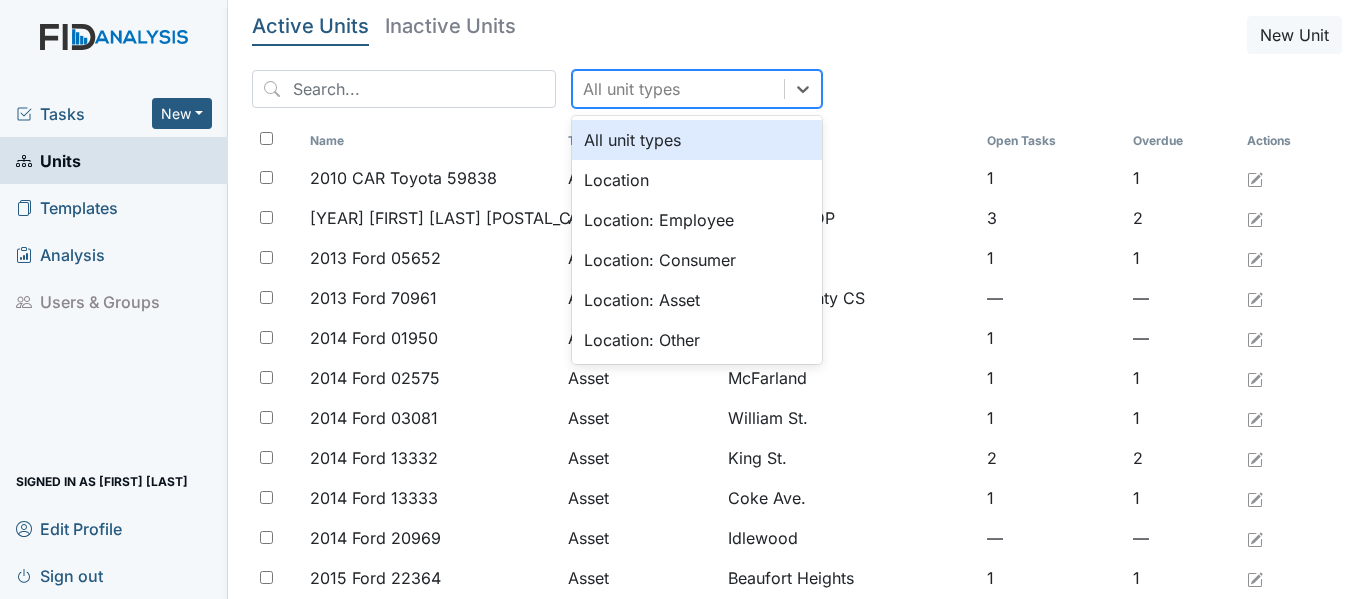 click on "All unit types" at bounding box center [678, 89] 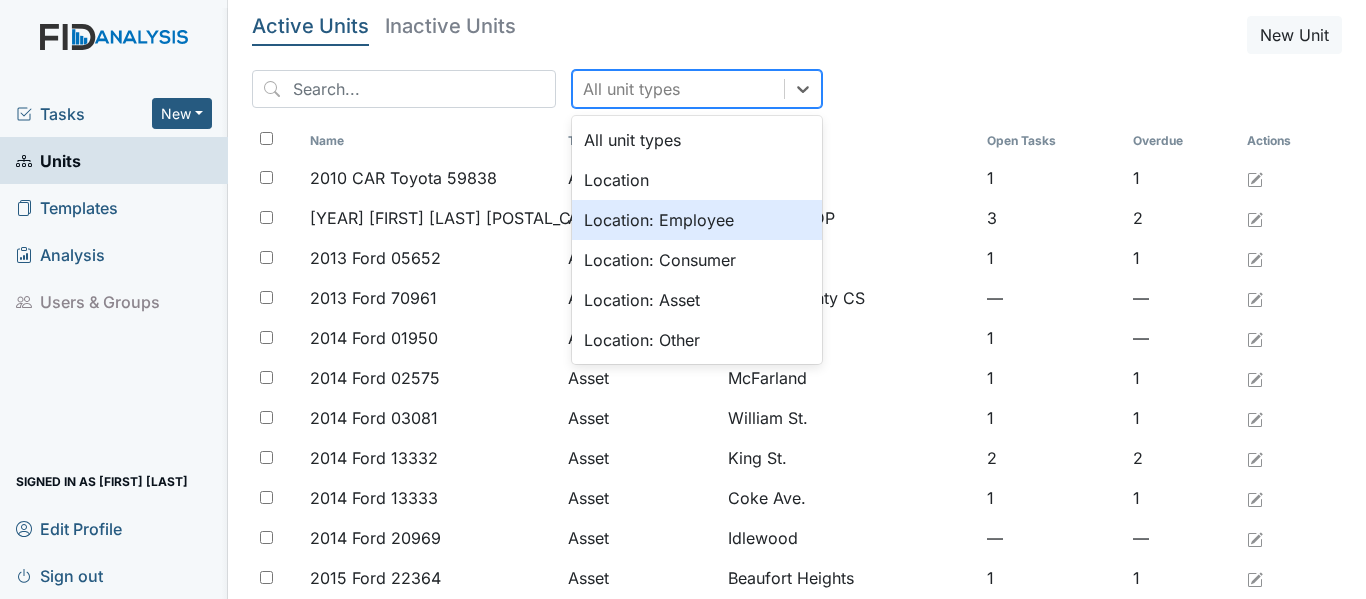 click on "Location: Employee" at bounding box center [697, 220] 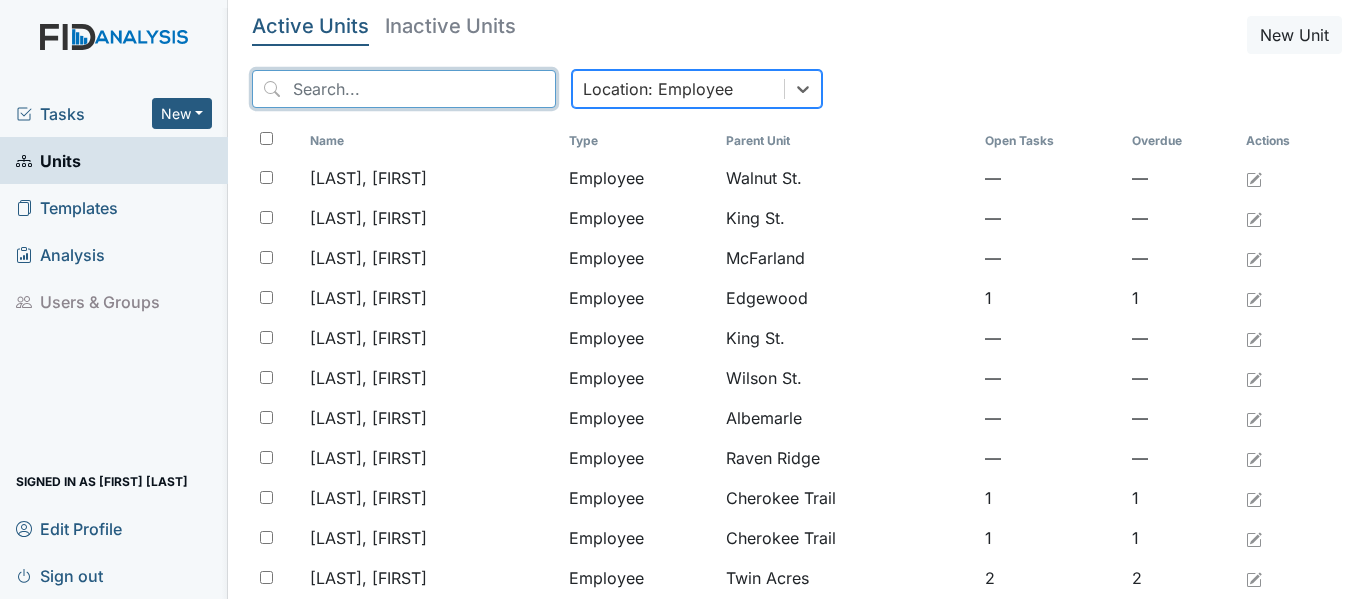 click at bounding box center (404, 89) 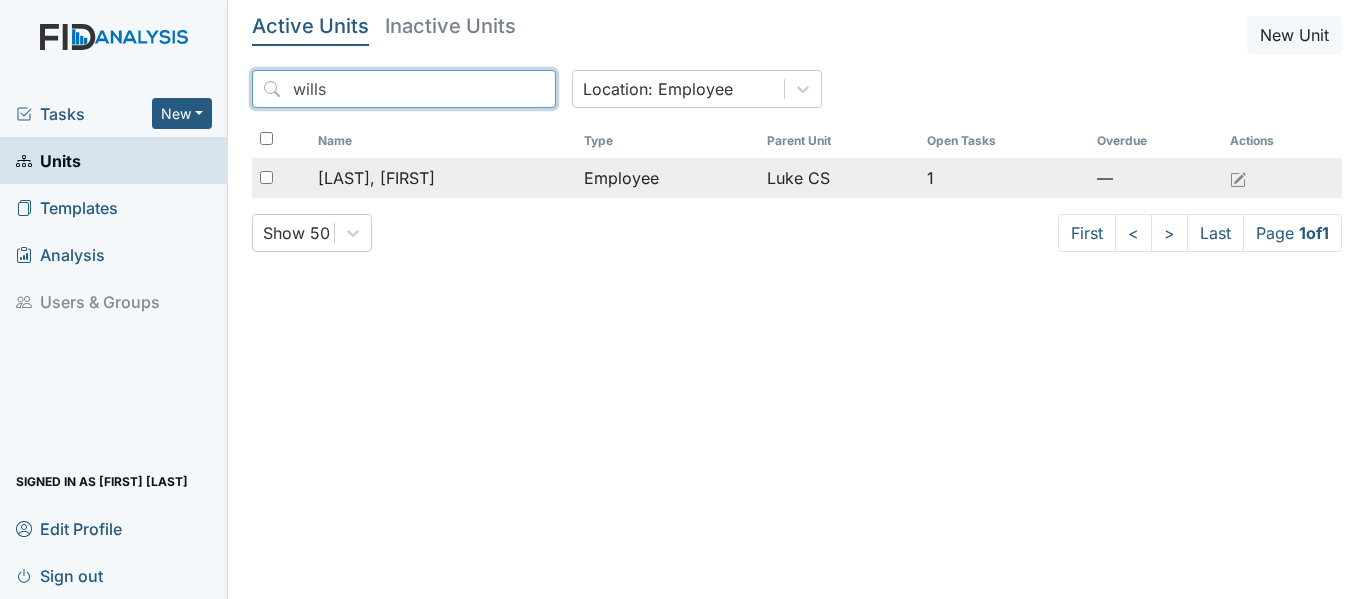type on "wills" 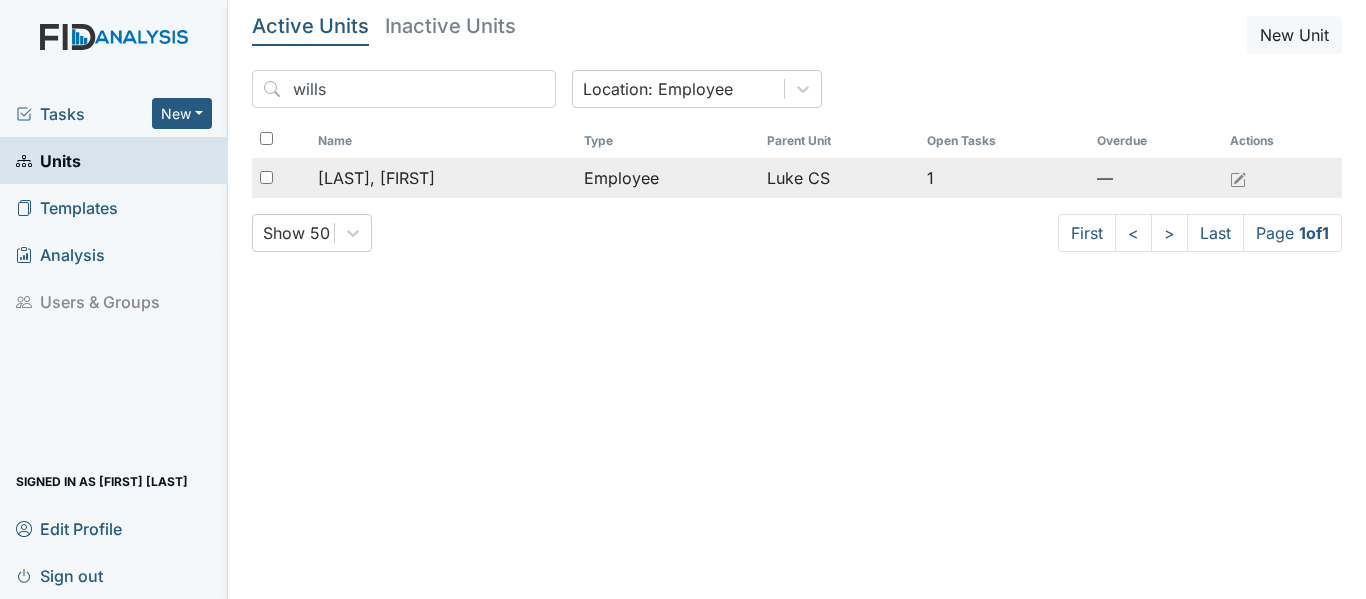 click on "[LAST], [FIRST]" at bounding box center [376, 178] 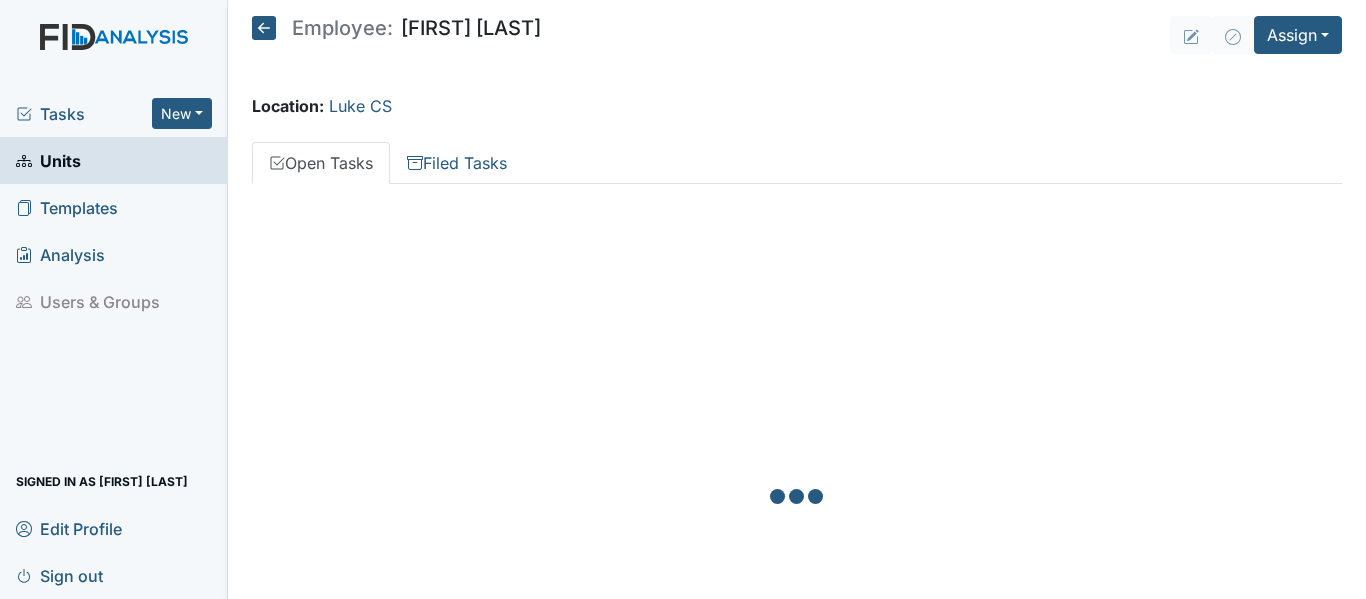 scroll, scrollTop: 0, scrollLeft: 0, axis: both 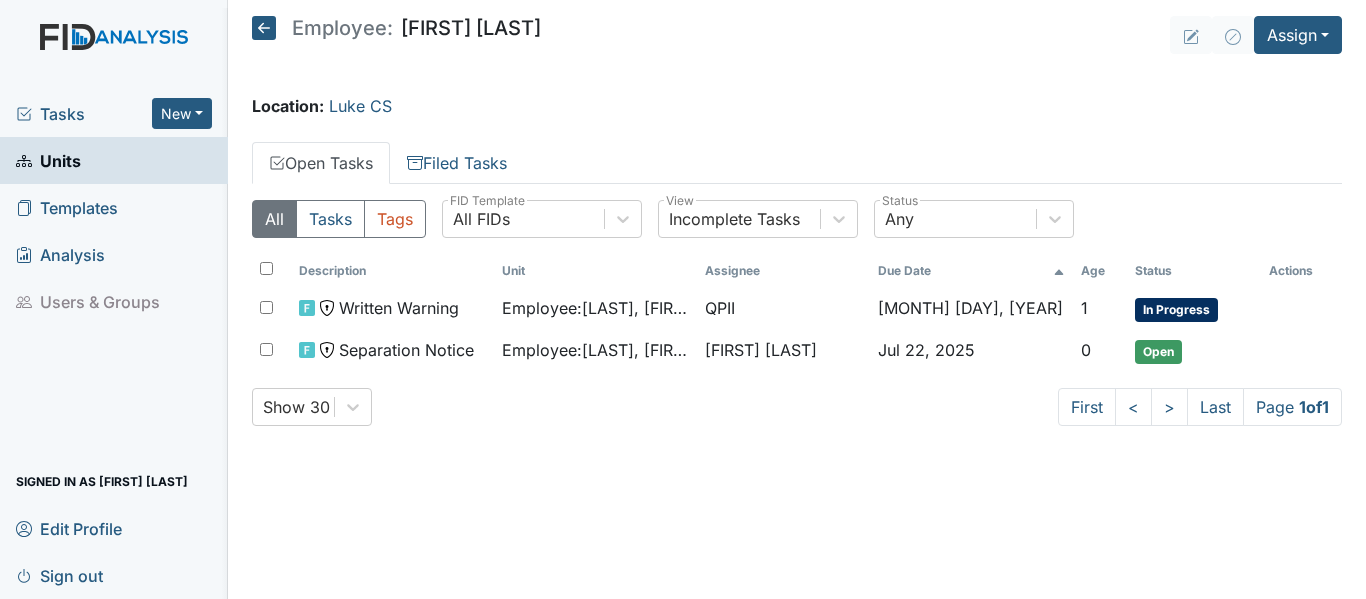 click on "Units" at bounding box center [48, 160] 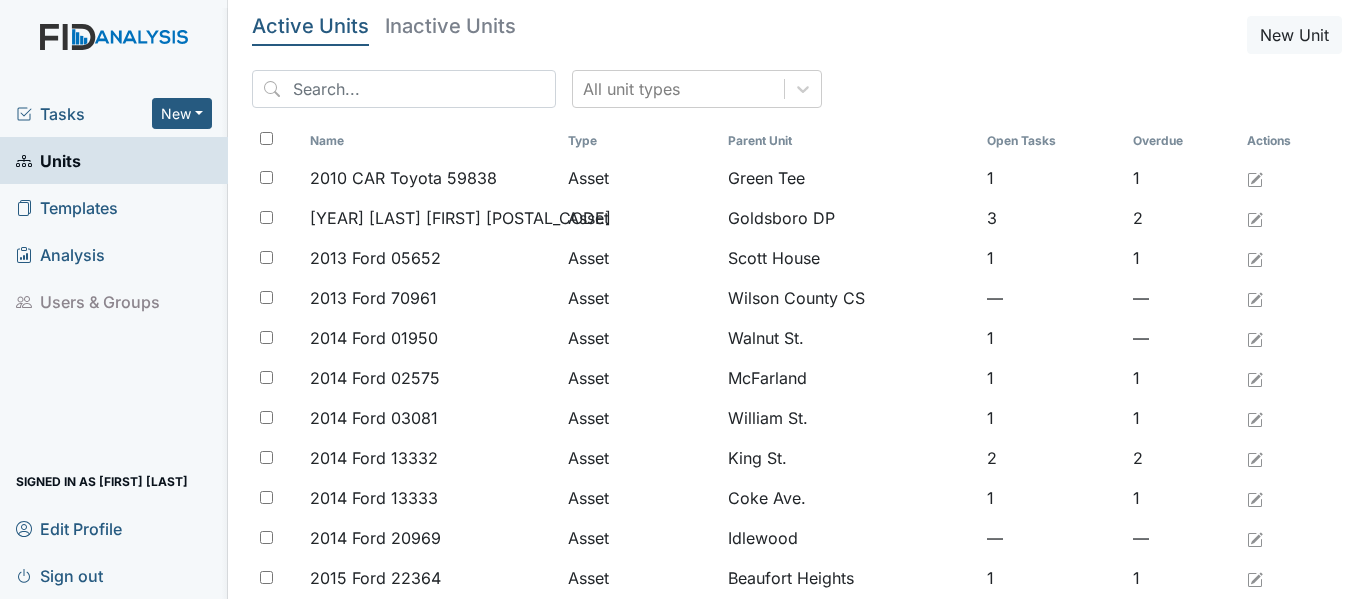 scroll, scrollTop: 0, scrollLeft: 0, axis: both 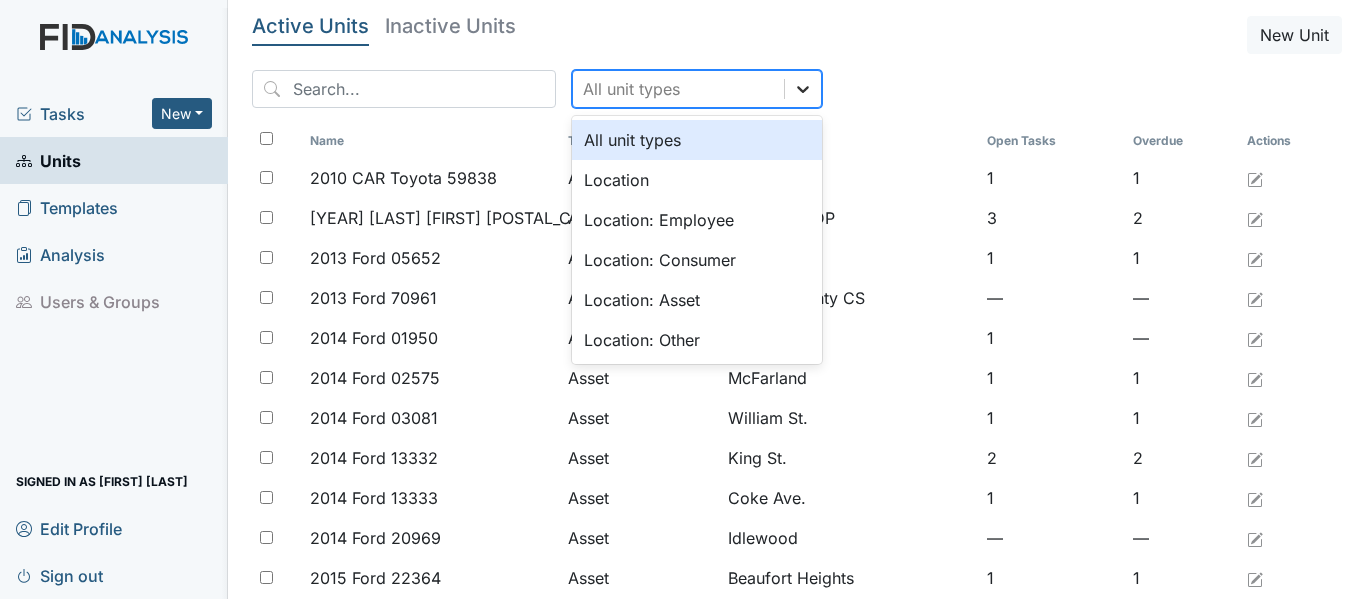 click at bounding box center [803, 89] 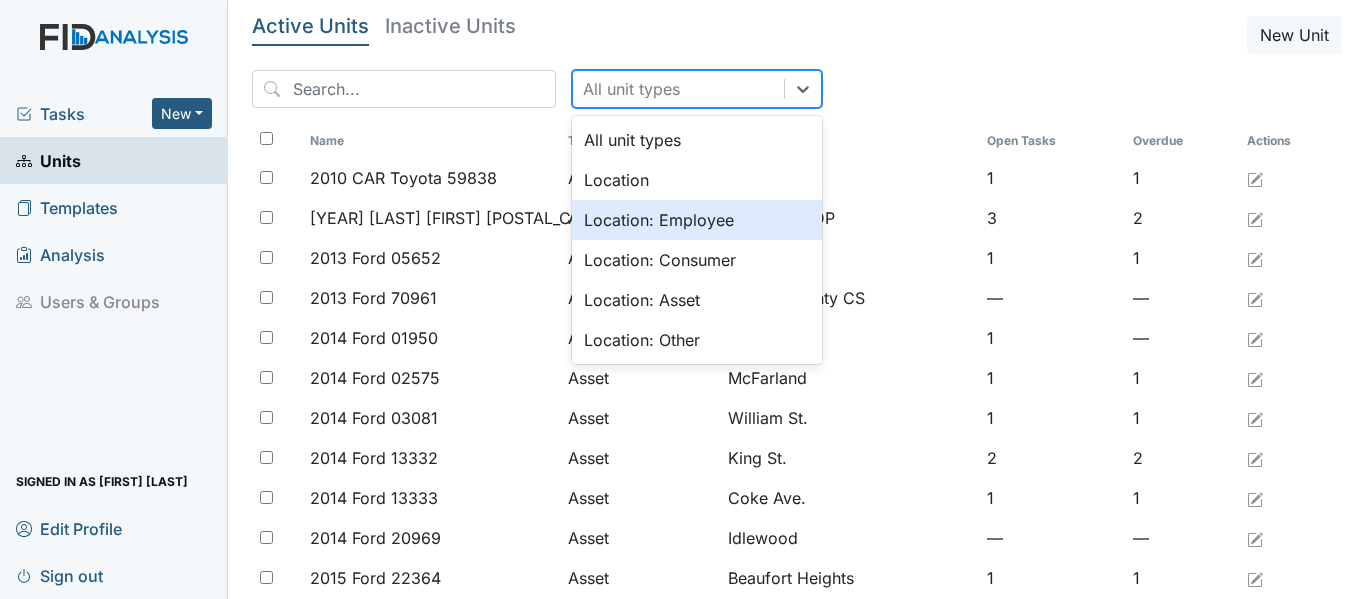 drag, startPoint x: 634, startPoint y: 212, endPoint x: 451, endPoint y: 148, distance: 193.86852 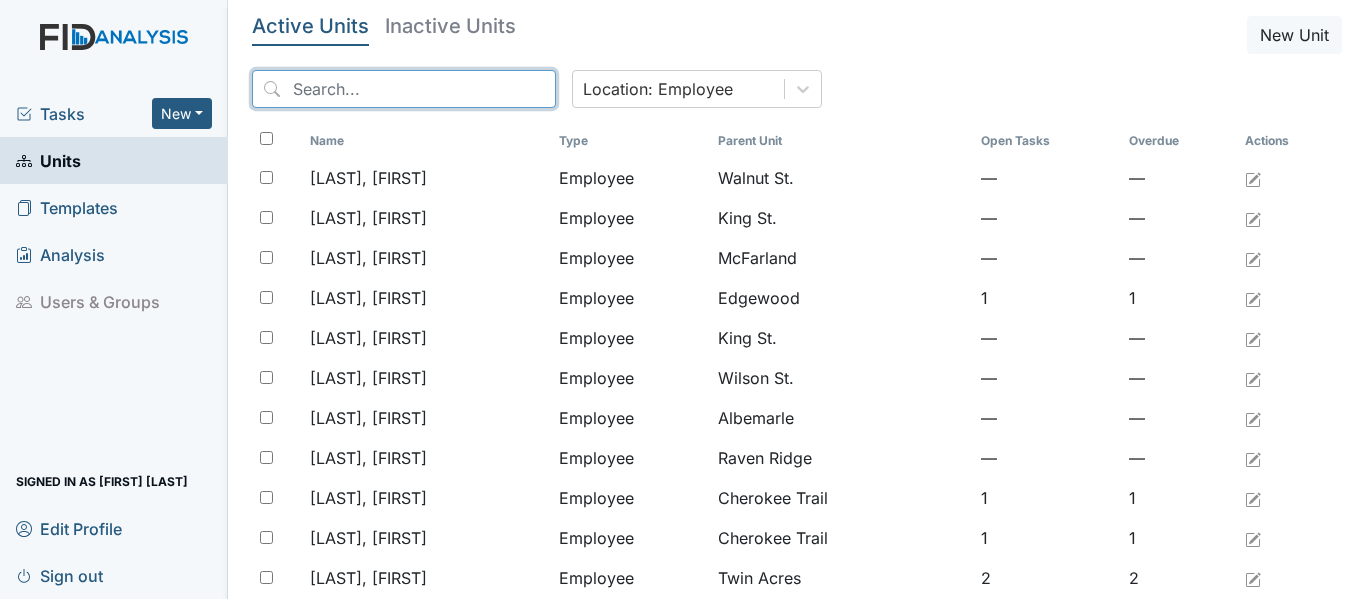 click at bounding box center [404, 89] 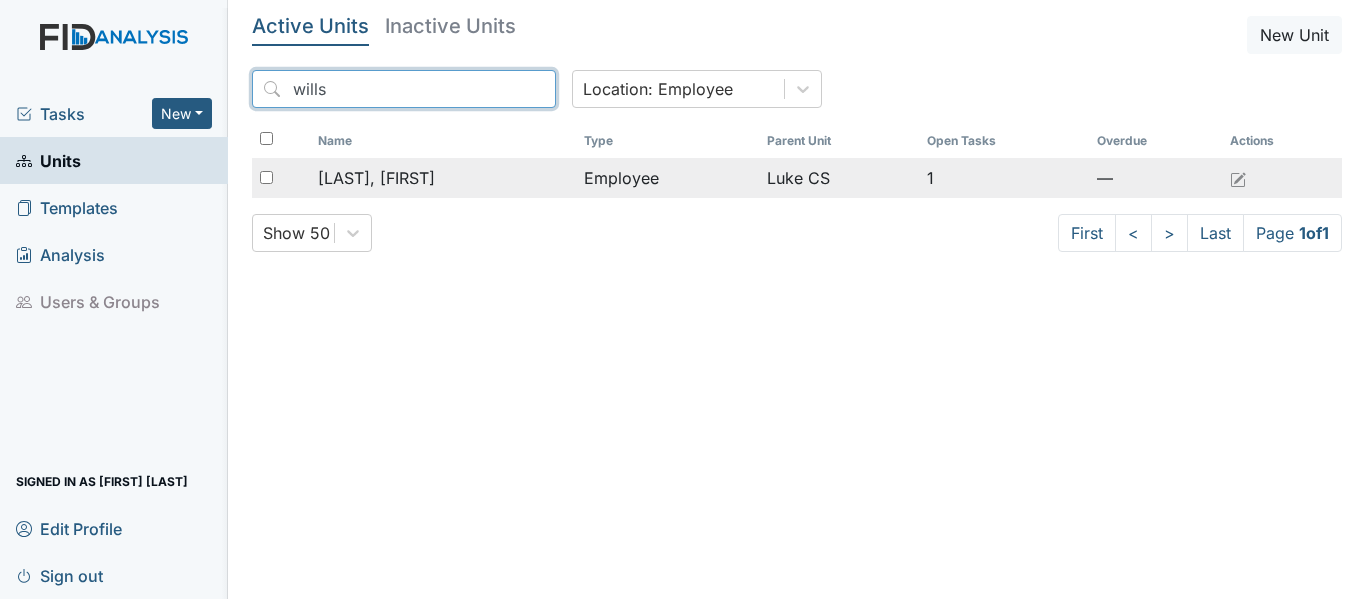 type on "wills" 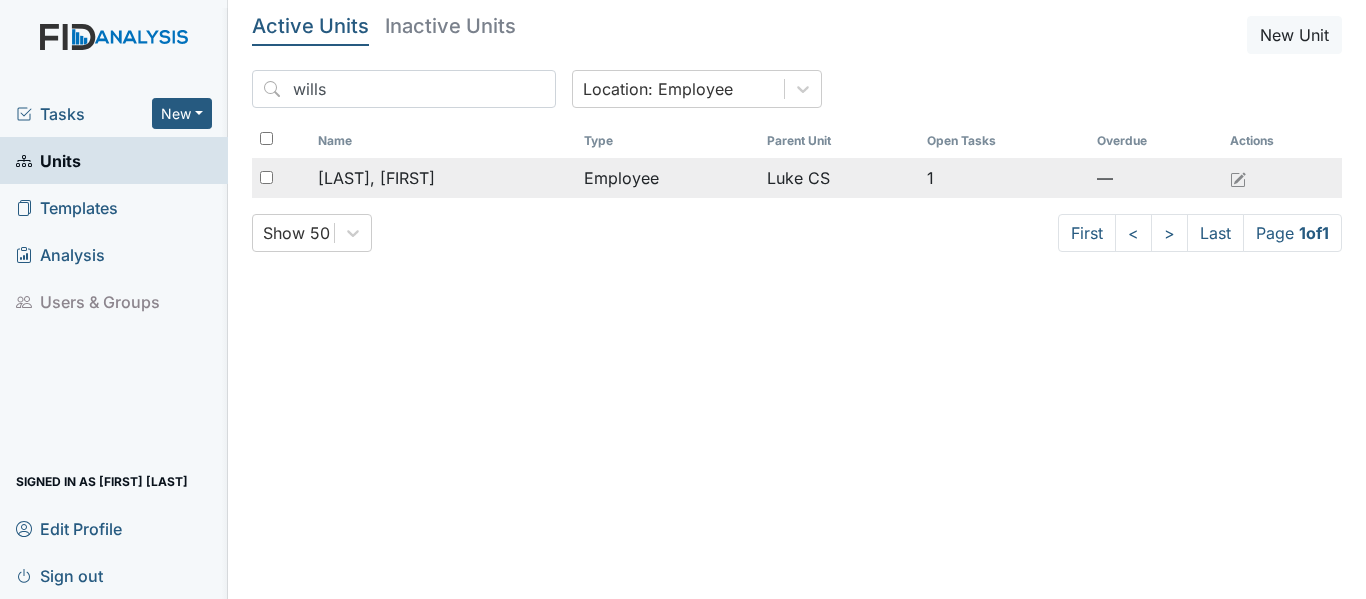 click on "[LAST], [FIRST]" at bounding box center [376, 178] 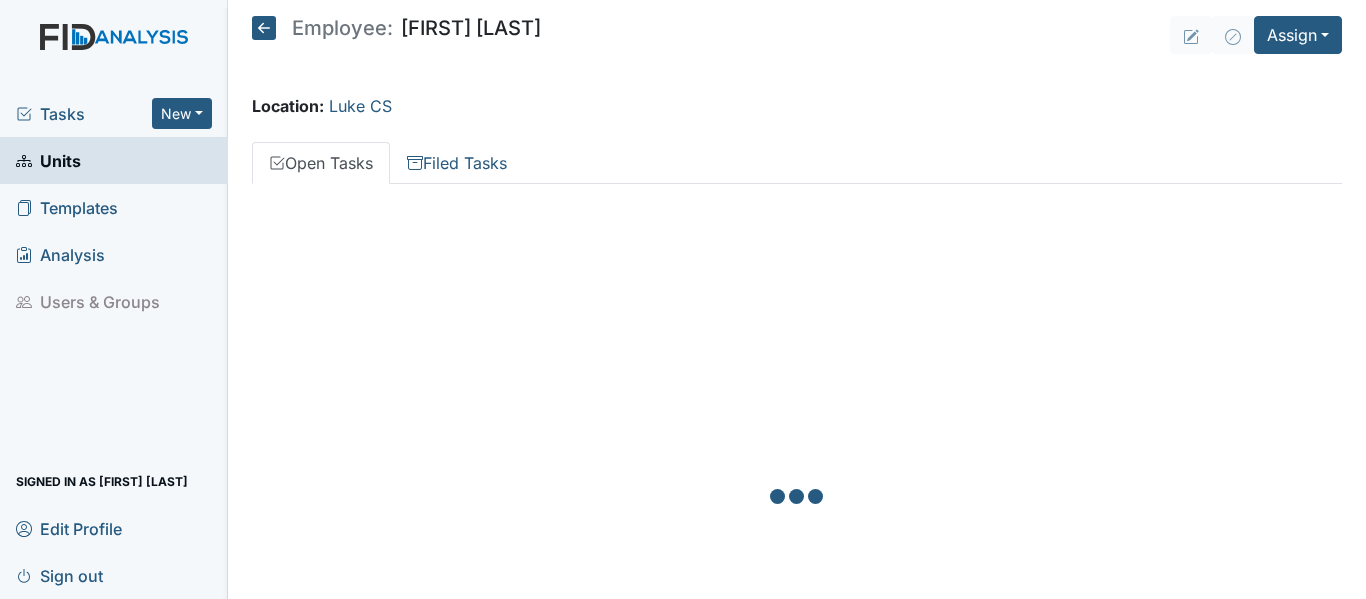 scroll, scrollTop: 0, scrollLeft: 0, axis: both 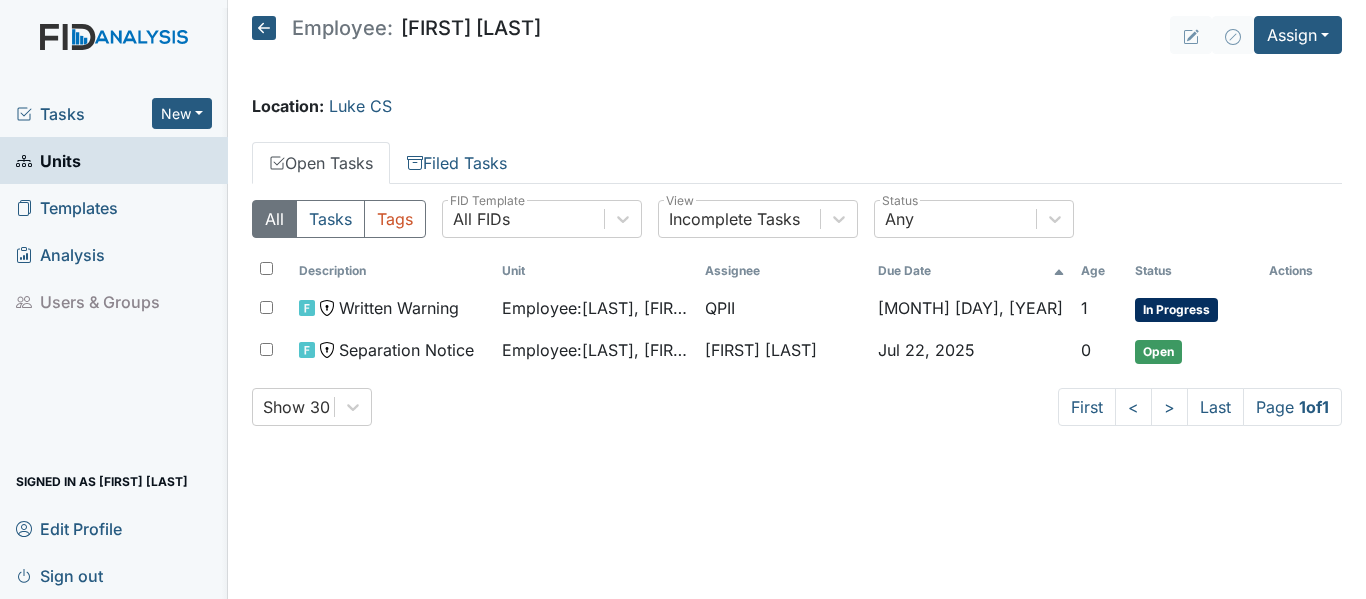 click on "Tasks" at bounding box center (84, 114) 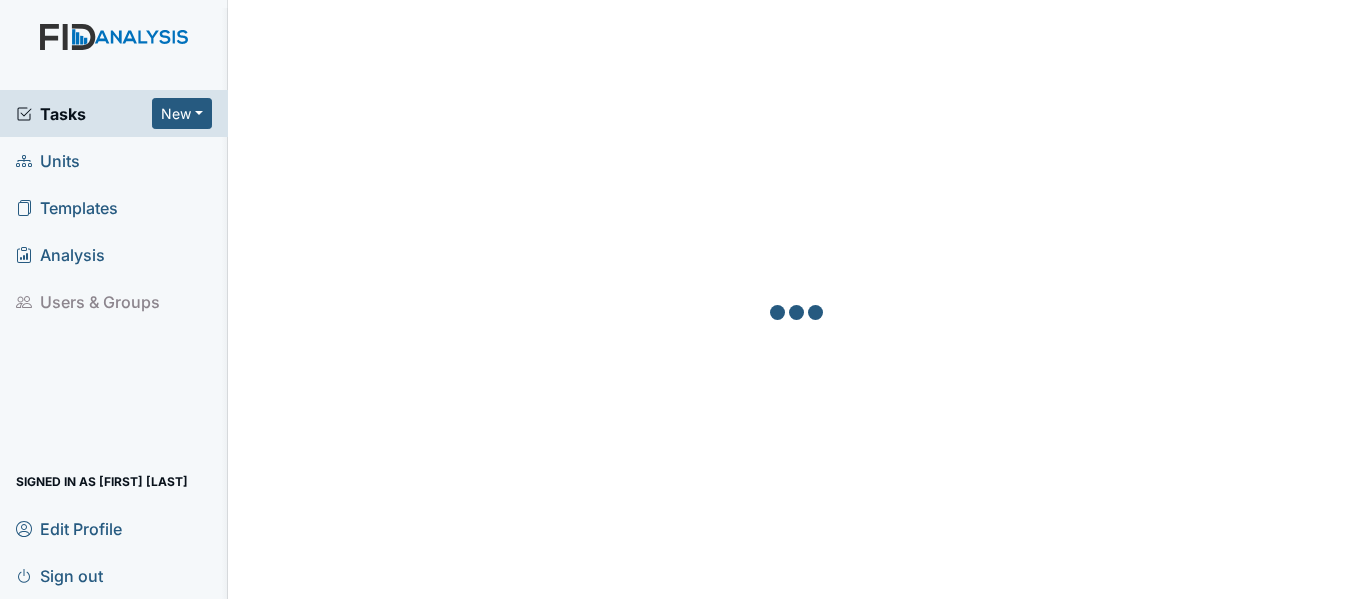scroll, scrollTop: 0, scrollLeft: 0, axis: both 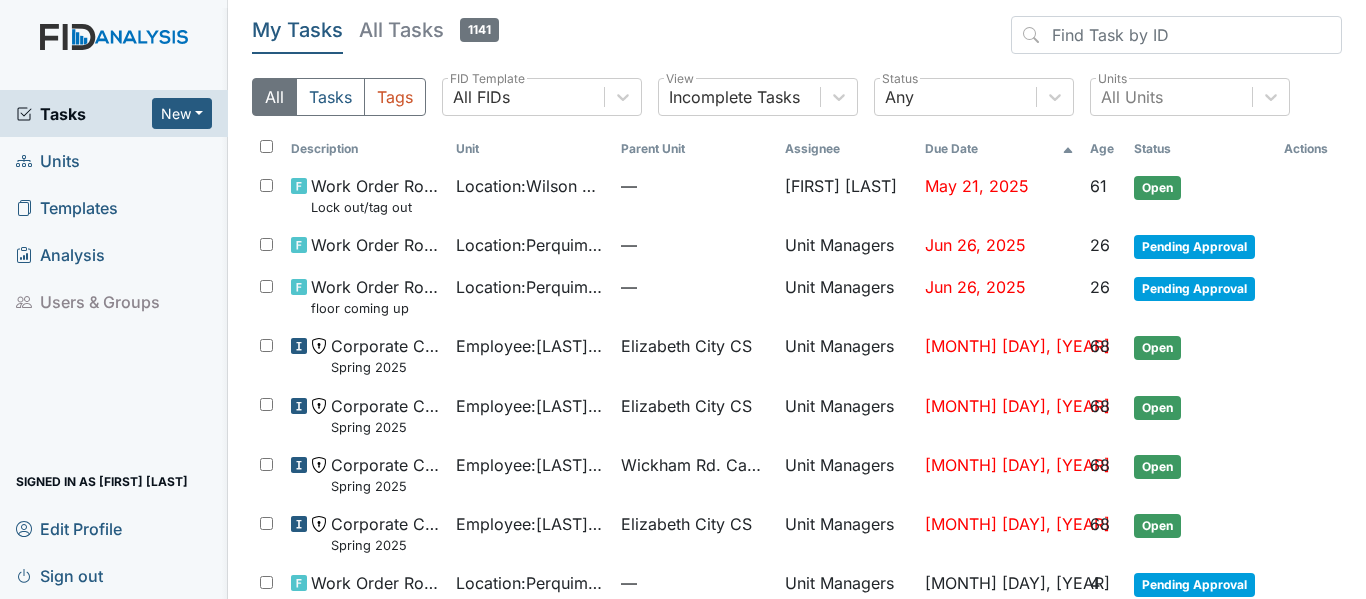 click on "Units" at bounding box center [48, 160] 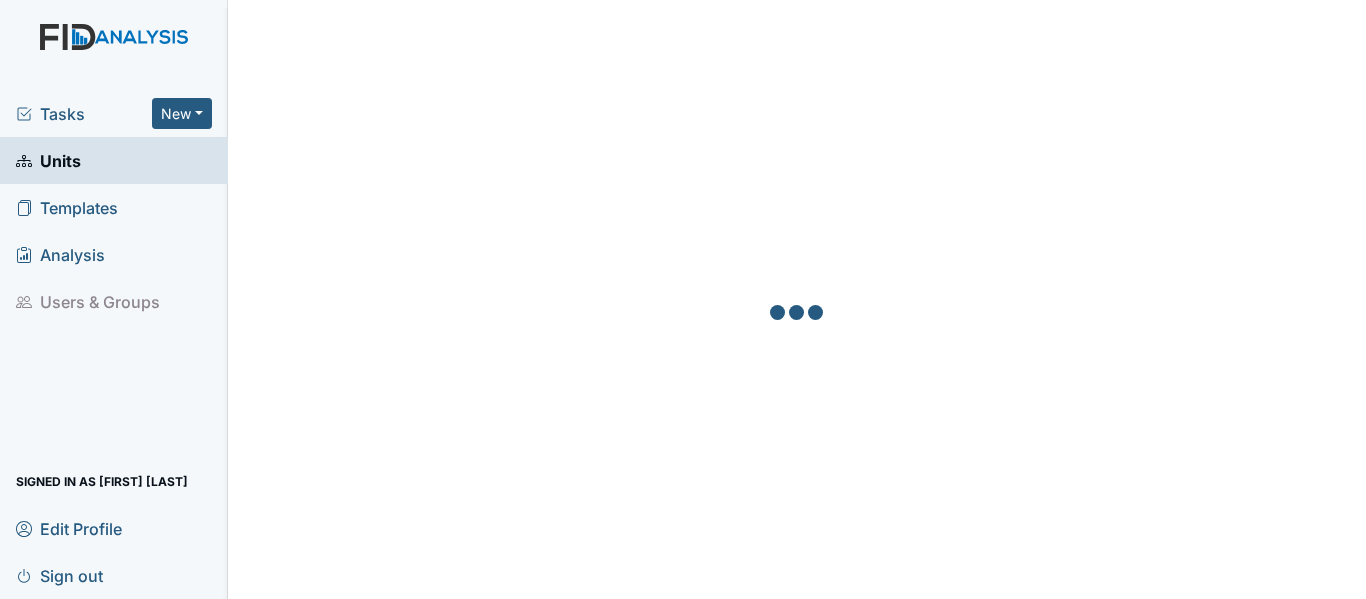 scroll, scrollTop: 0, scrollLeft: 0, axis: both 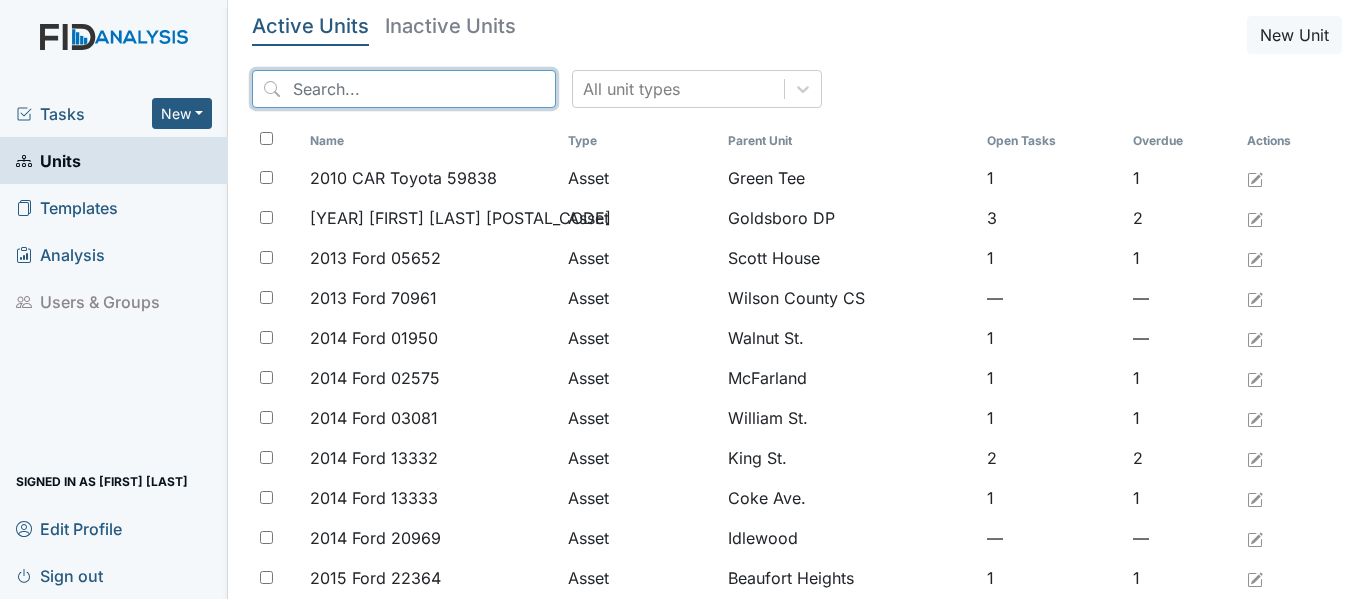 click at bounding box center [404, 89] 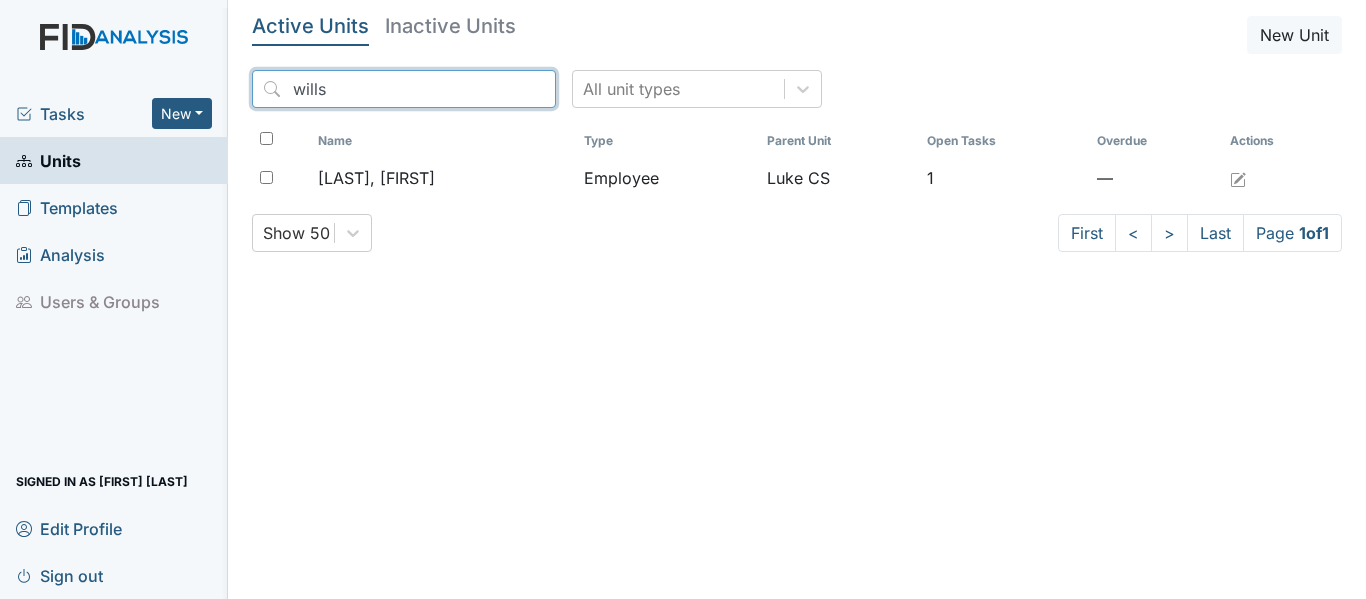type on "wills" 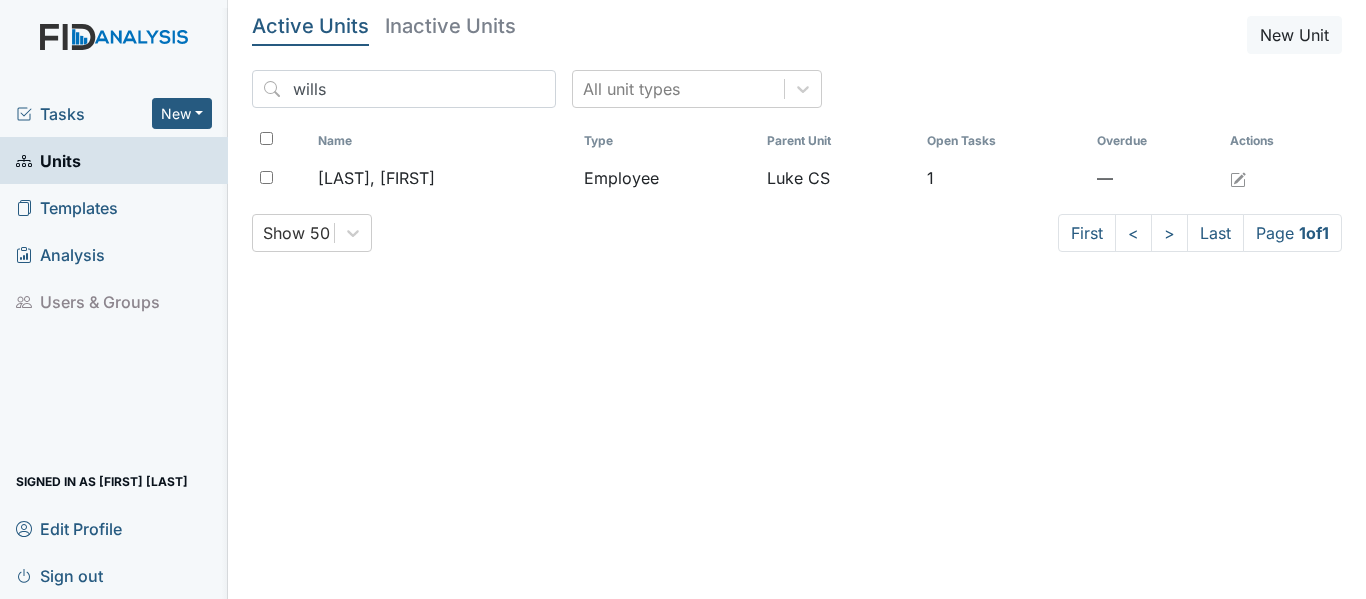 click on "Units" at bounding box center (48, 160) 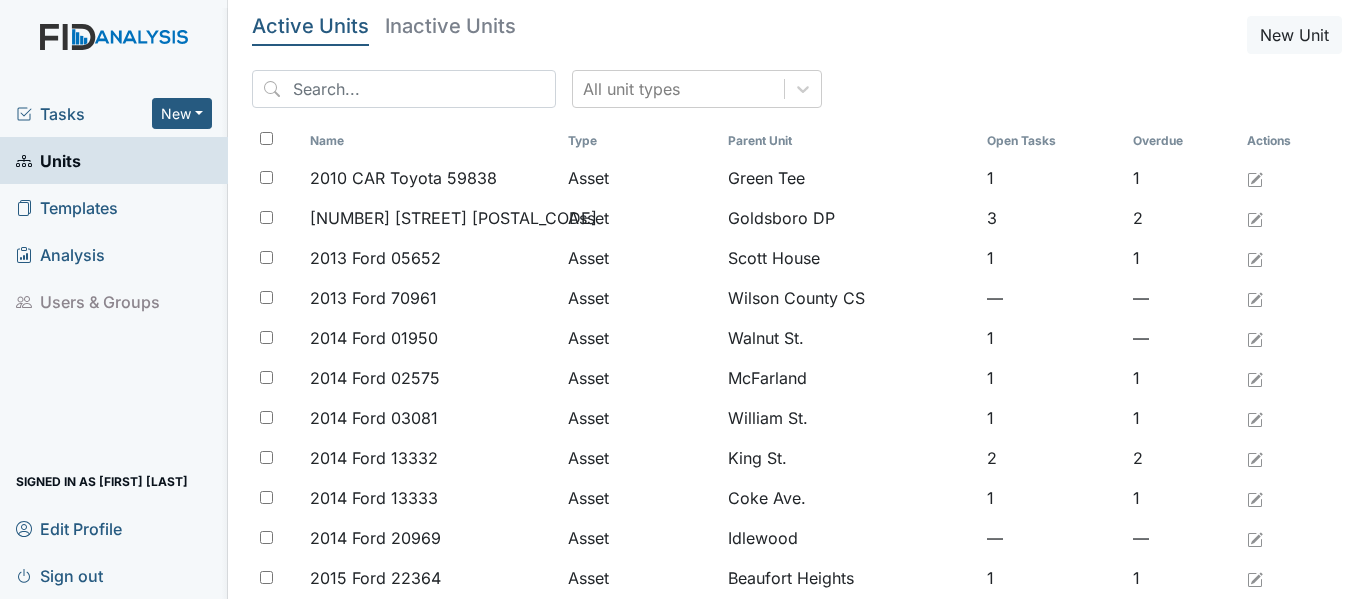 scroll, scrollTop: 0, scrollLeft: 0, axis: both 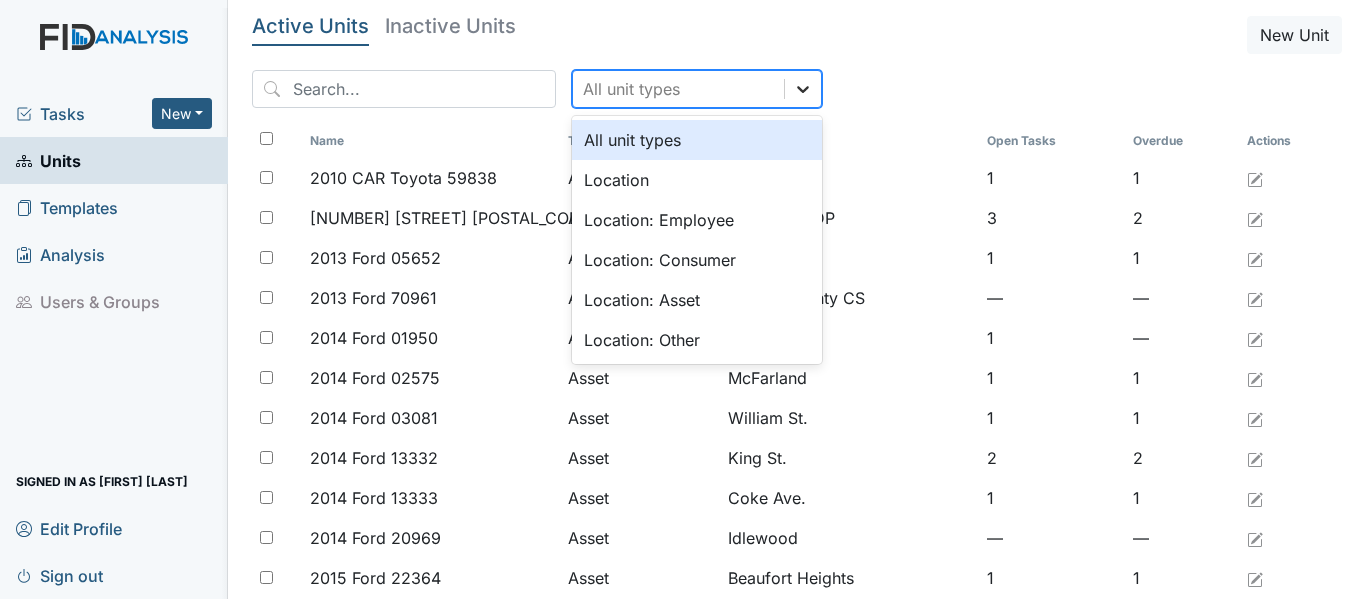 click at bounding box center (803, 89) 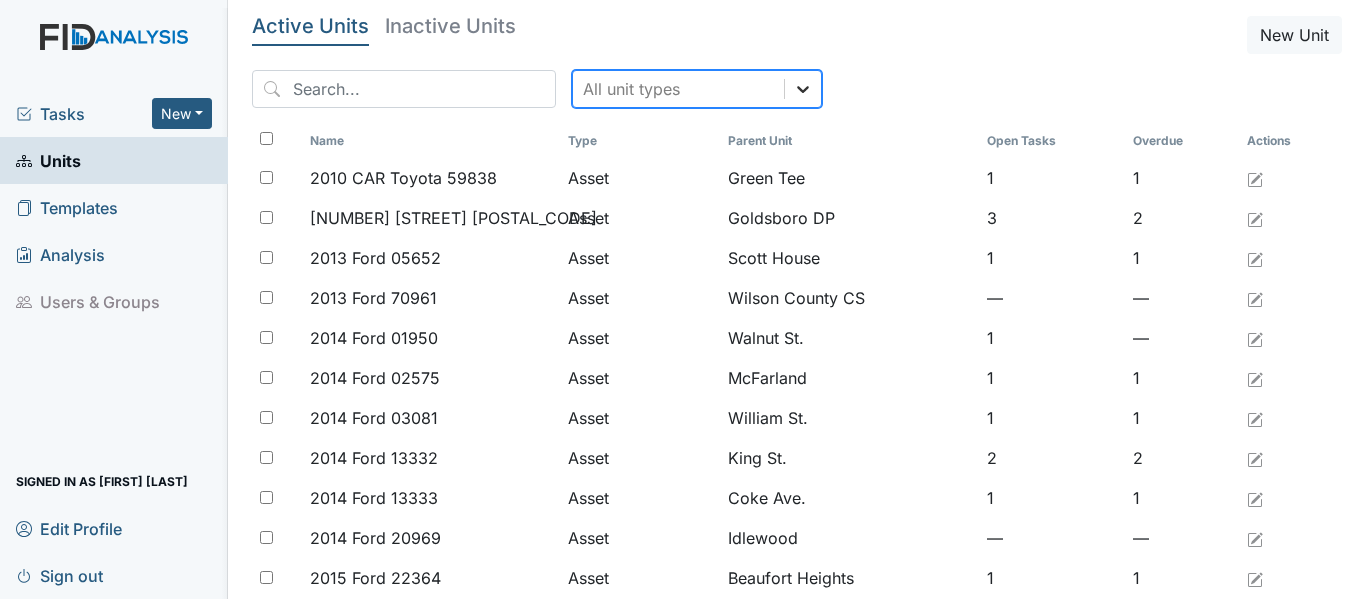 click at bounding box center (803, 89) 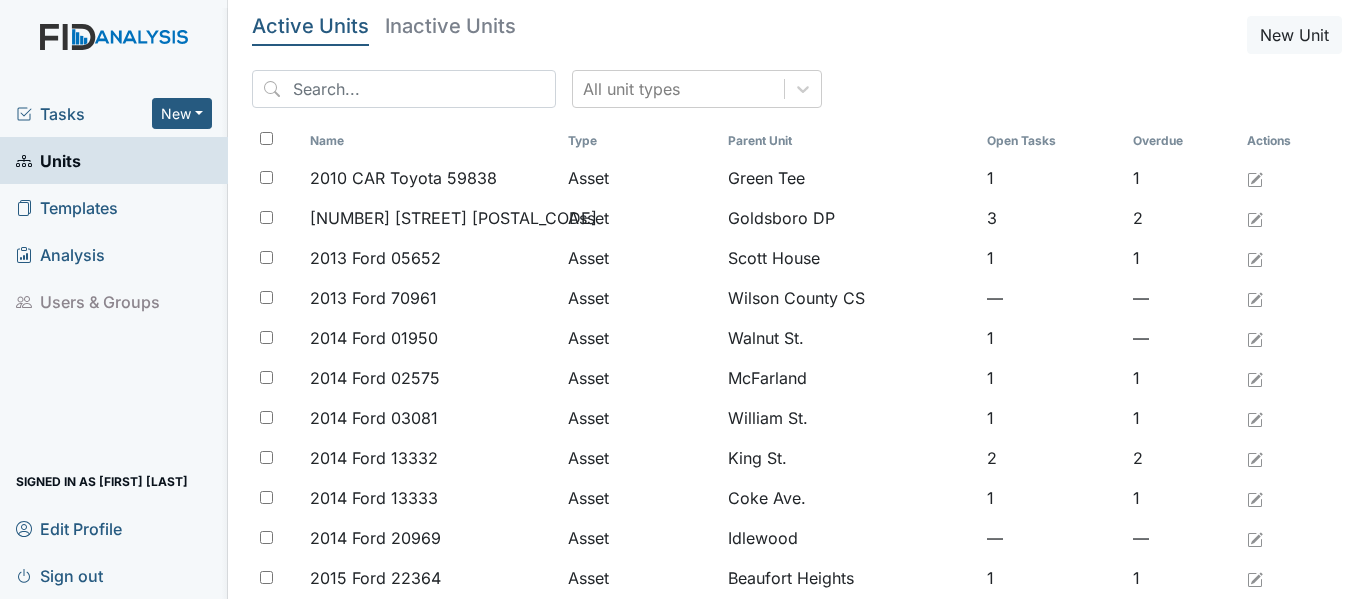 click on "Units" at bounding box center [48, 160] 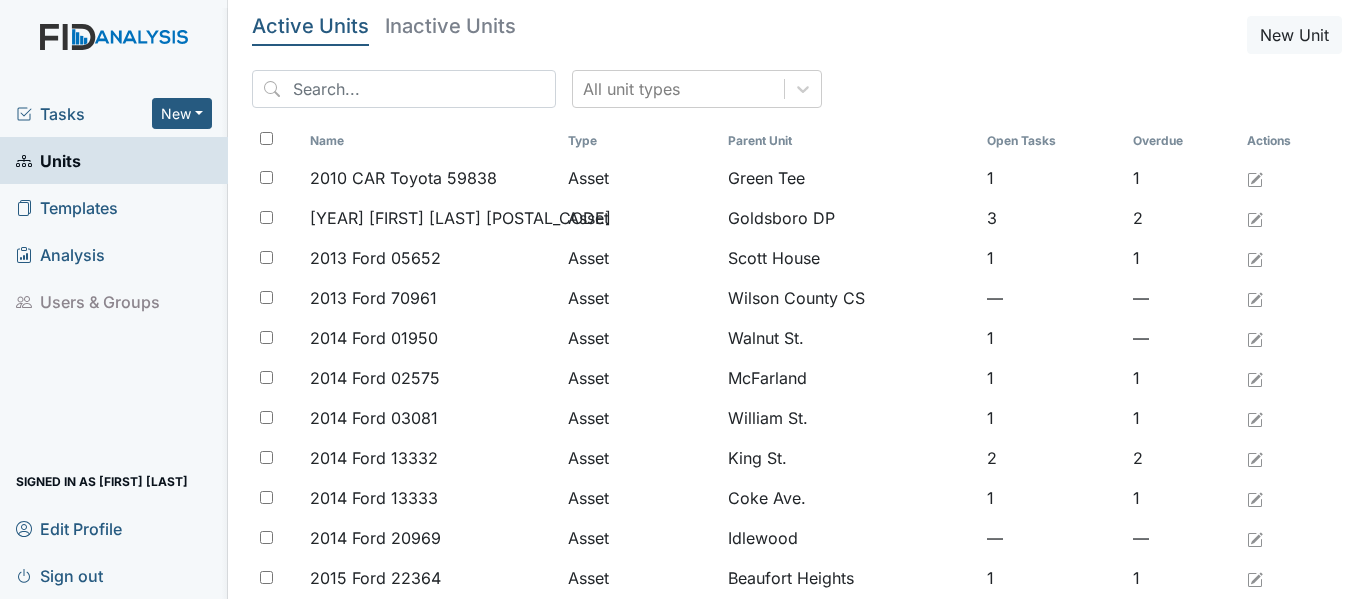 scroll, scrollTop: 0, scrollLeft: 0, axis: both 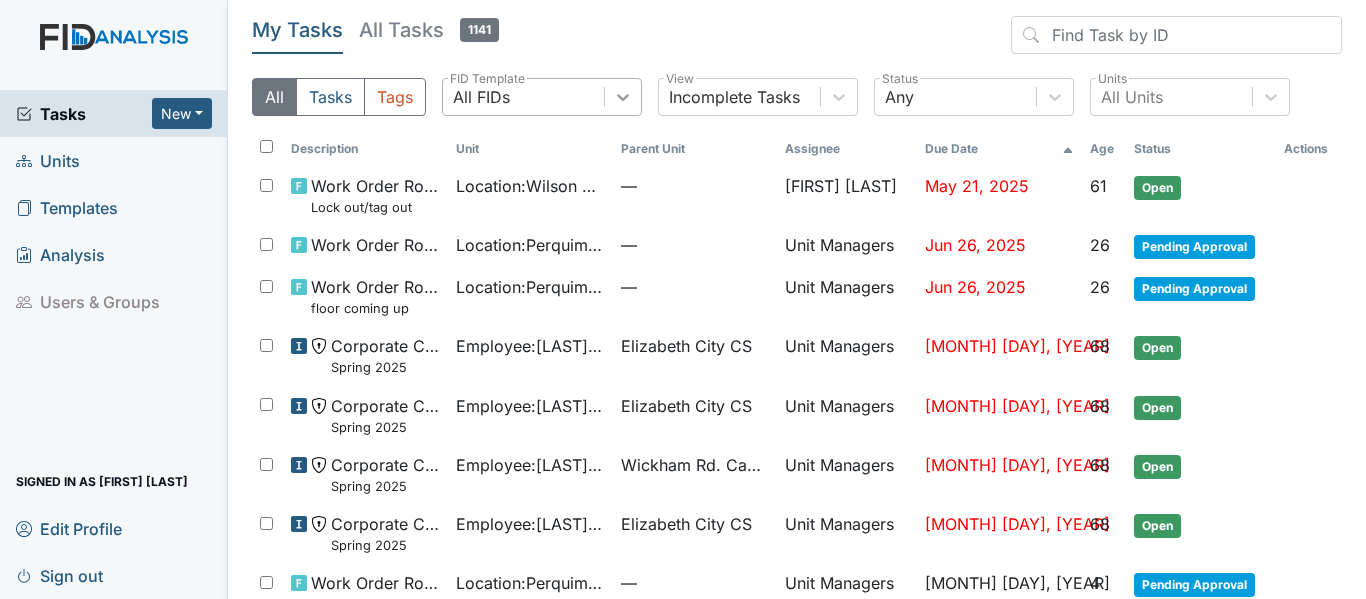 click at bounding box center [623, 97] 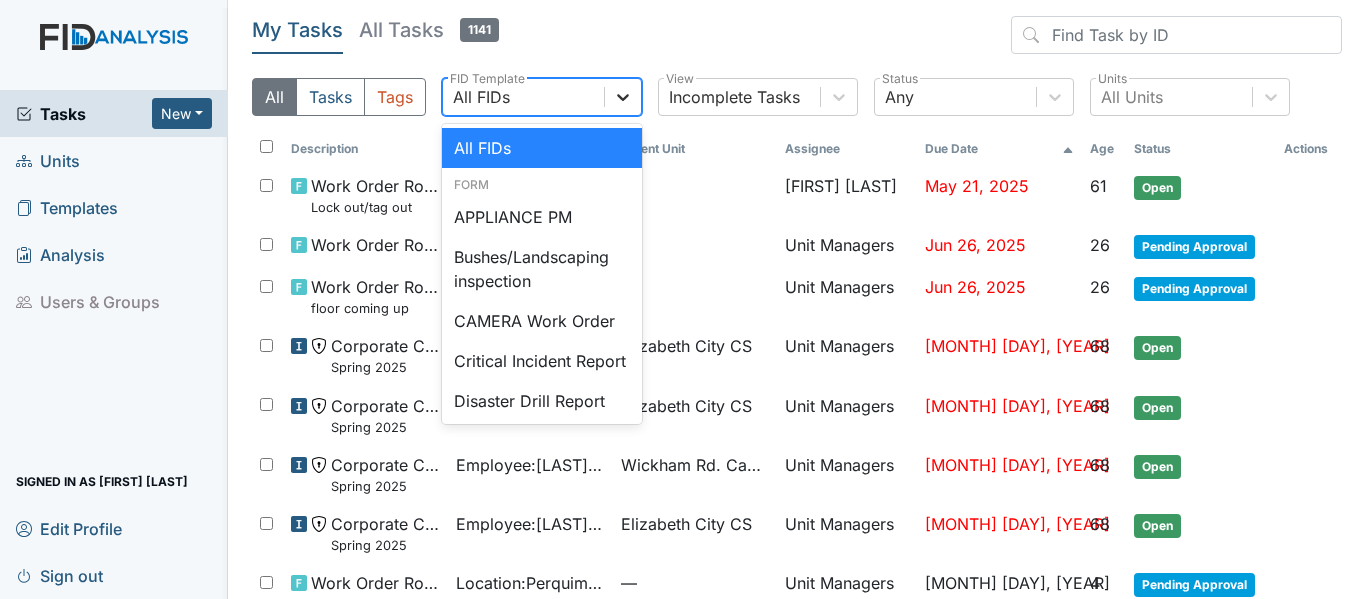 click at bounding box center [623, 97] 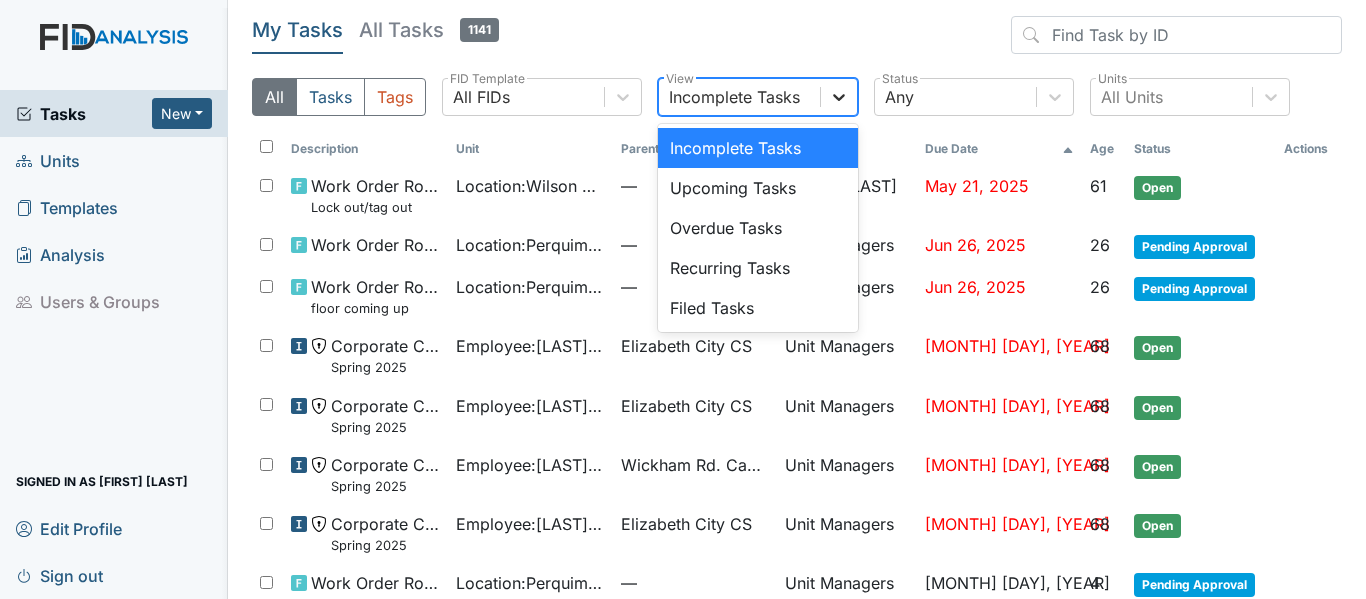 click at bounding box center (839, 97) 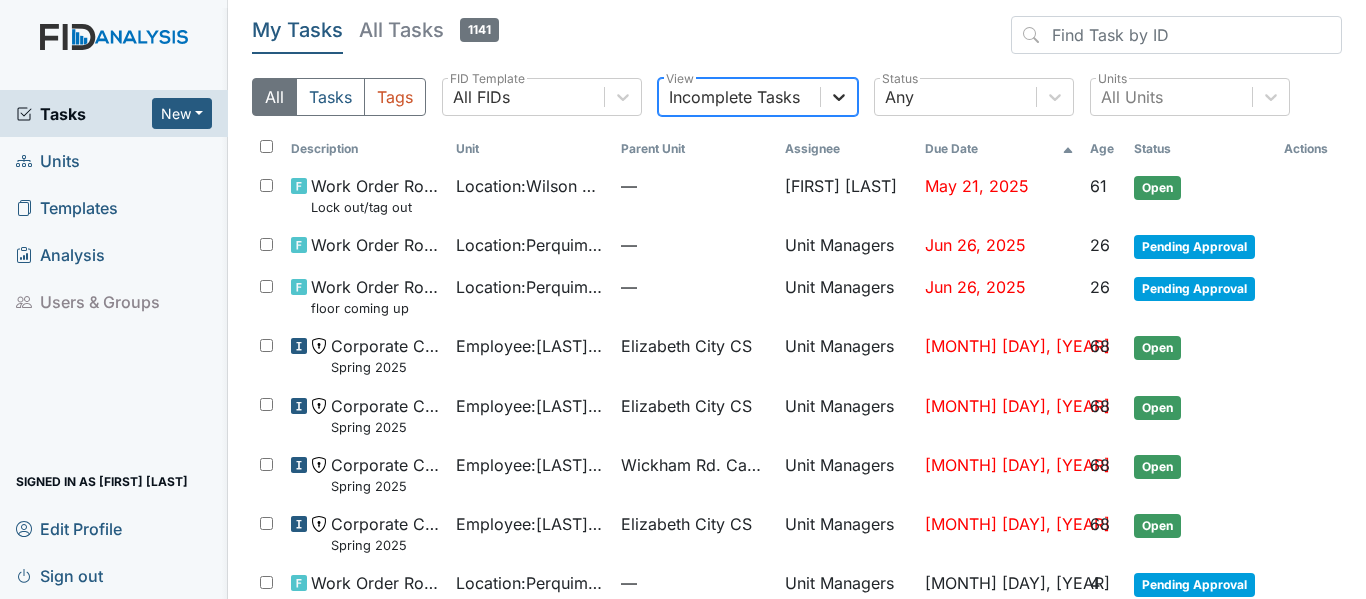 click at bounding box center (839, 97) 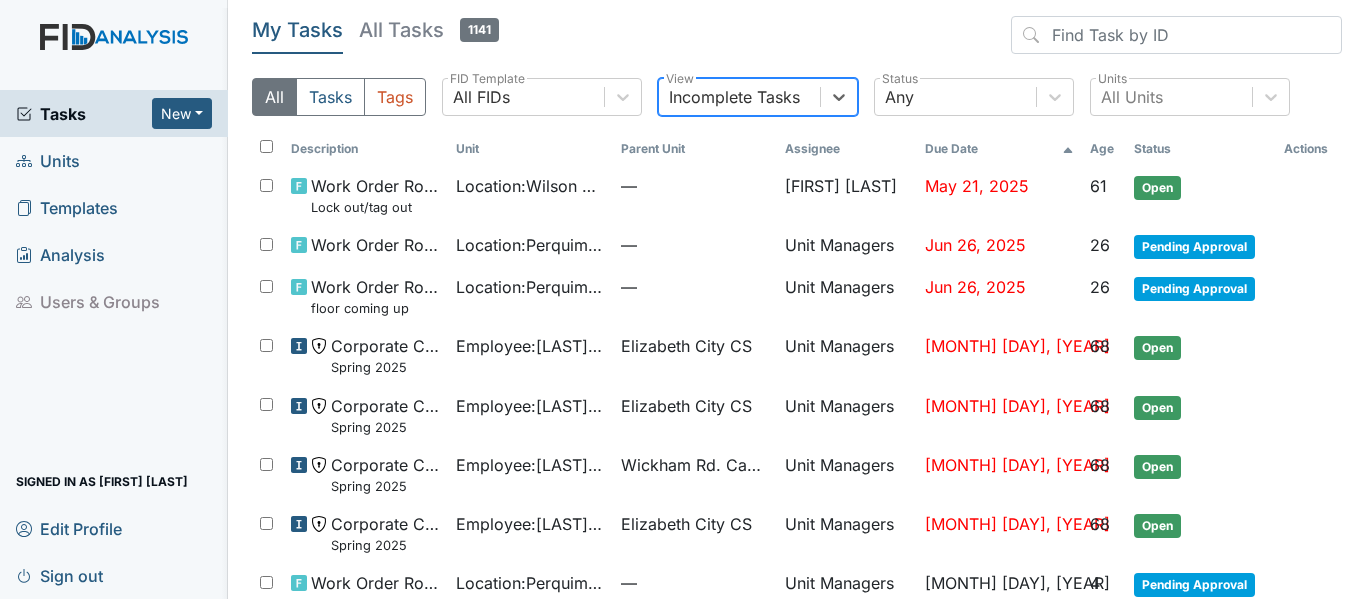 click on "Units" at bounding box center [114, 160] 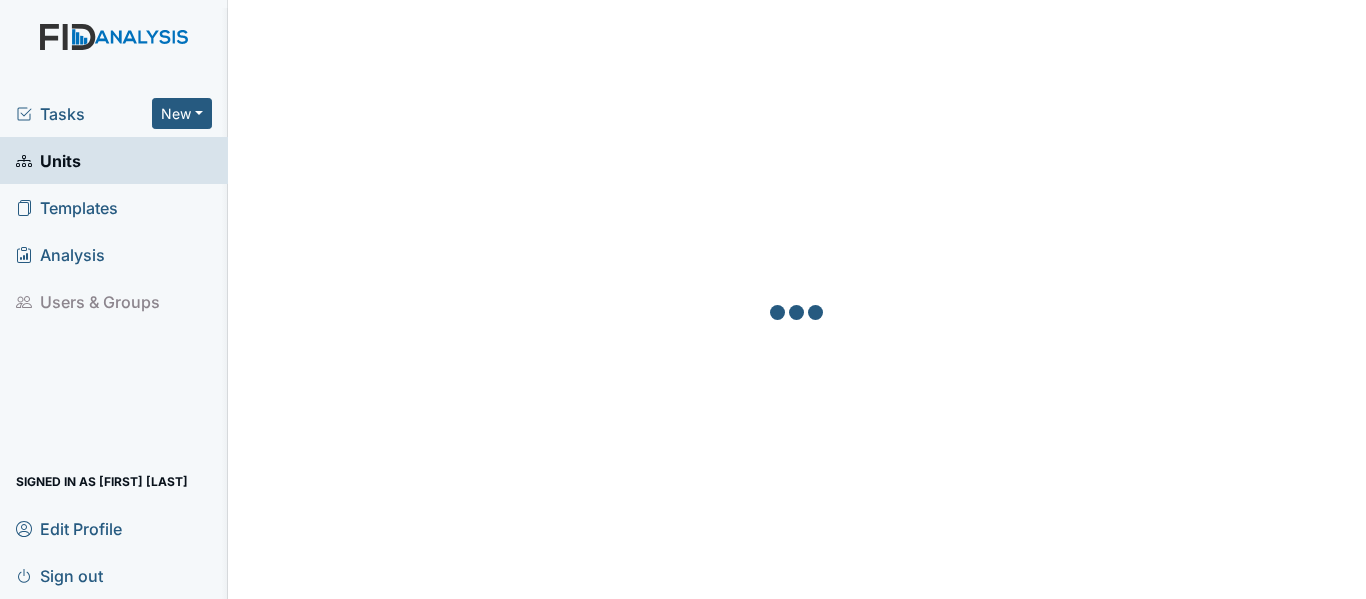scroll, scrollTop: 0, scrollLeft: 0, axis: both 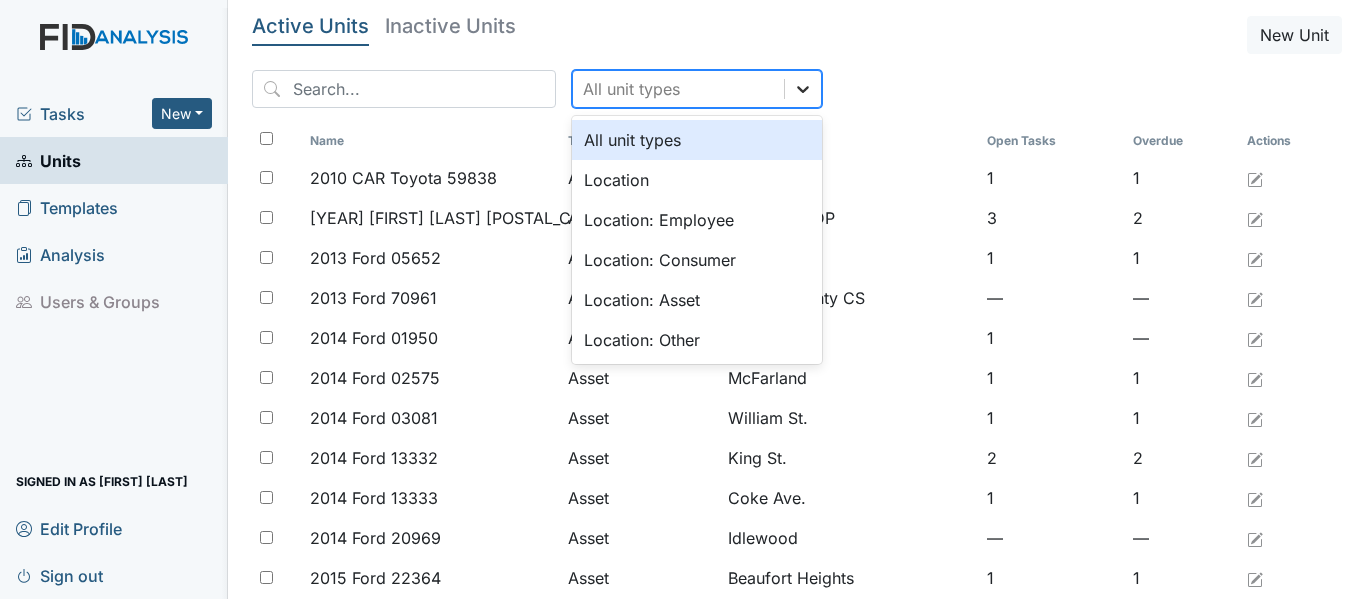 click at bounding box center [803, 89] 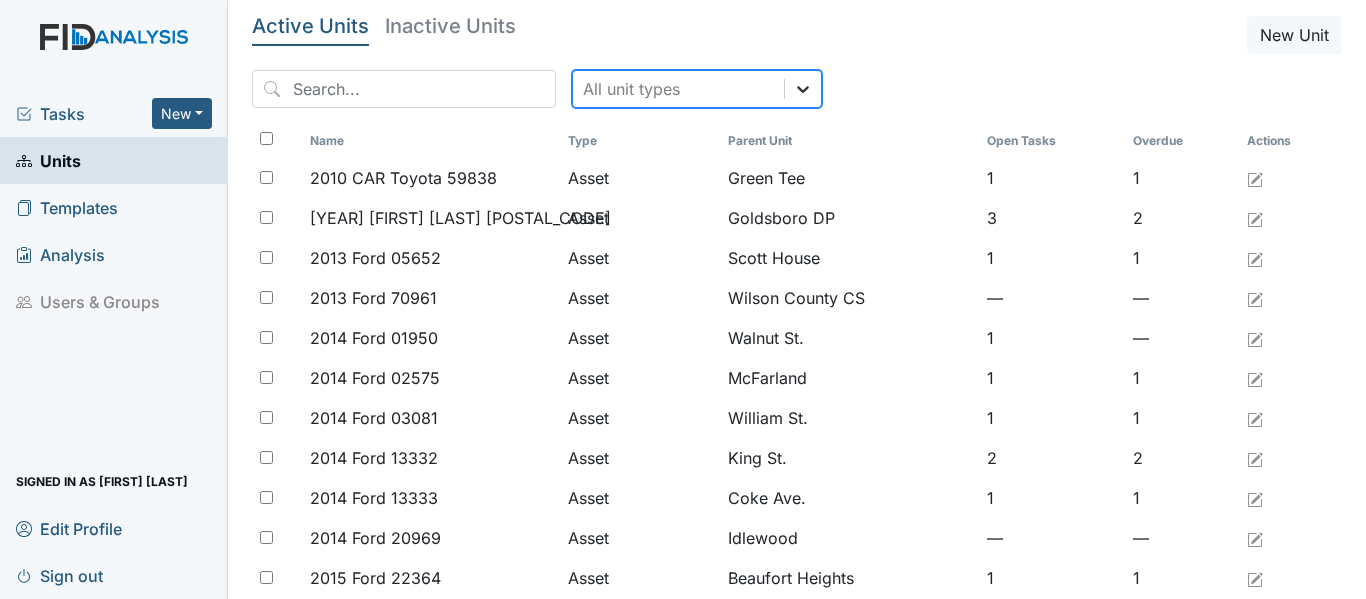 click at bounding box center (803, 89) 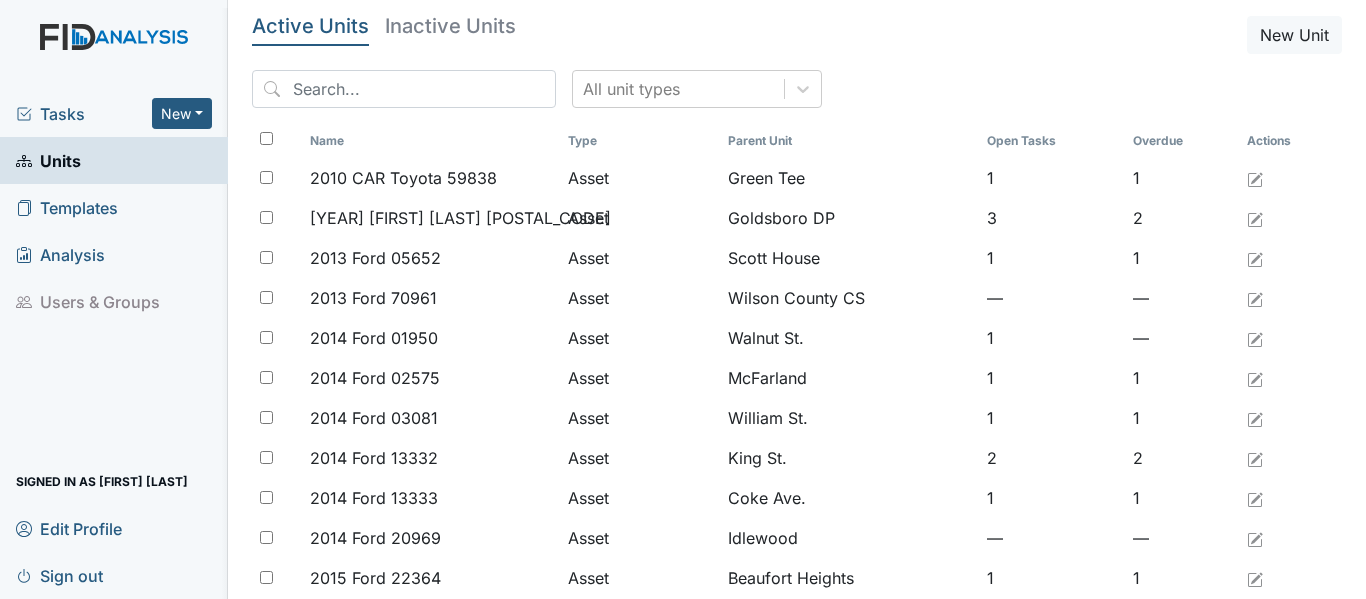 click on "Users & Groups" at bounding box center (114, 301) 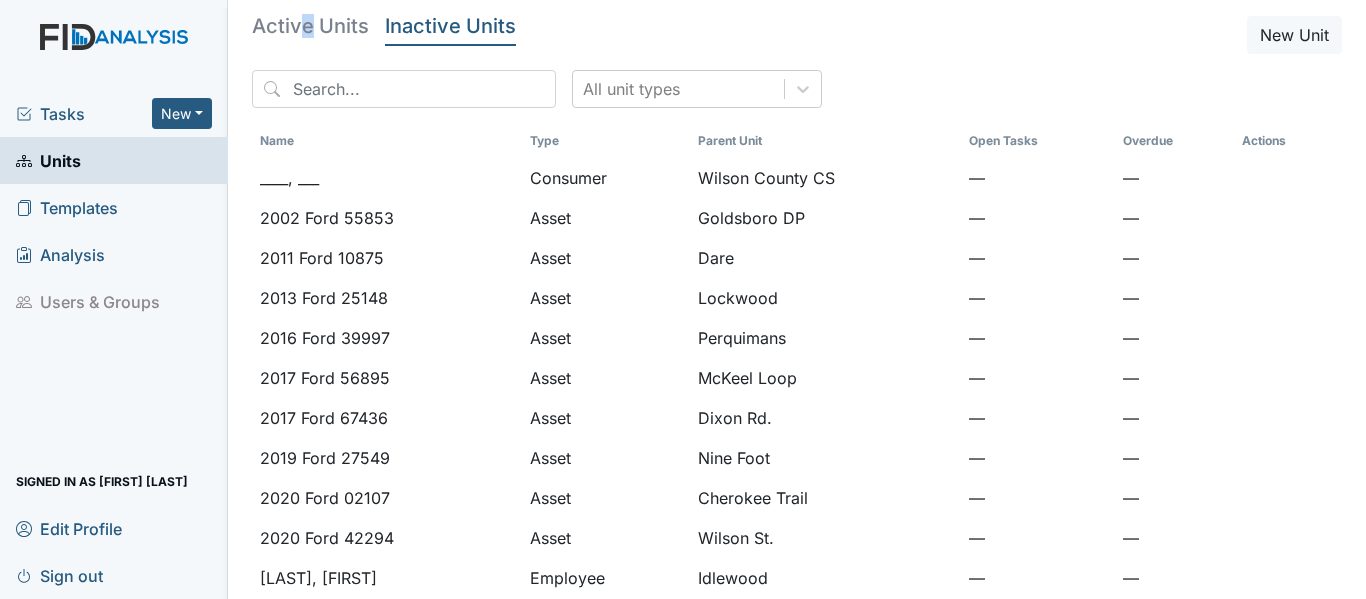 click on "Active Units" at bounding box center [310, 26] 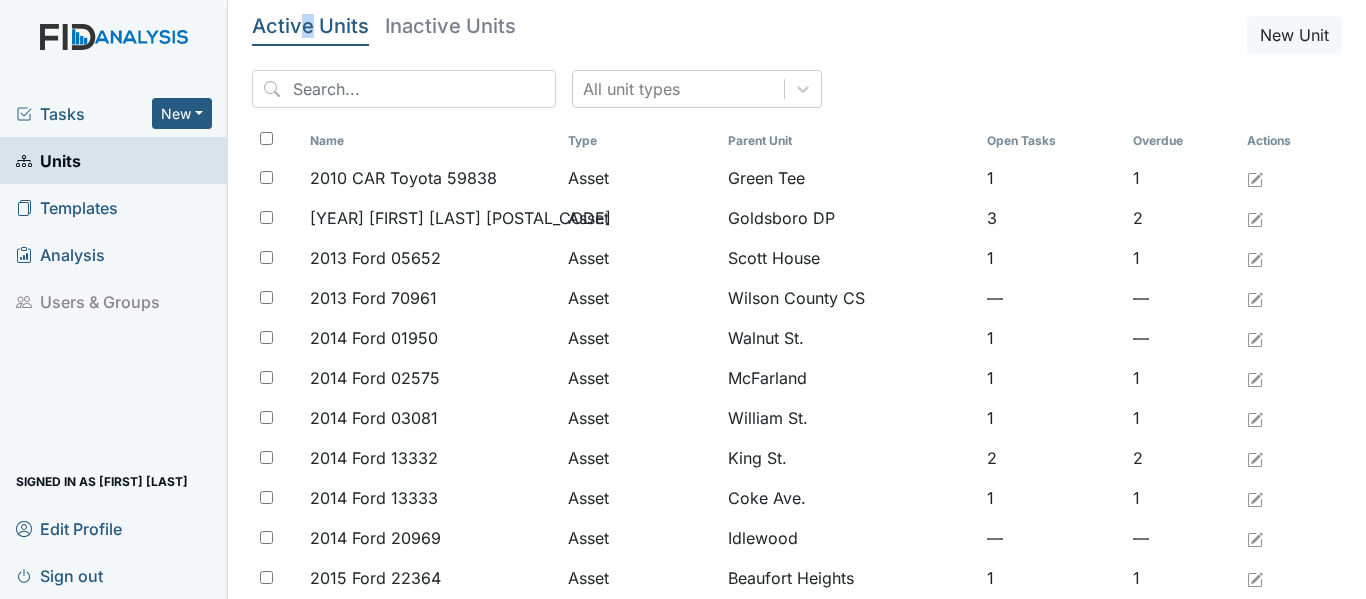 click on "Tasks" at bounding box center [84, 114] 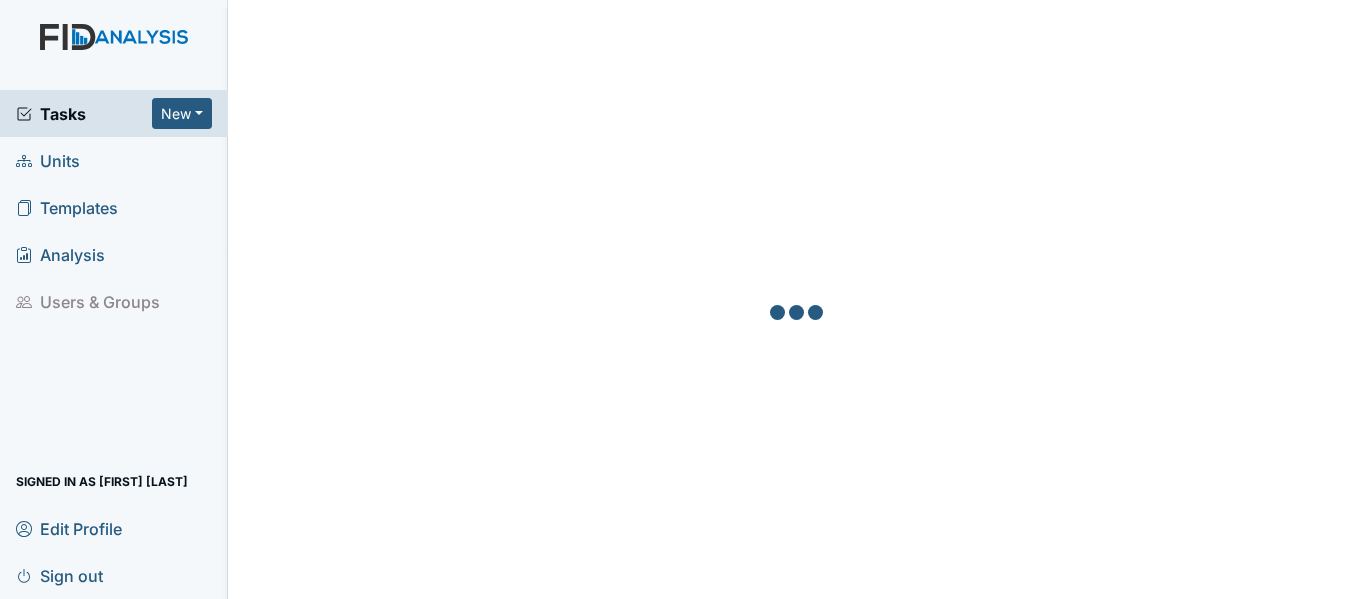 scroll, scrollTop: 0, scrollLeft: 0, axis: both 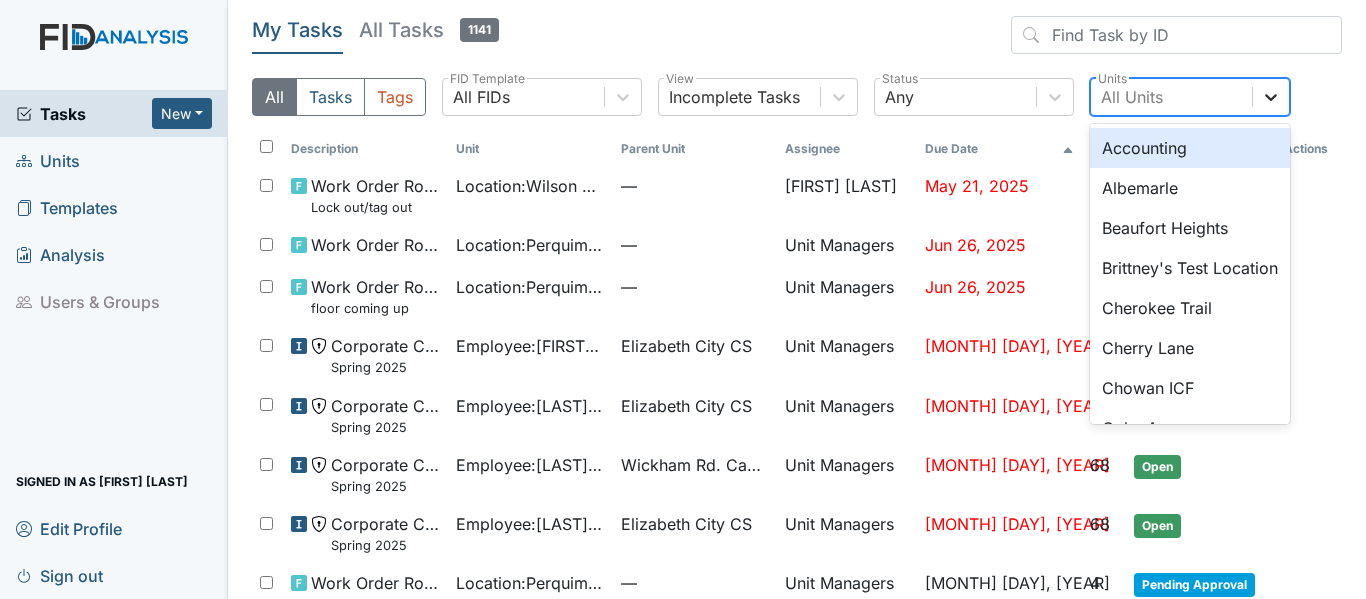 click at bounding box center (1271, 97) 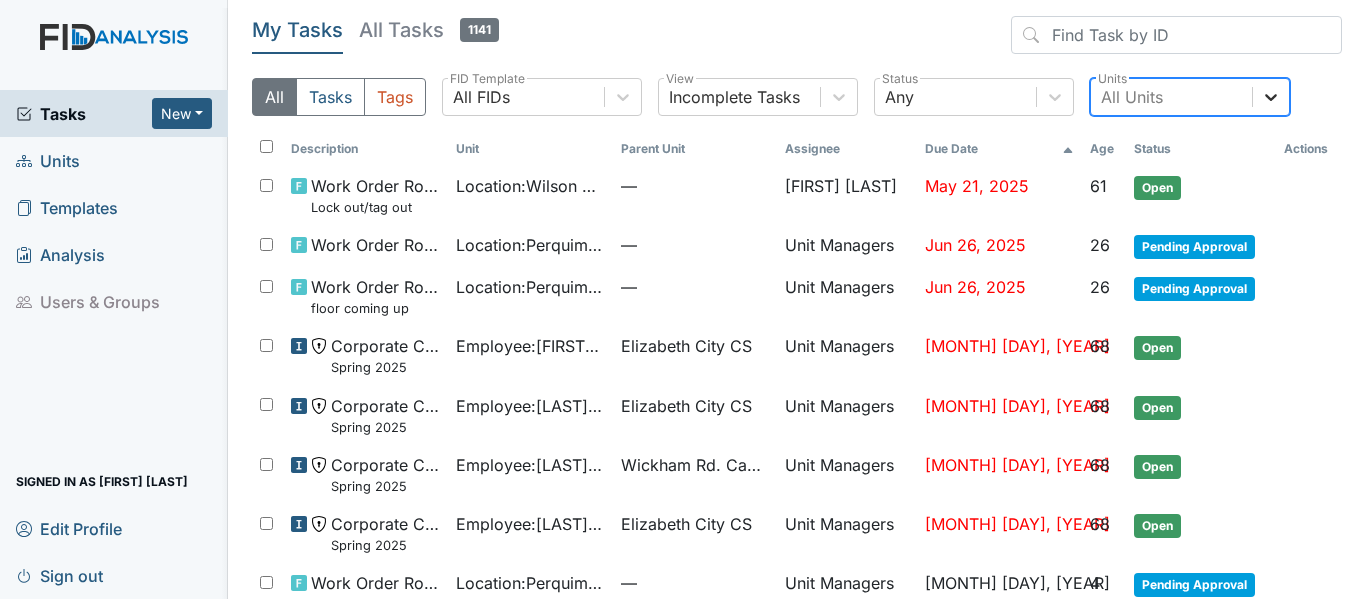 click at bounding box center (1271, 97) 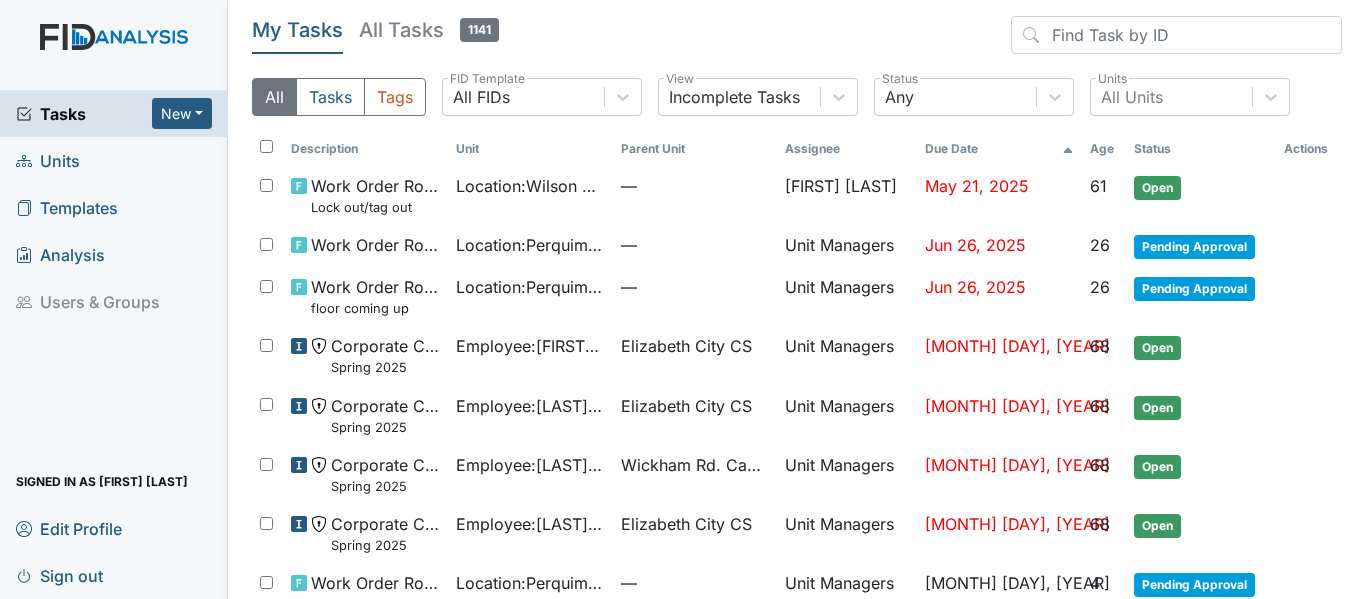 click on "Units" at bounding box center (48, 160) 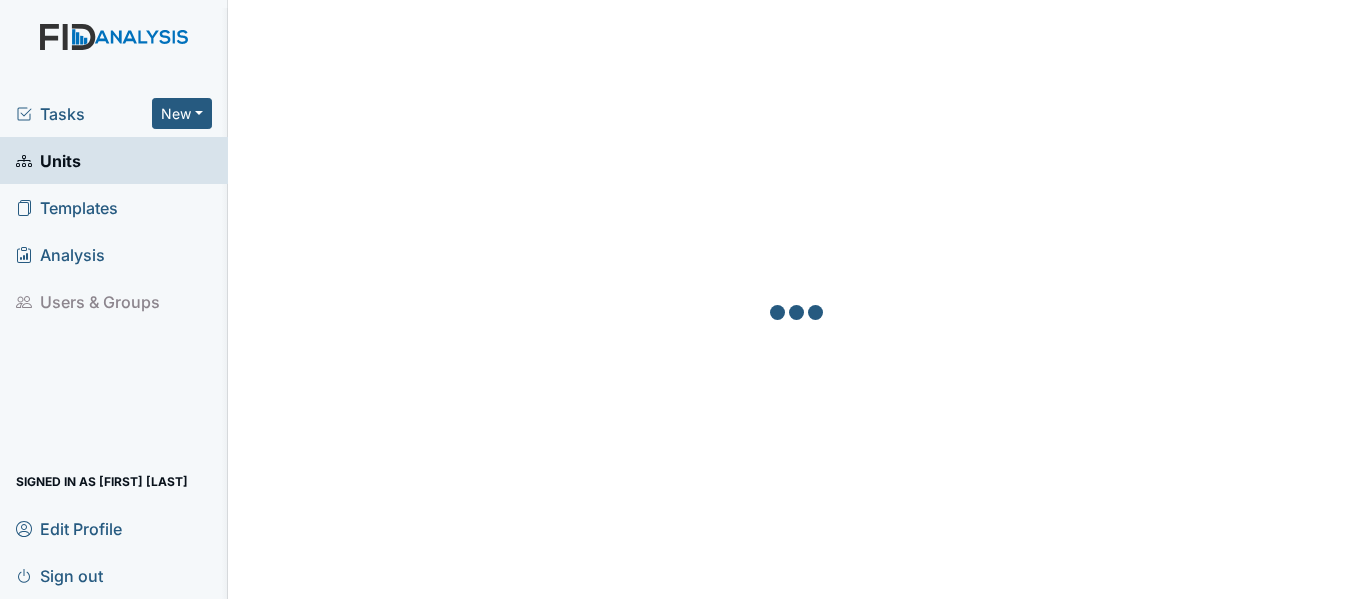 scroll, scrollTop: 0, scrollLeft: 0, axis: both 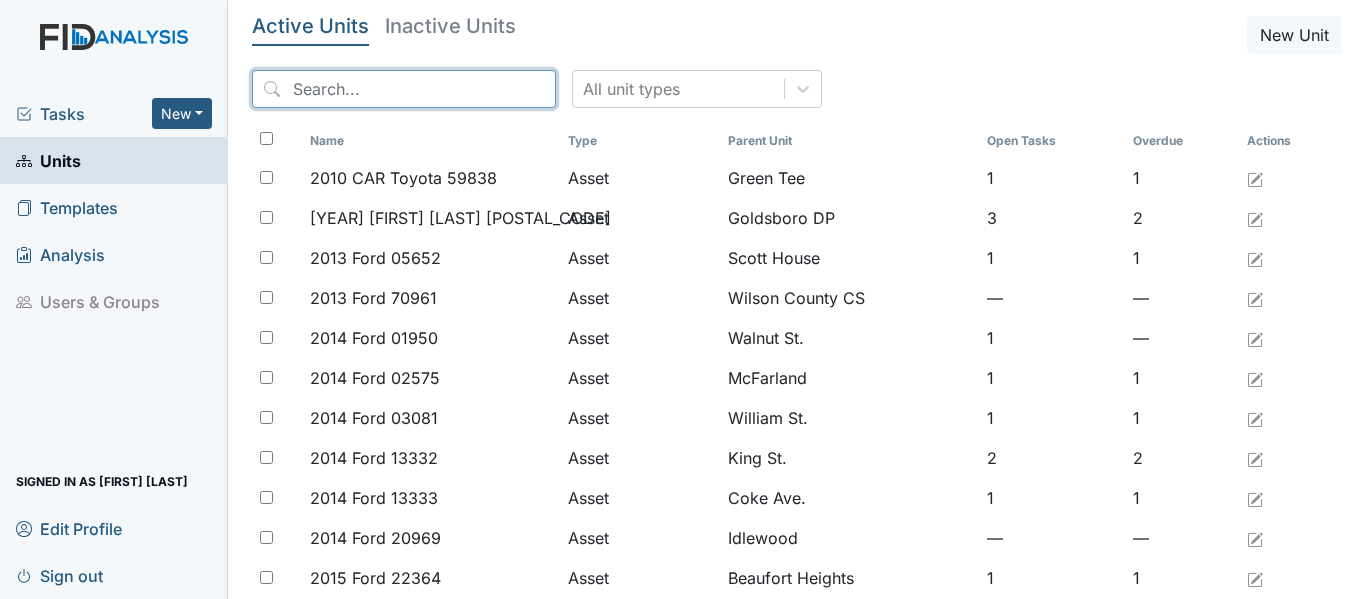 click at bounding box center [404, 89] 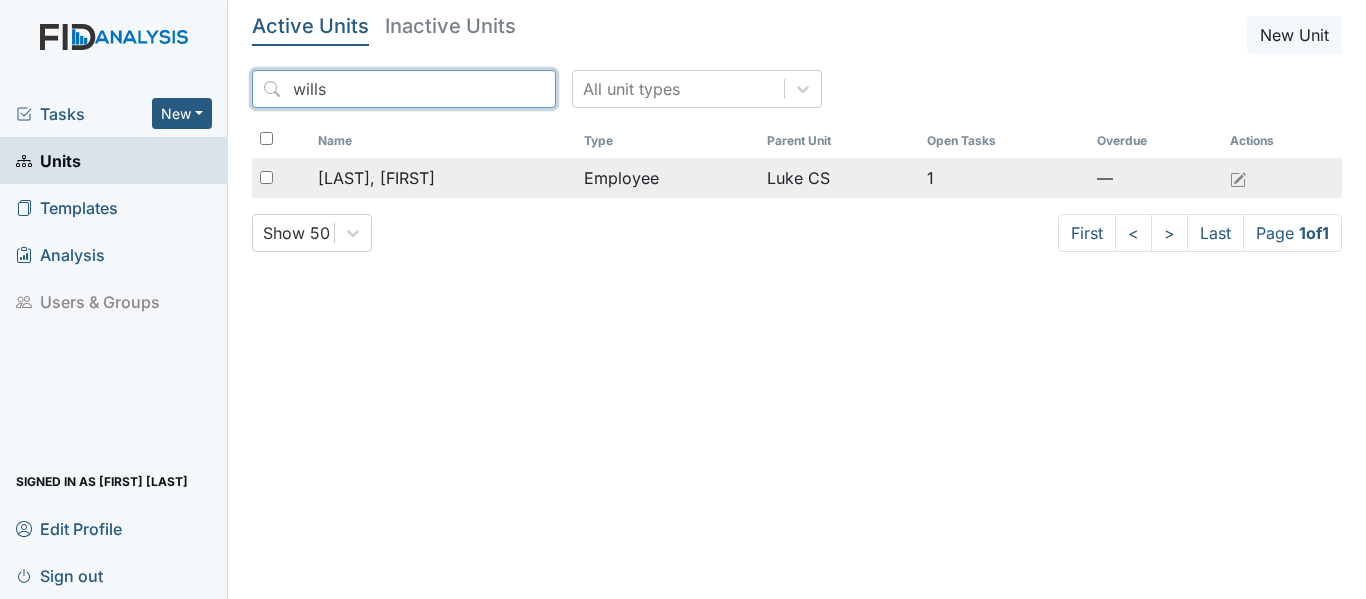 type on "wills" 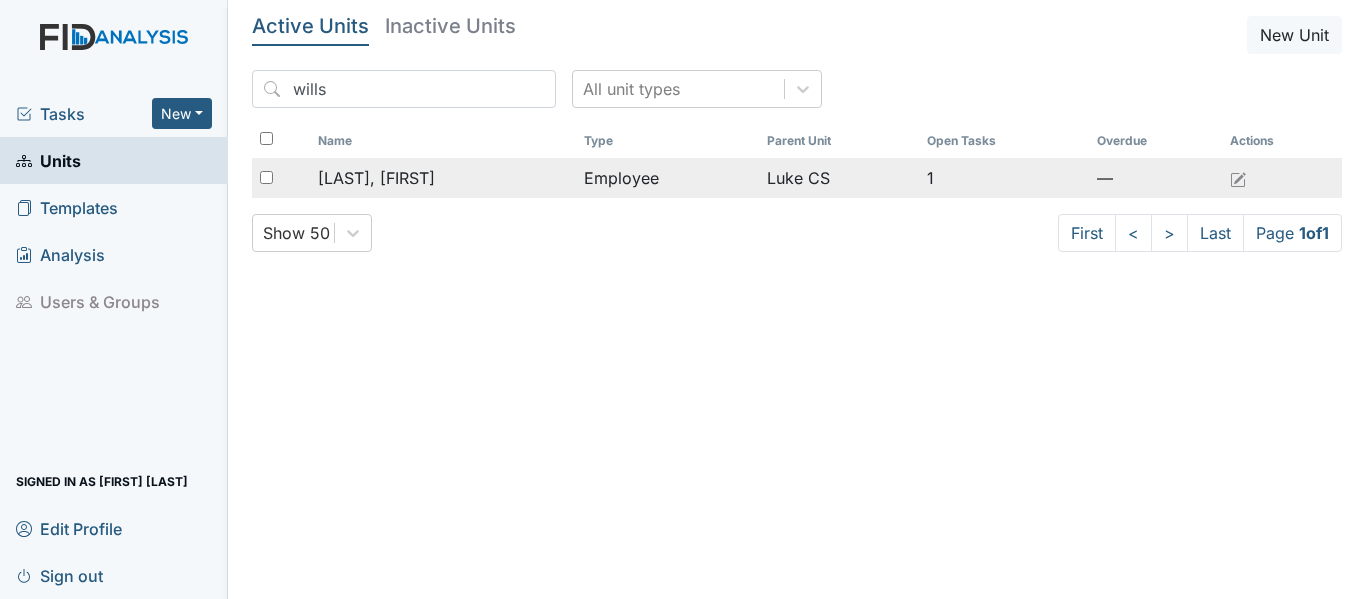 click on "[LAST], [FIRST]" at bounding box center [376, 178] 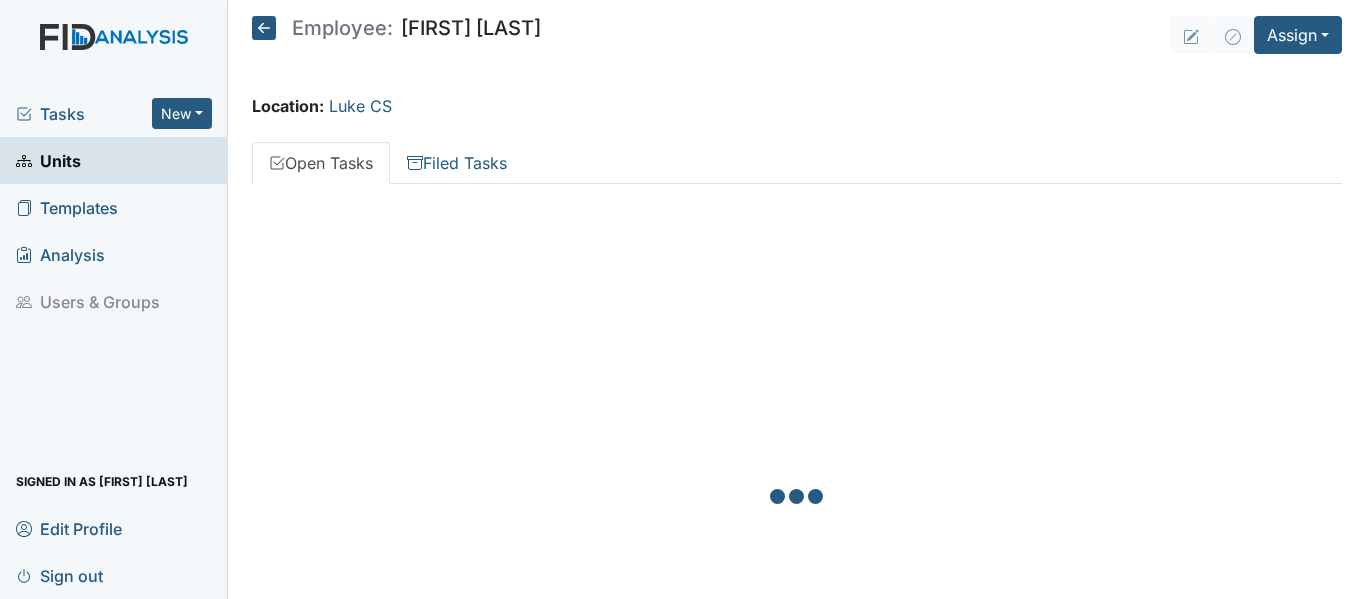 scroll, scrollTop: 0, scrollLeft: 0, axis: both 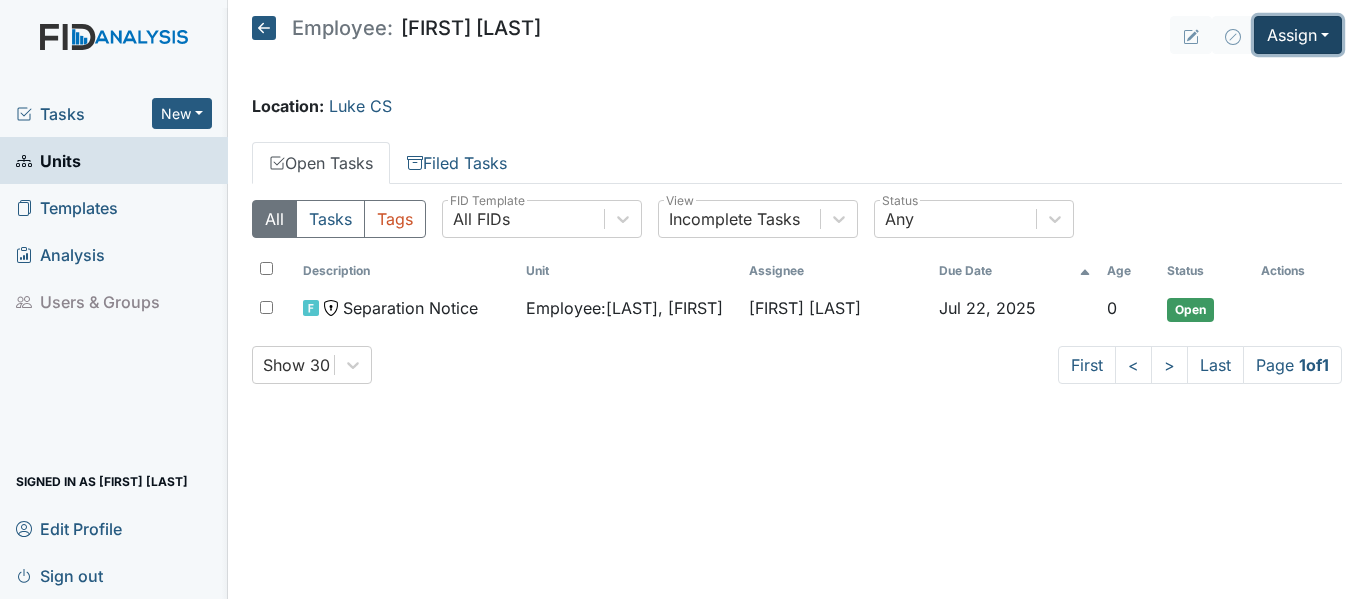click on "Assign" at bounding box center [1298, 35] 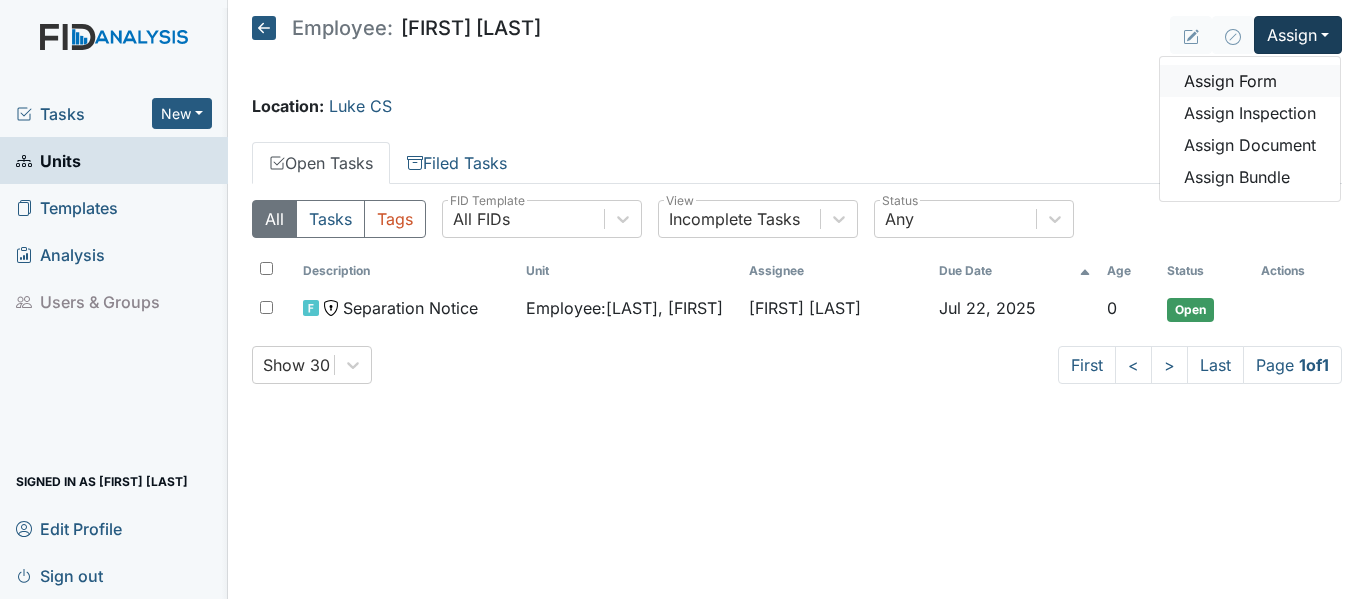 click on "Assign Form" at bounding box center (1250, 81) 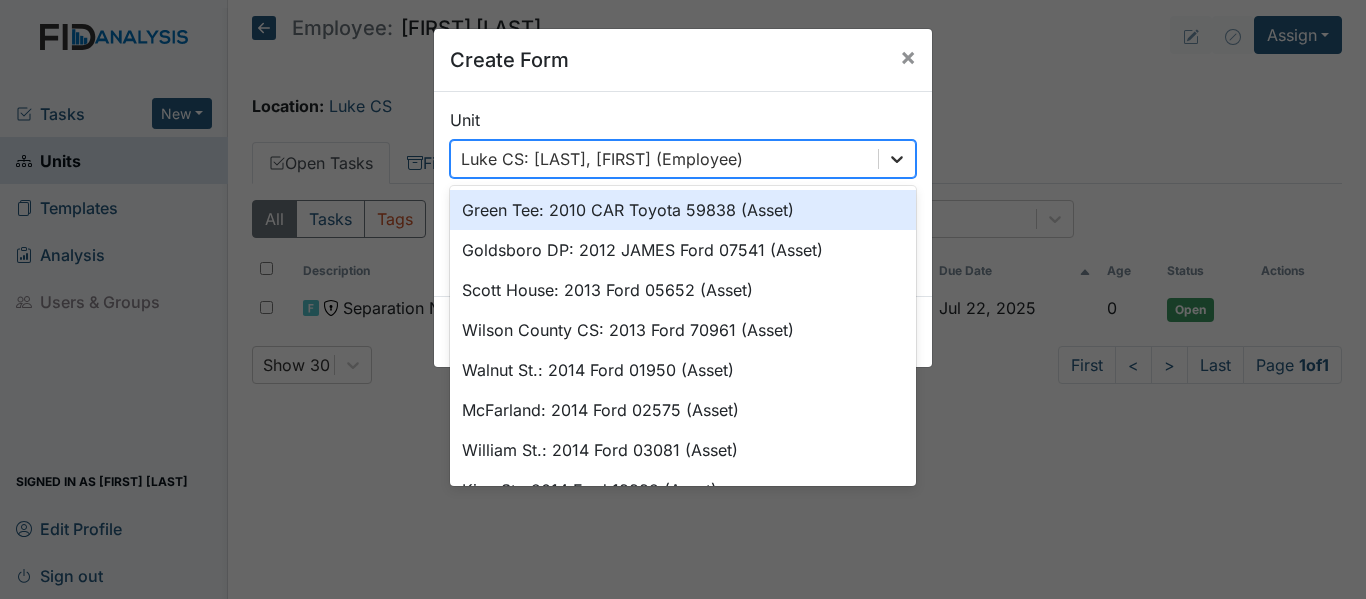 click at bounding box center [897, 159] 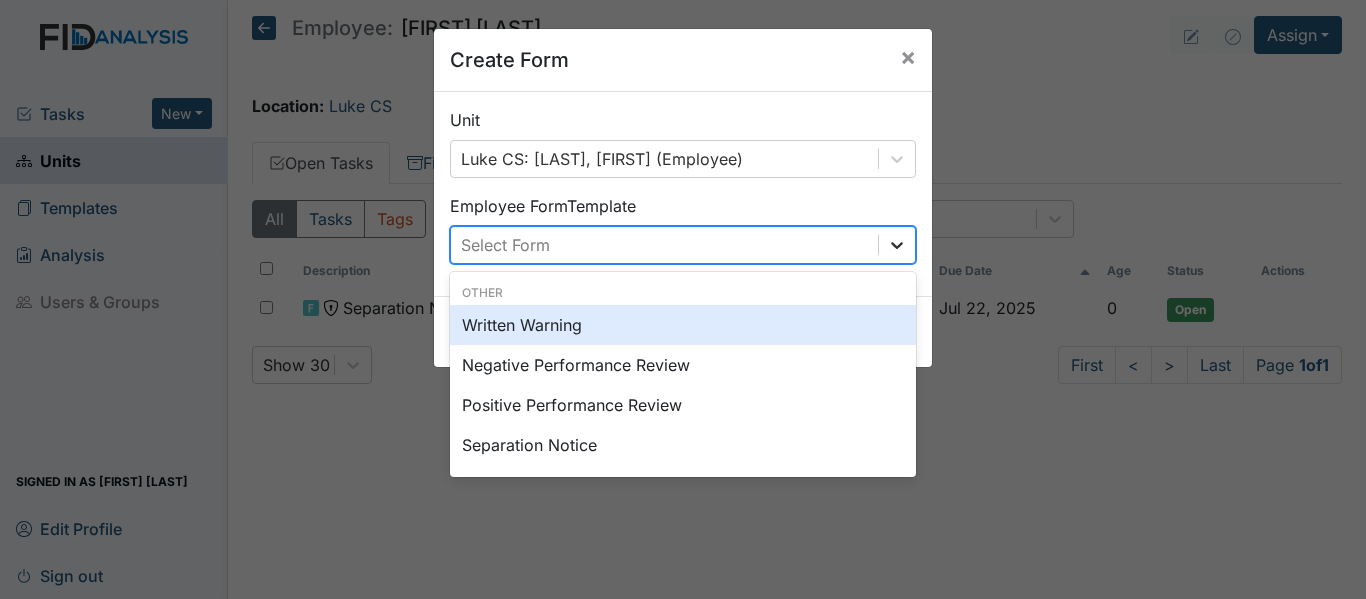 click at bounding box center [897, 245] 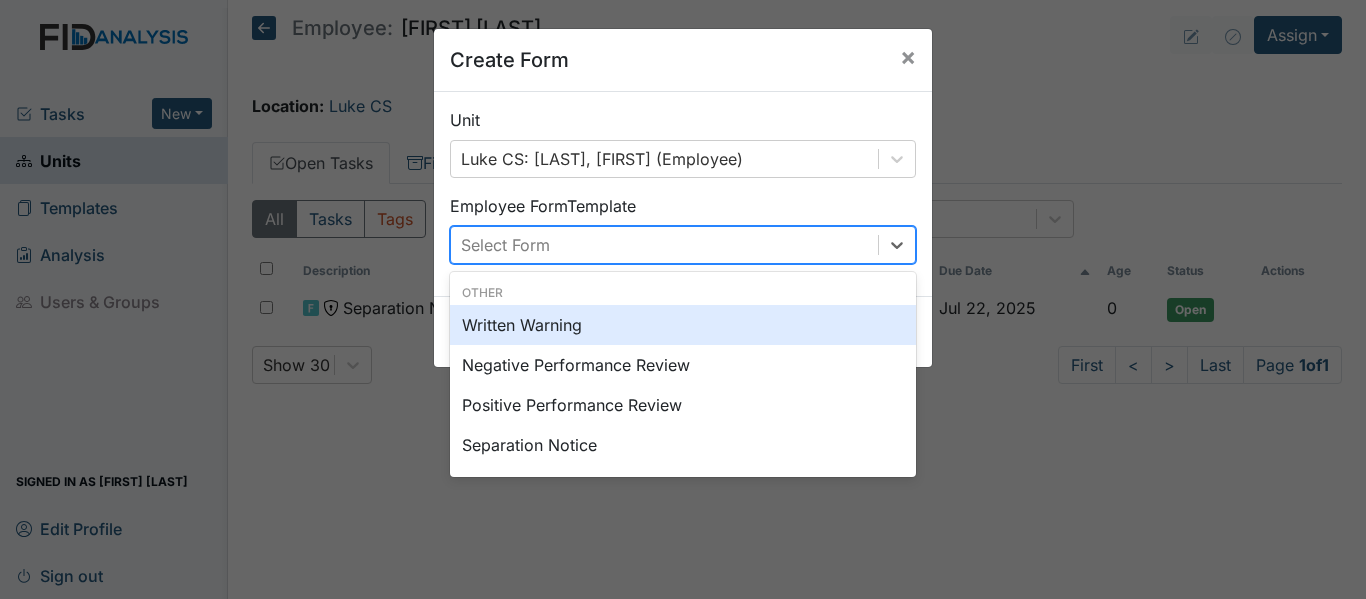 drag, startPoint x: 534, startPoint y: 328, endPoint x: 522, endPoint y: 326, distance: 12.165525 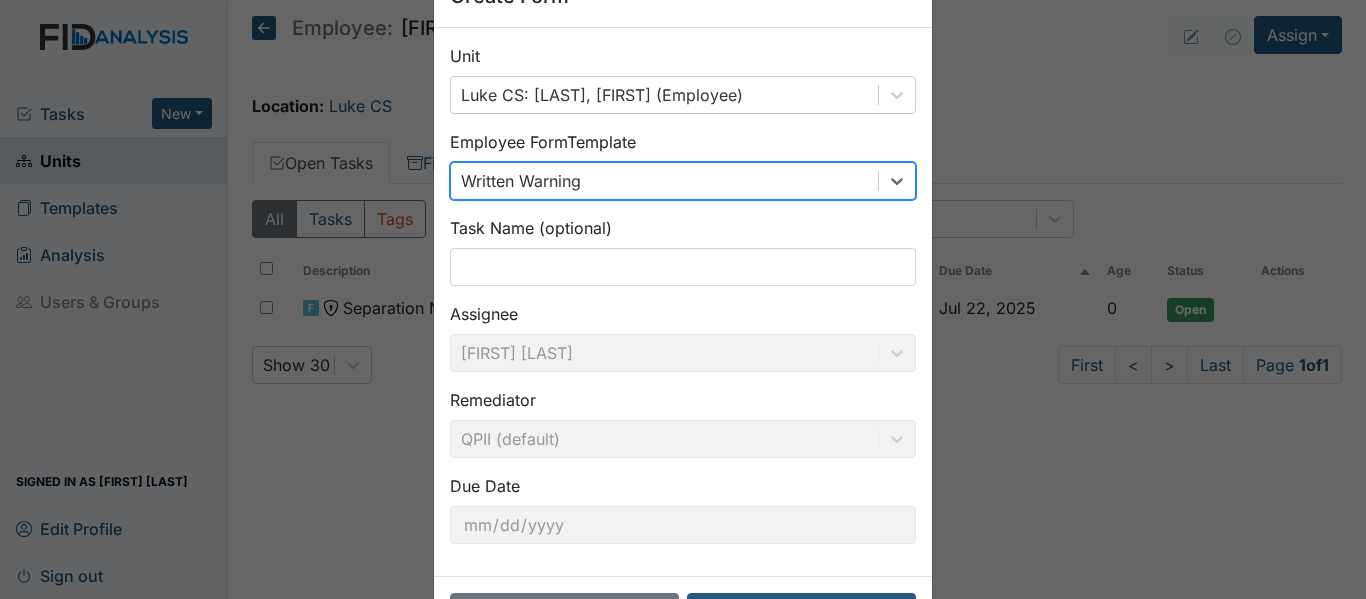 scroll, scrollTop: 141, scrollLeft: 0, axis: vertical 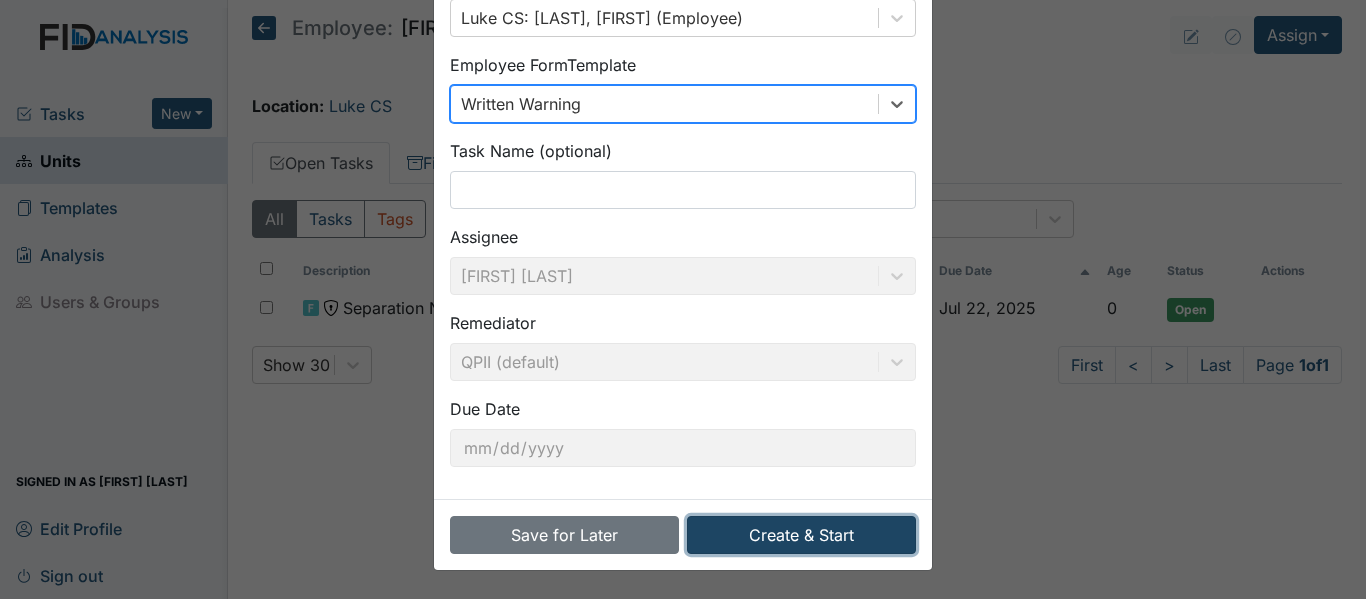 click on "Create & Start" at bounding box center [801, 535] 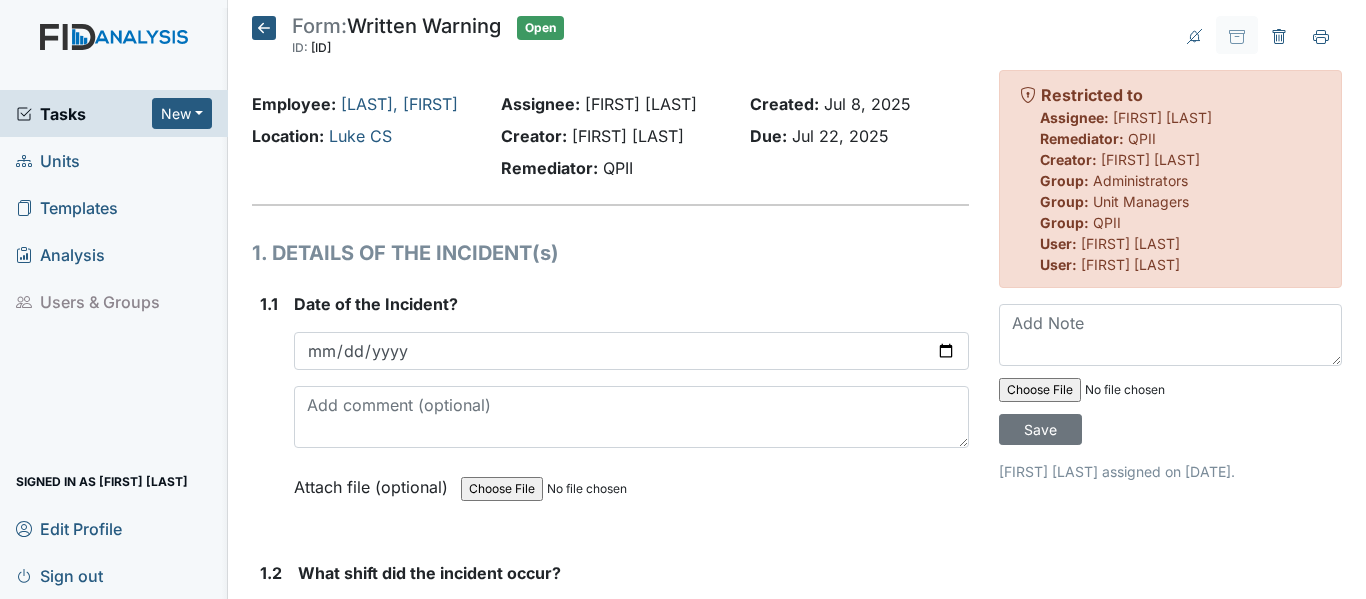 scroll, scrollTop: 0, scrollLeft: 0, axis: both 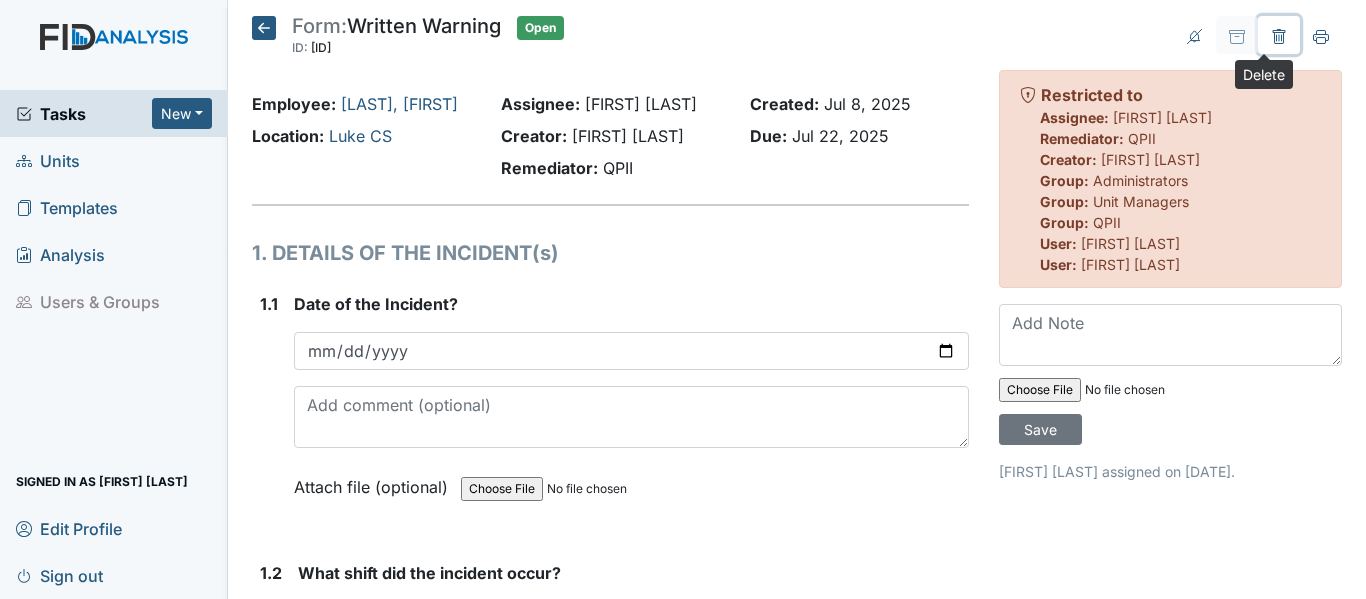 click at bounding box center (1278, 36) 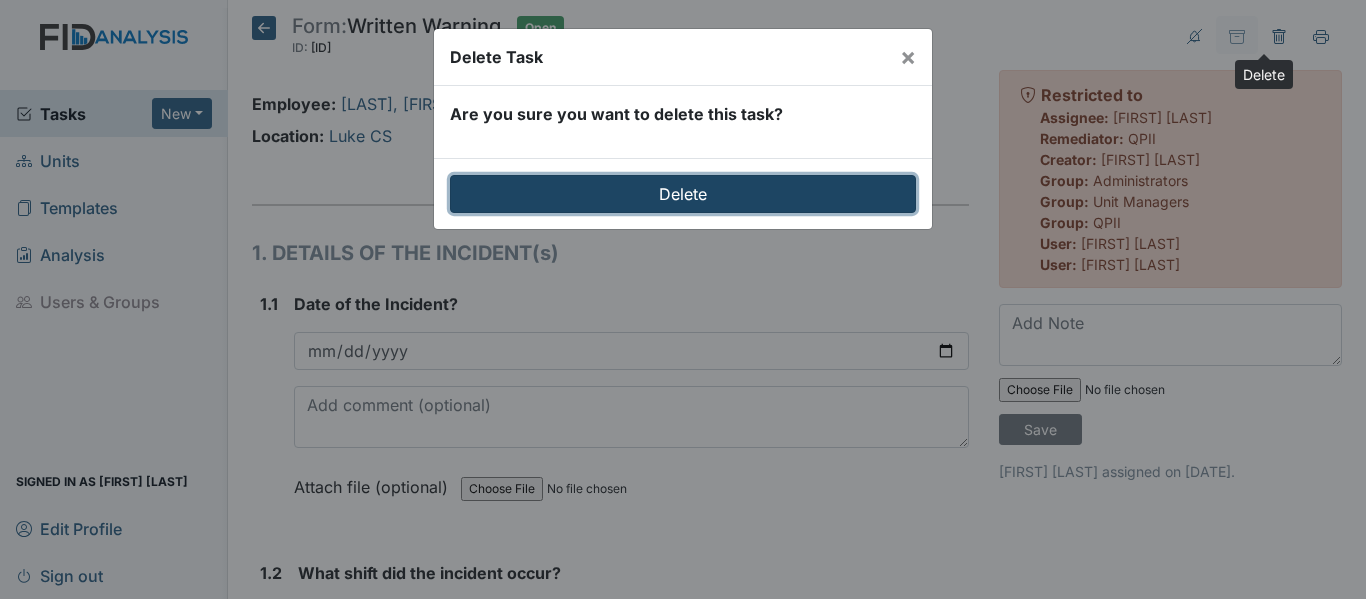 click on "Delete" at bounding box center (683, 194) 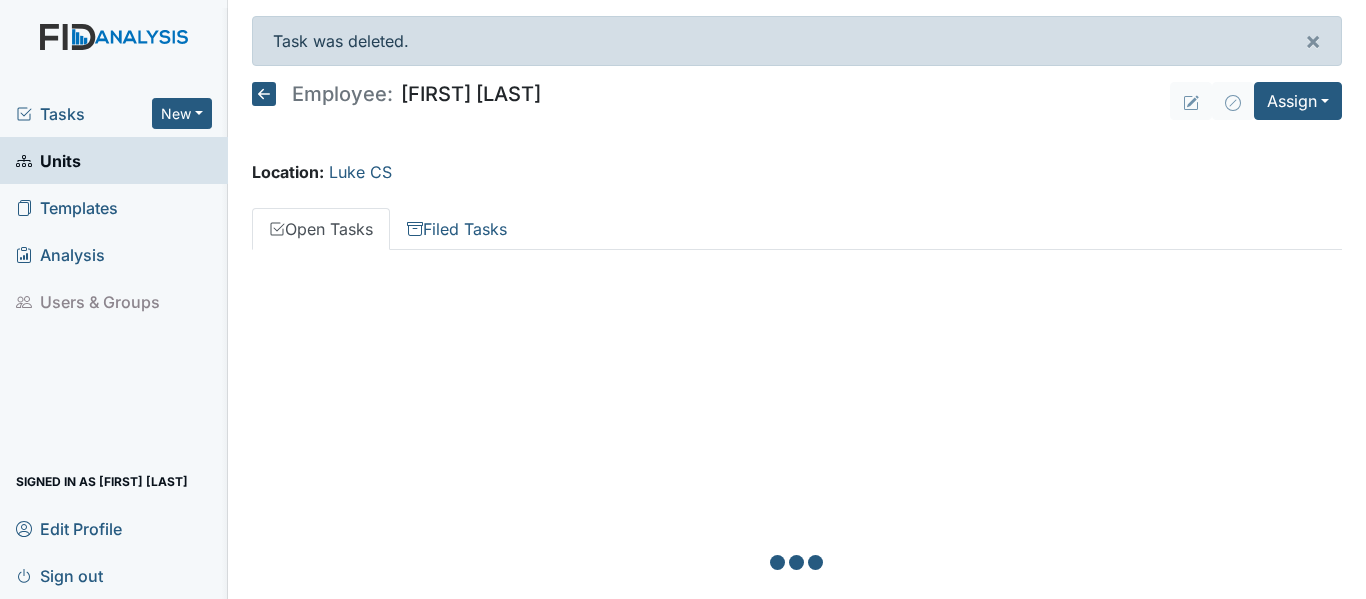 scroll, scrollTop: 0, scrollLeft: 0, axis: both 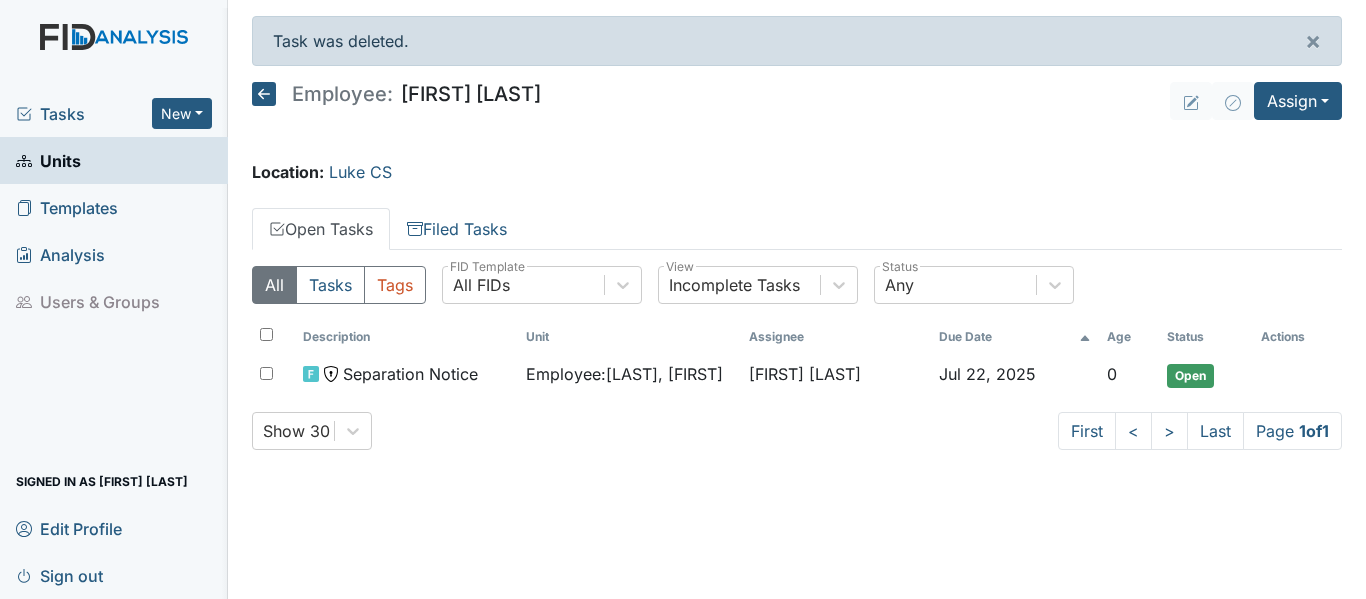 click on "Tasks" at bounding box center (84, 114) 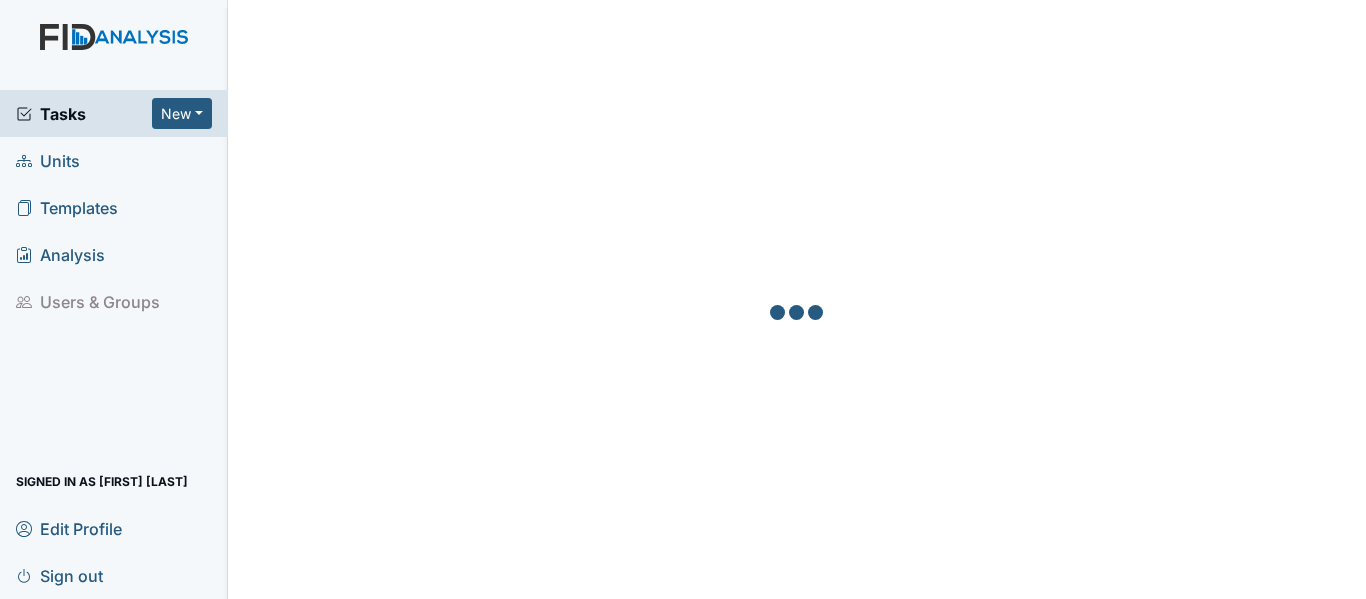 scroll, scrollTop: 0, scrollLeft: 0, axis: both 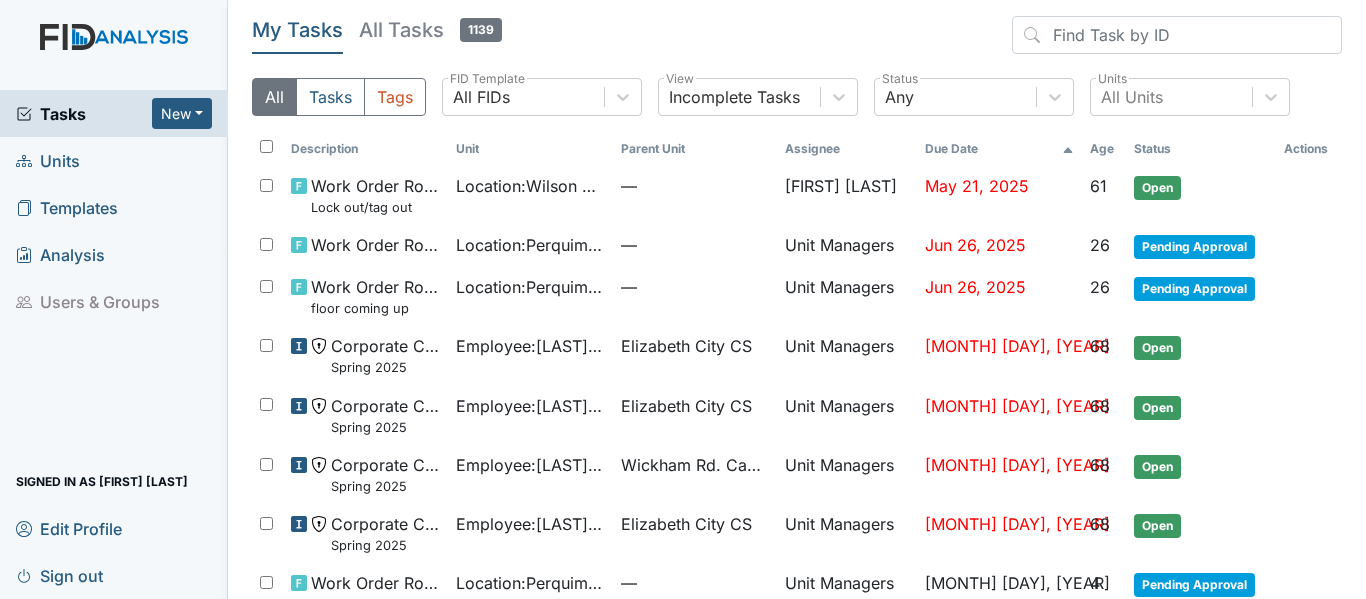 click on "Tasks" at bounding box center (84, 114) 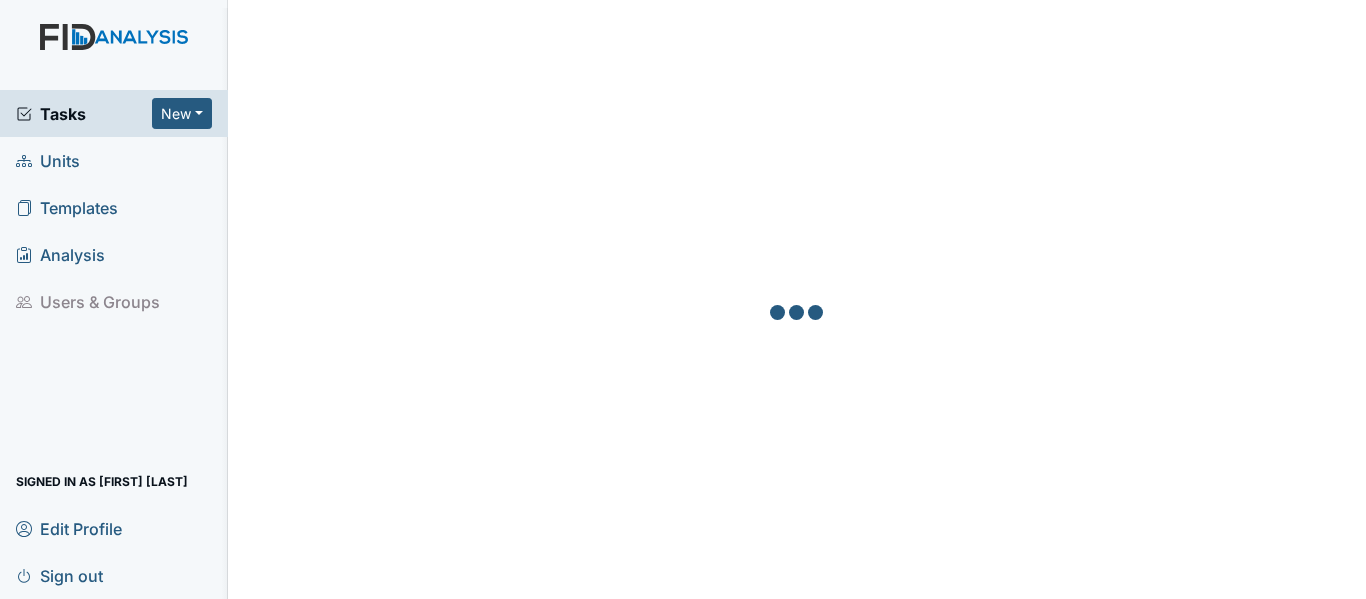 scroll, scrollTop: 0, scrollLeft: 0, axis: both 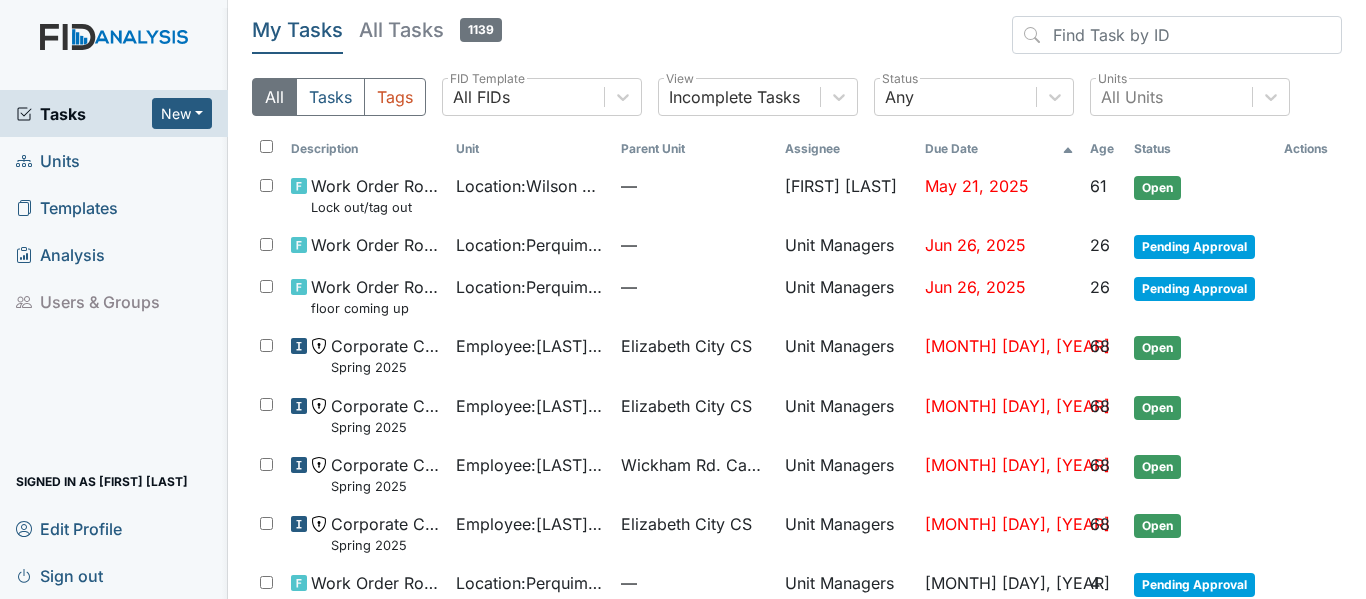 click on "Units" at bounding box center [48, 160] 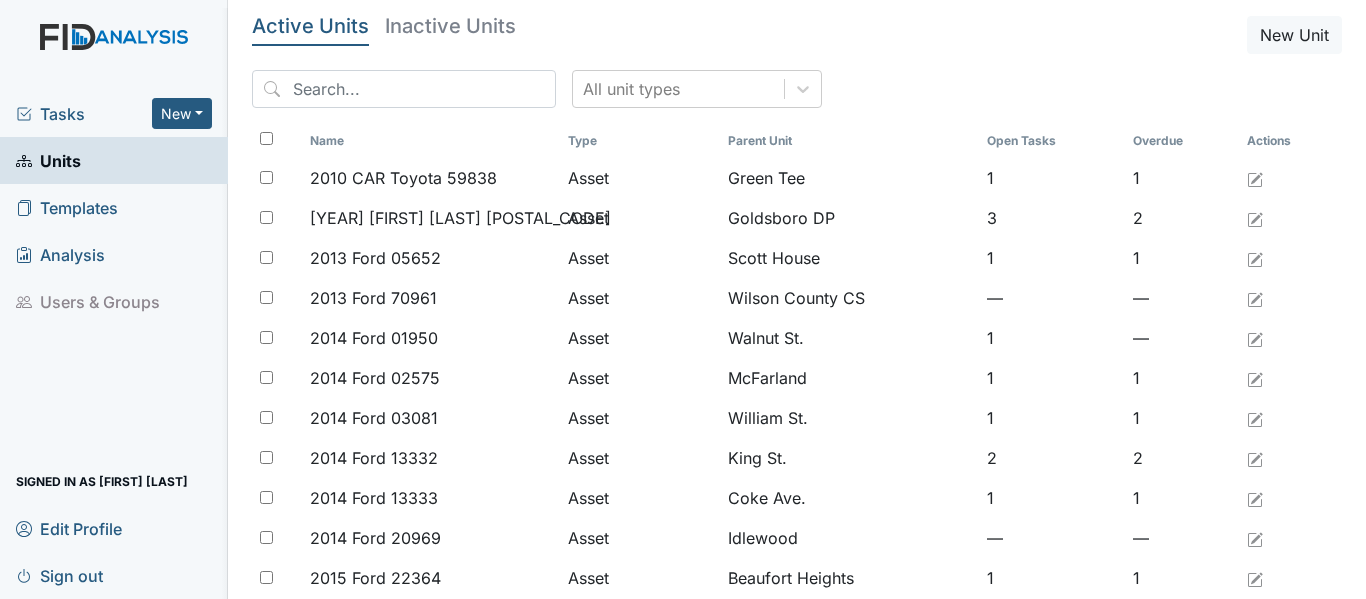 scroll, scrollTop: 0, scrollLeft: 0, axis: both 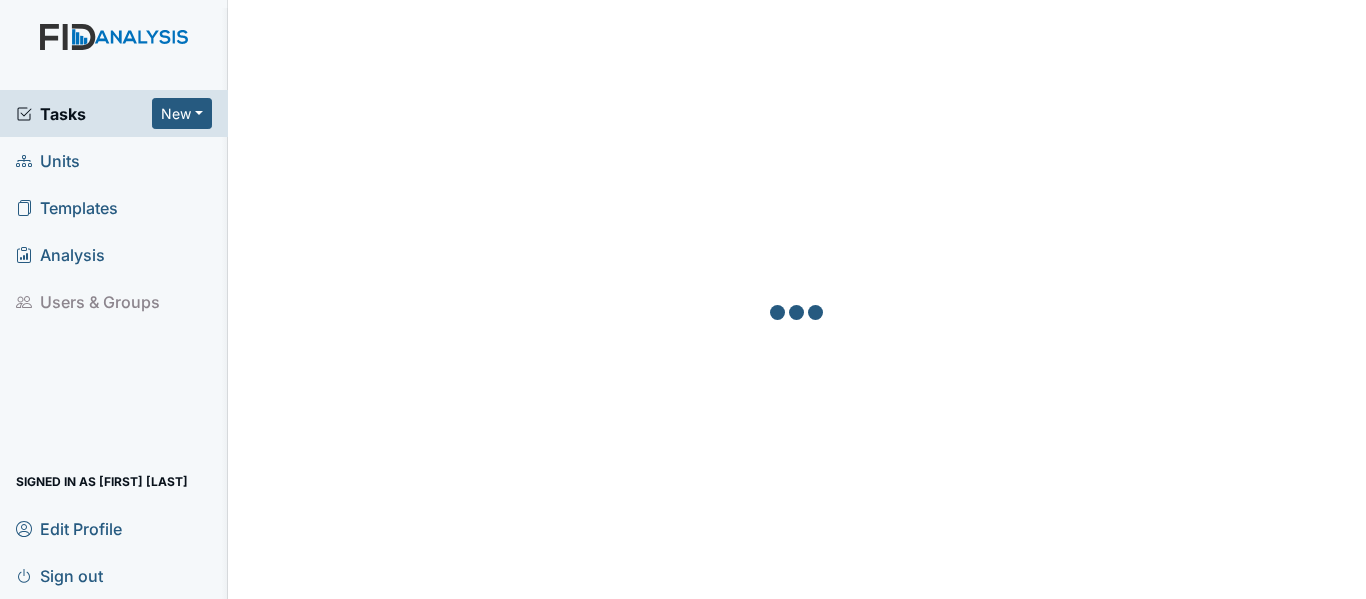 drag, startPoint x: 70, startPoint y: 158, endPoint x: 237, endPoint y: 113, distance: 172.95663 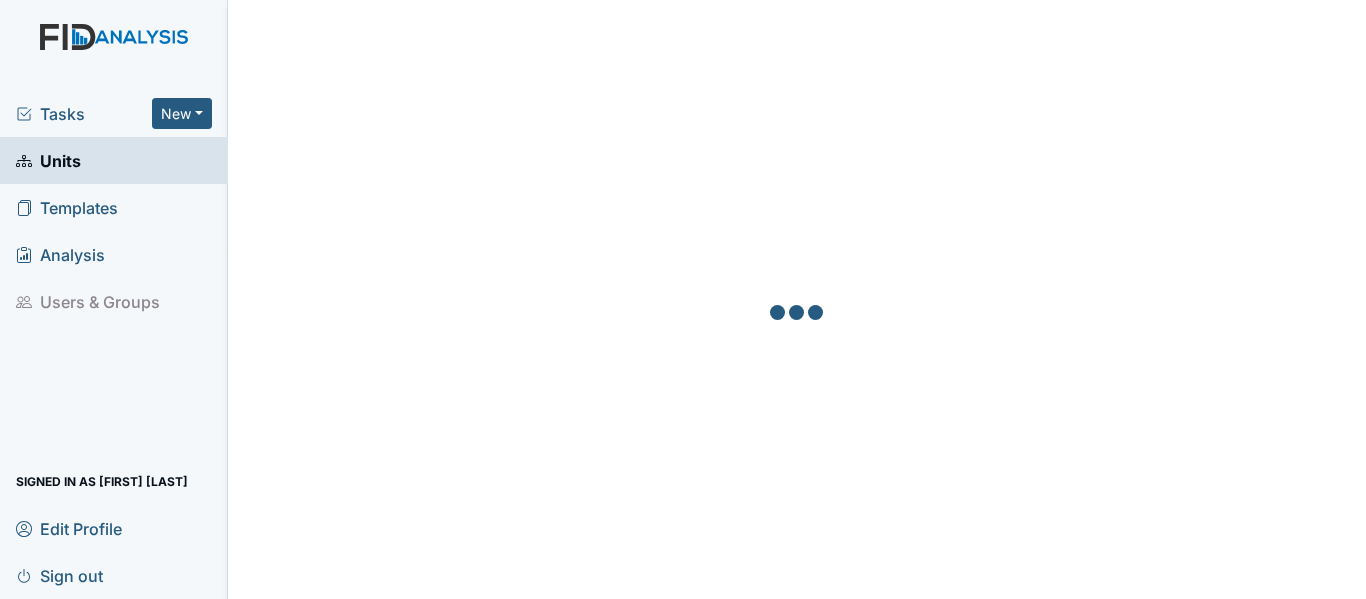 scroll, scrollTop: 0, scrollLeft: 0, axis: both 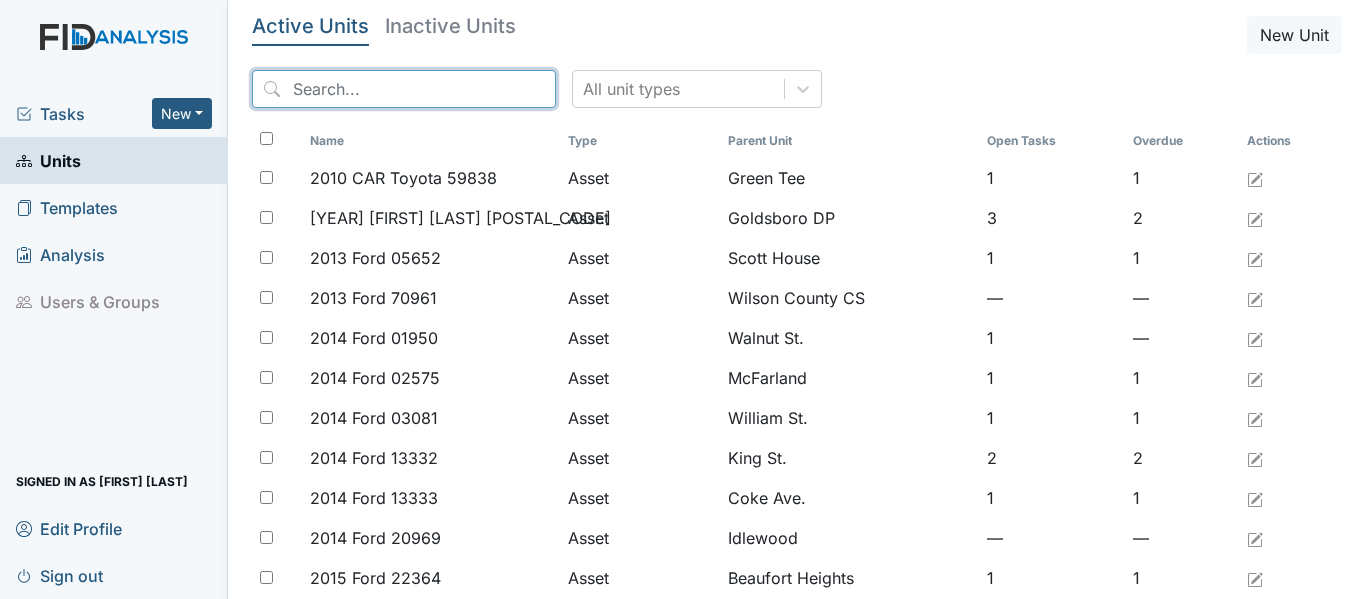 click at bounding box center [404, 89] 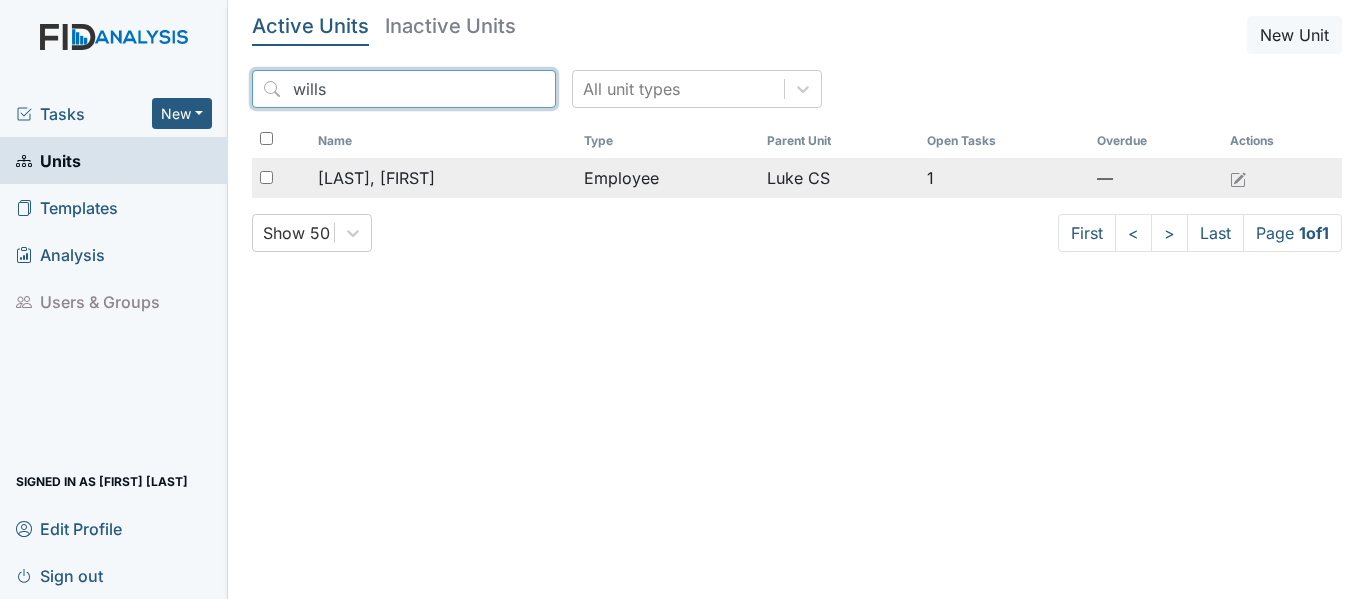 type on "wills" 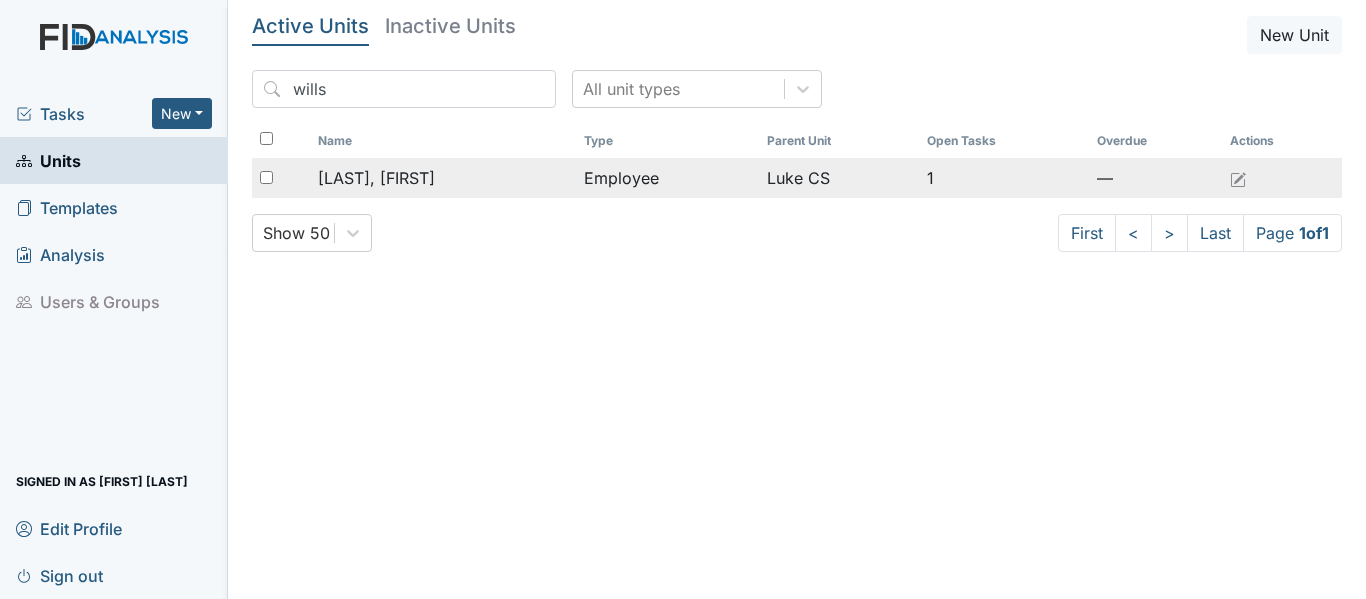 click on "[LAST], [FIRST]" at bounding box center [376, 178] 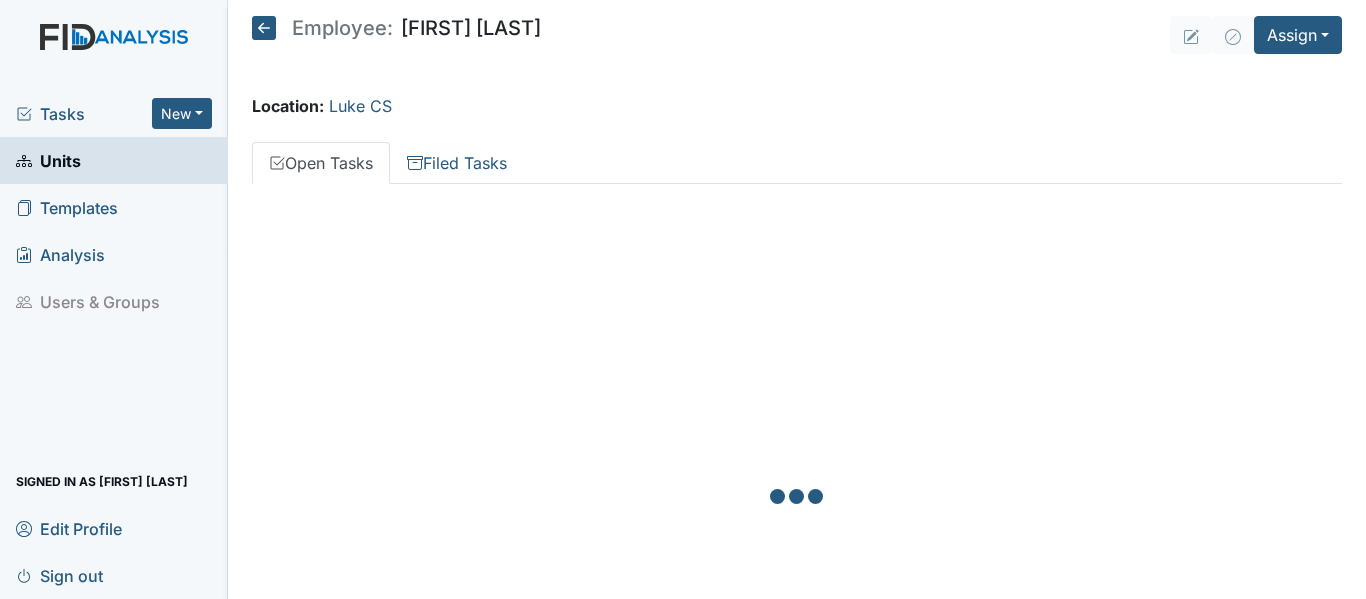 scroll, scrollTop: 0, scrollLeft: 0, axis: both 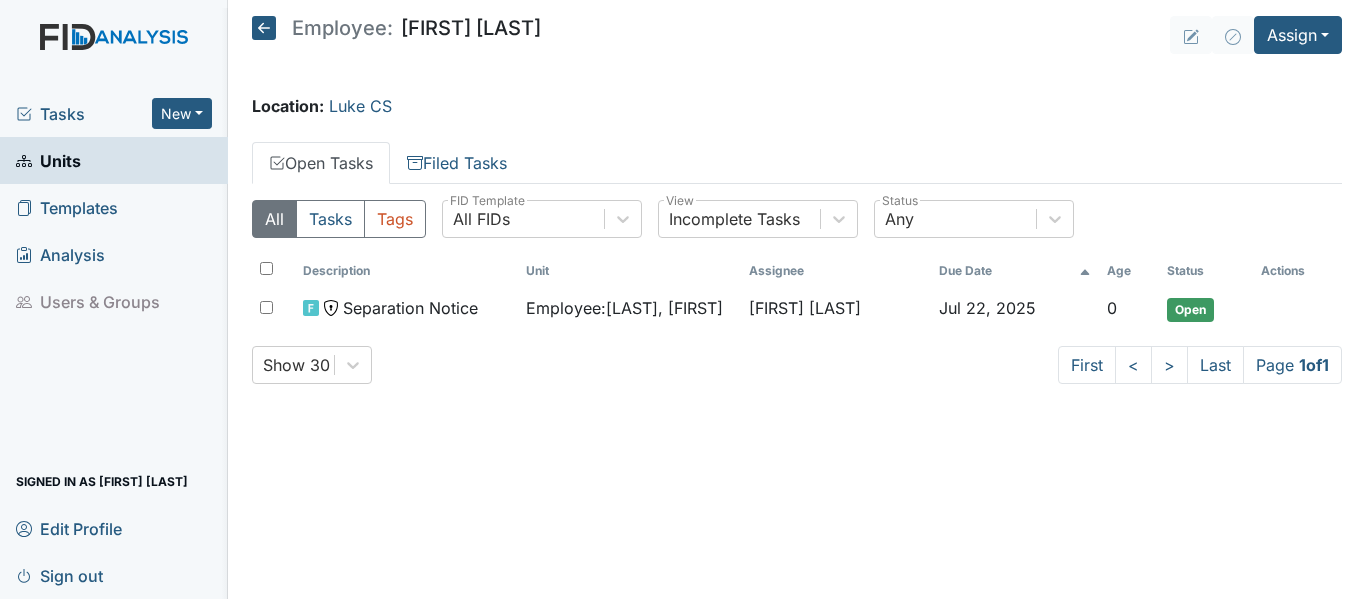 click on "Tasks" at bounding box center [84, 114] 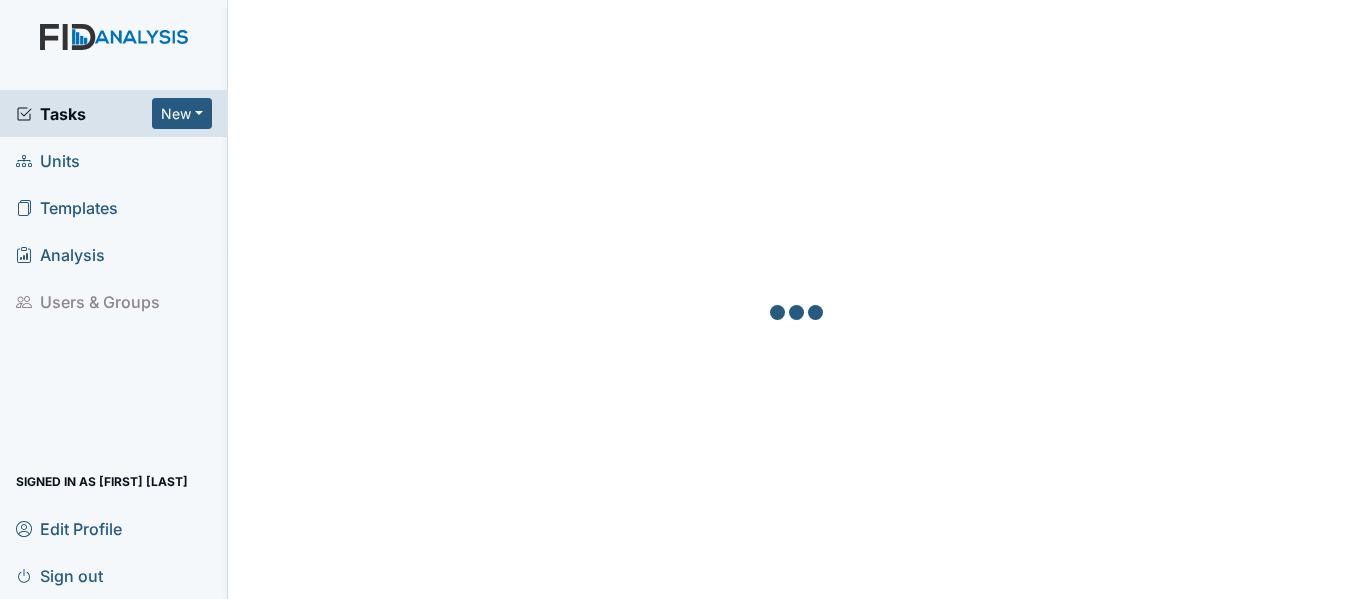 scroll, scrollTop: 0, scrollLeft: 0, axis: both 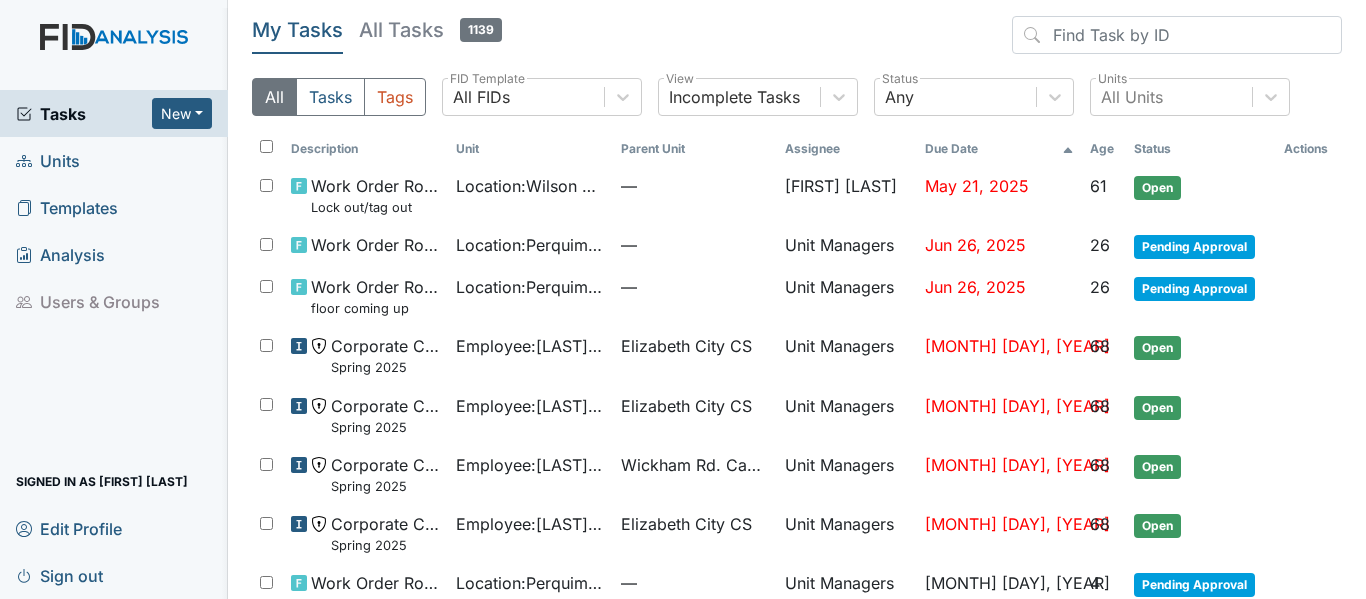 click on "Units" at bounding box center [48, 160] 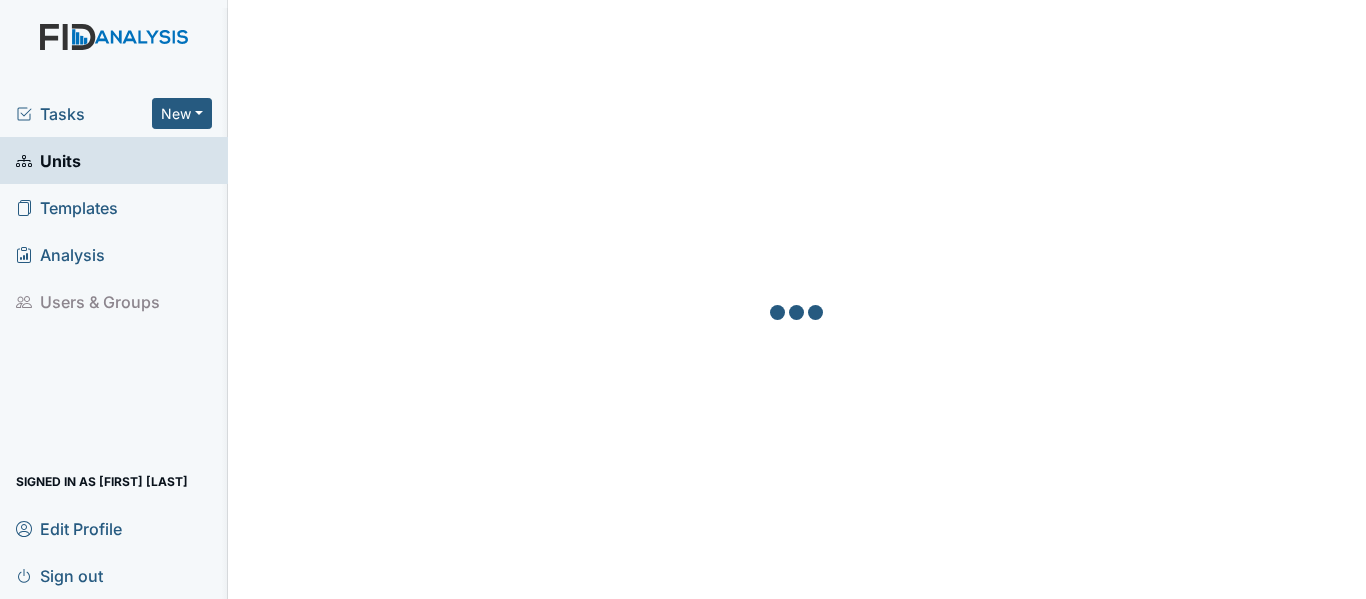 scroll, scrollTop: 0, scrollLeft: 0, axis: both 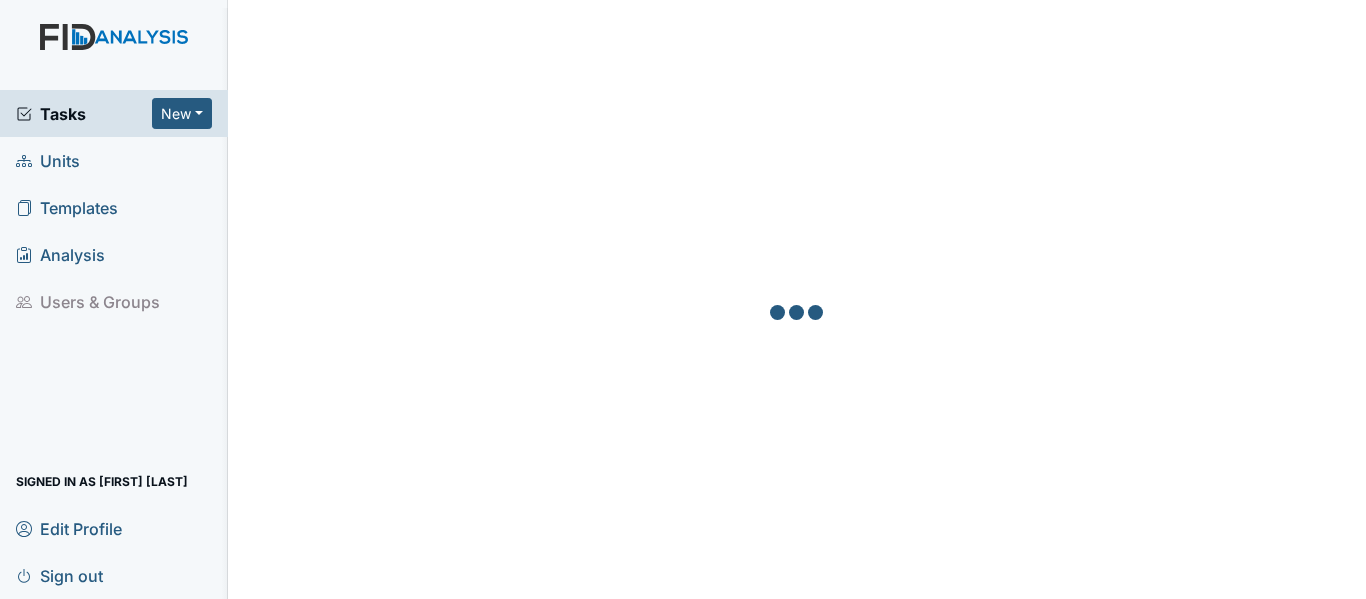 click on "Units" at bounding box center (48, 160) 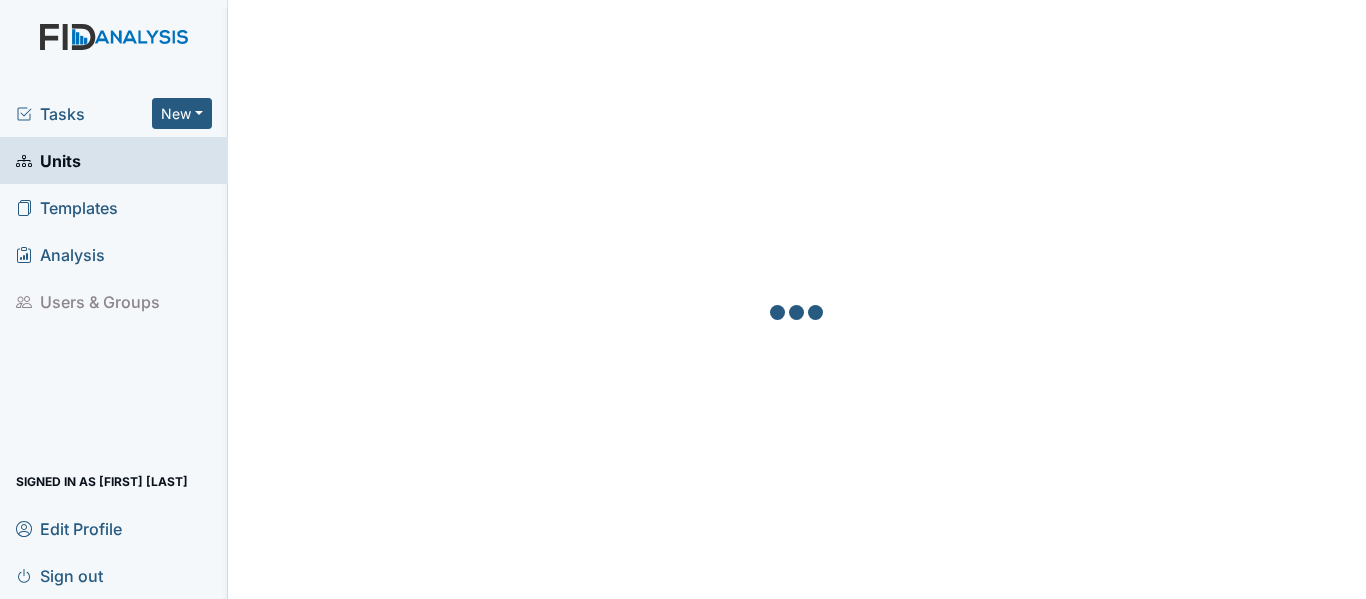 scroll, scrollTop: 0, scrollLeft: 0, axis: both 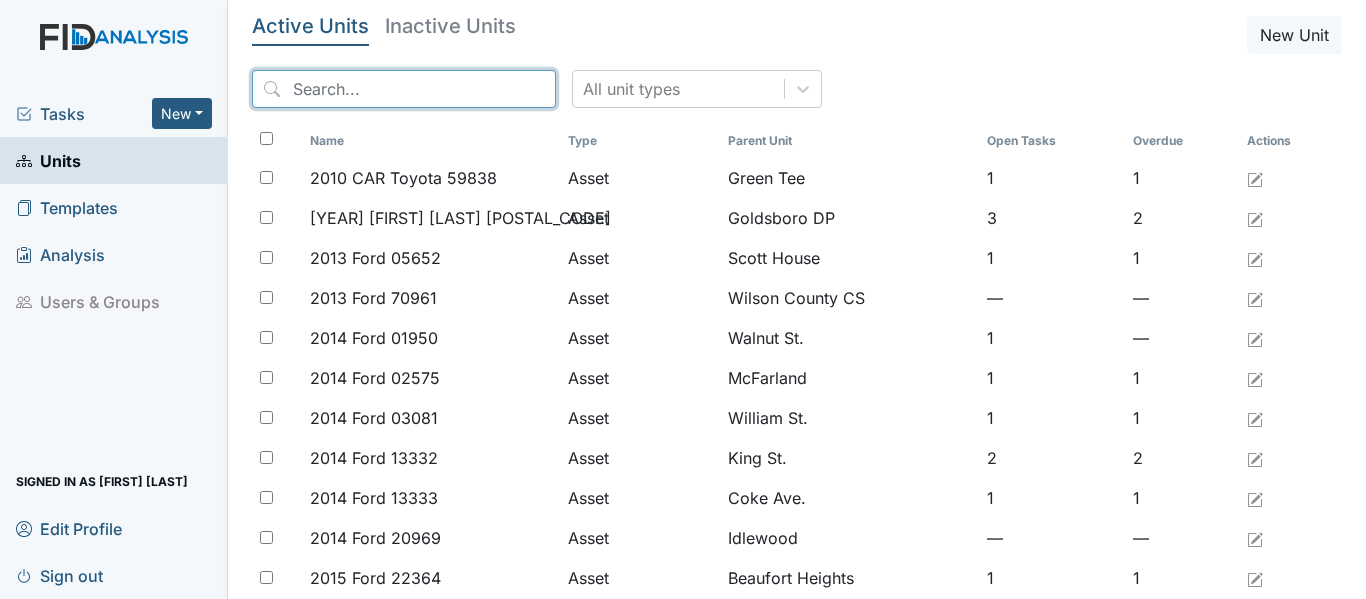 drag, startPoint x: 327, startPoint y: 89, endPoint x: 340, endPoint y: 83, distance: 14.3178215 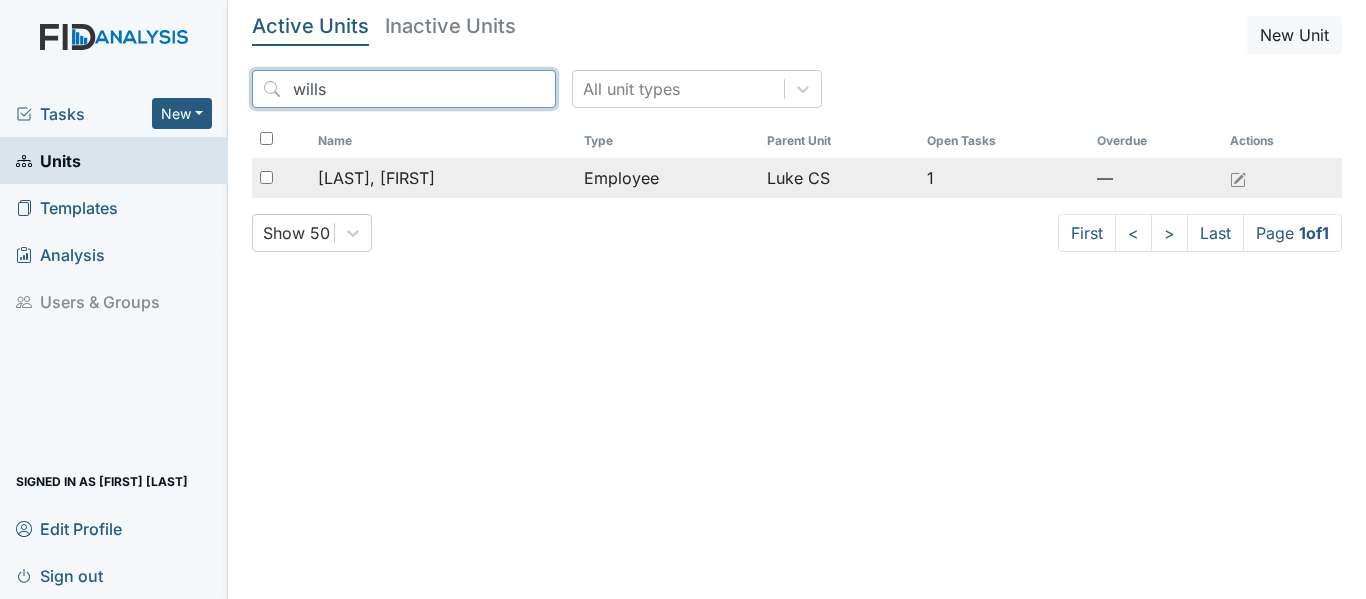 type on "wills" 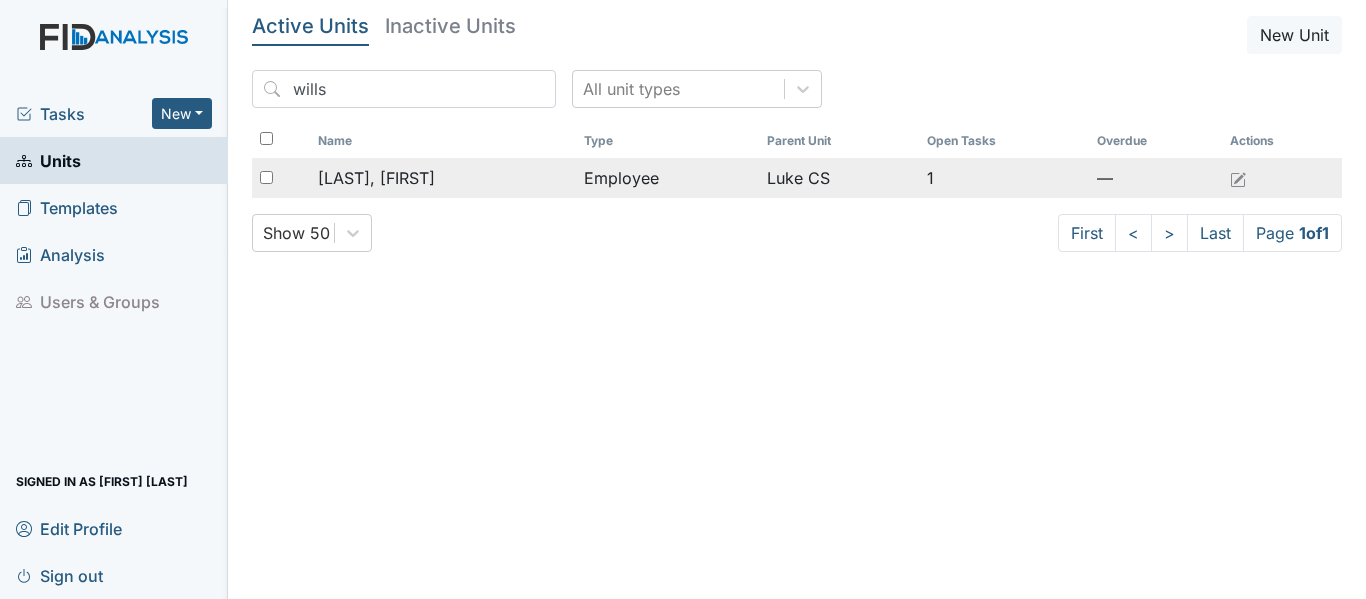 click on "[LAST], [FIRST]" at bounding box center (376, 178) 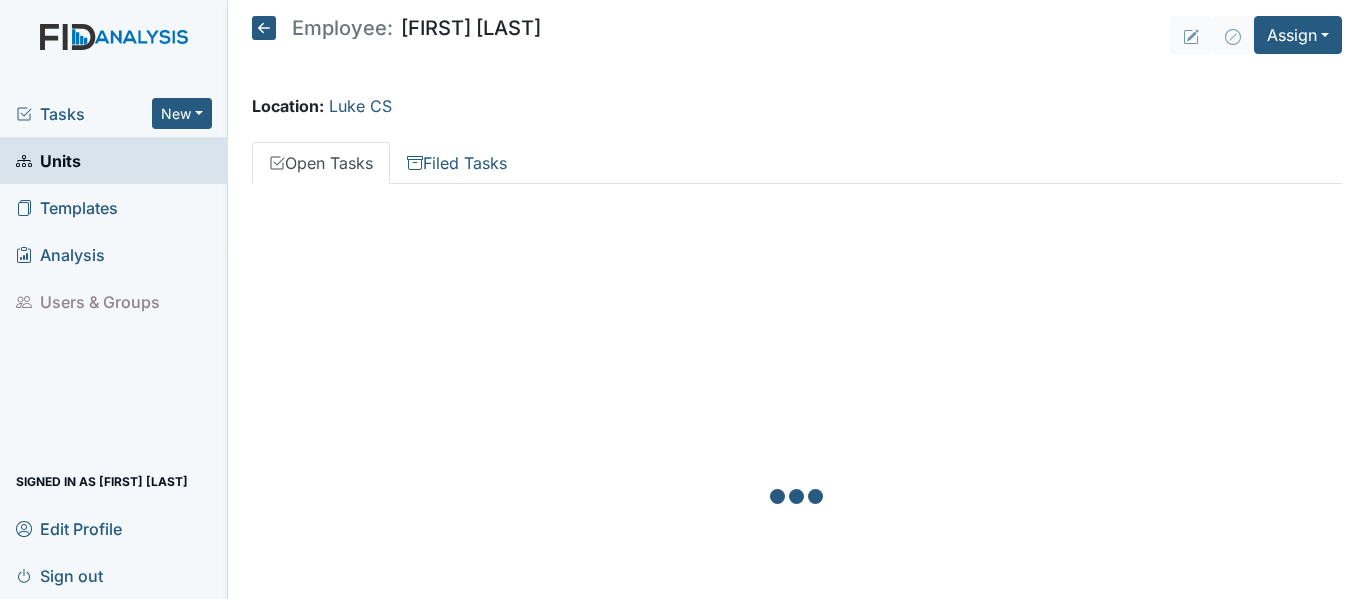 scroll, scrollTop: 0, scrollLeft: 0, axis: both 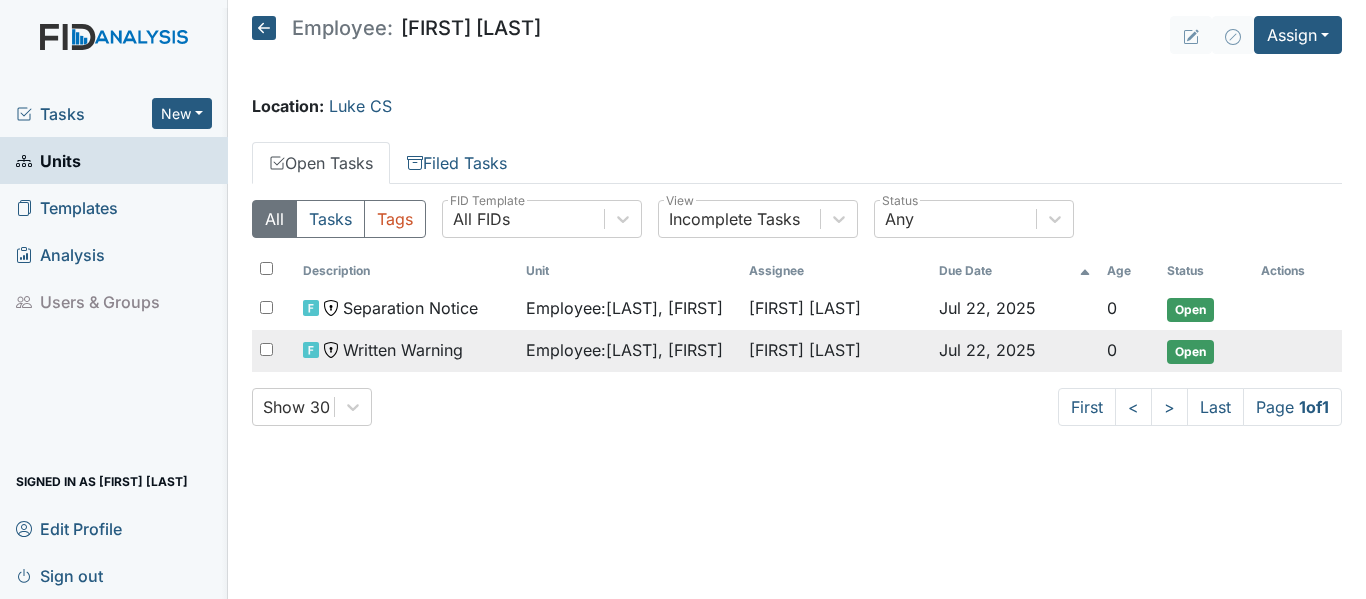 click on "Written Warning" at bounding box center [410, 308] 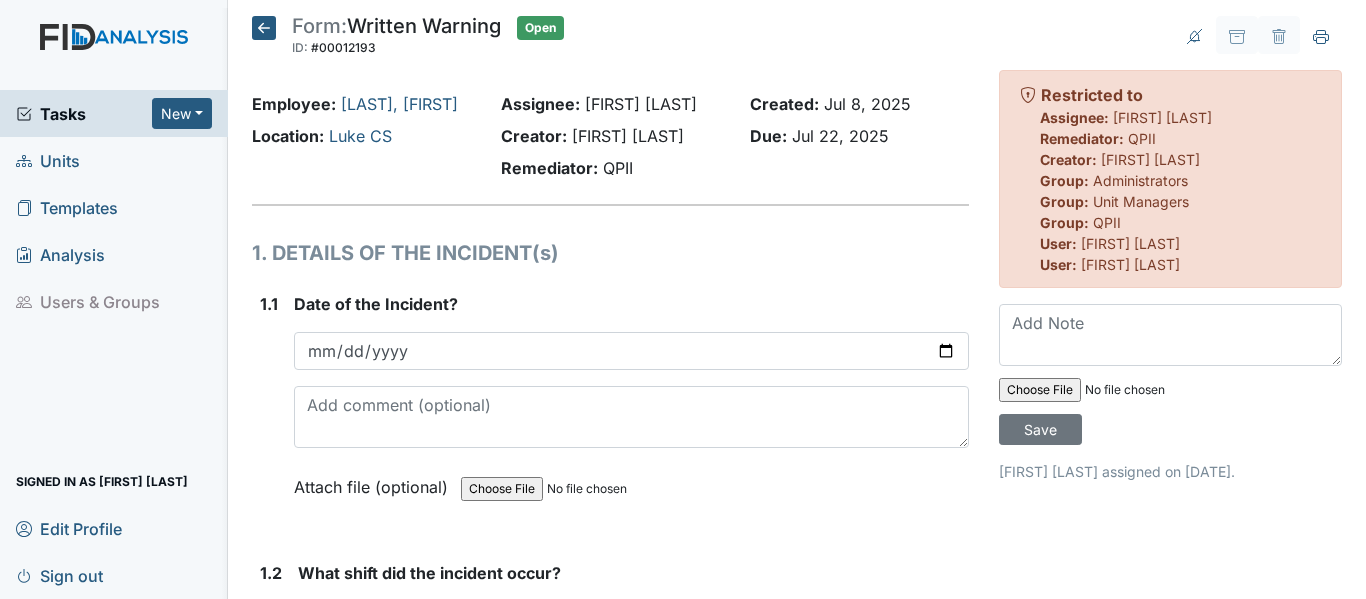 scroll, scrollTop: 0, scrollLeft: 0, axis: both 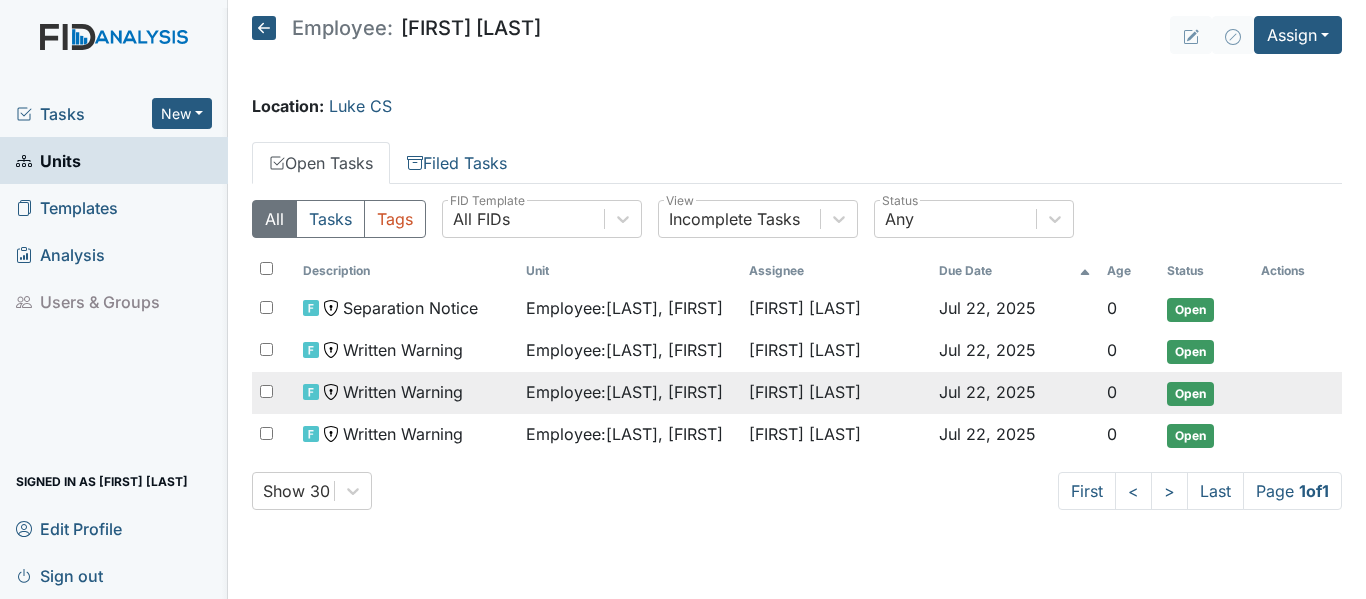 click on "Written Warning" at bounding box center (410, 308) 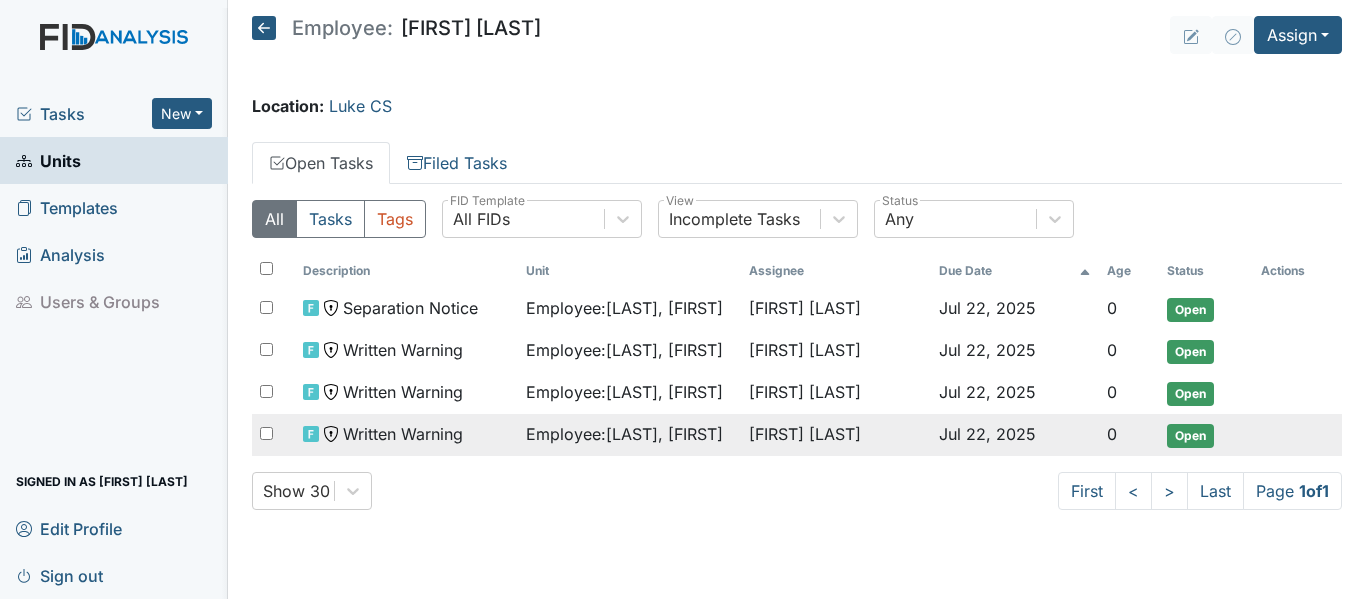 click on "Written Warning" at bounding box center (410, 308) 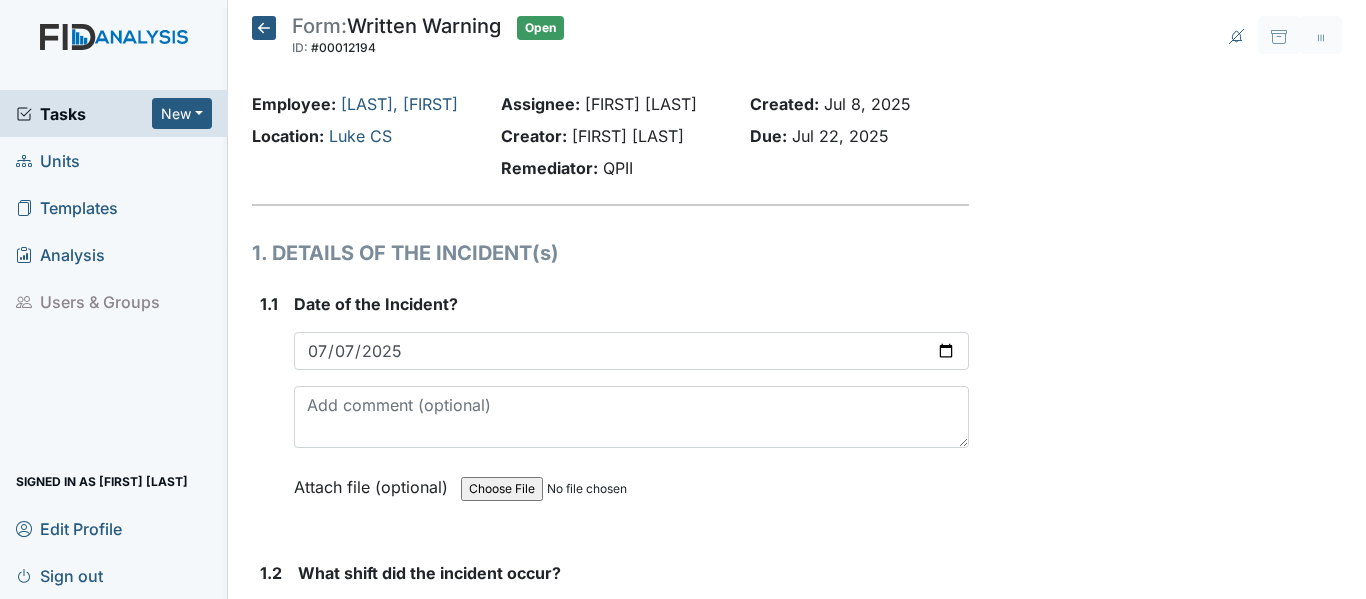 scroll, scrollTop: 0, scrollLeft: 0, axis: both 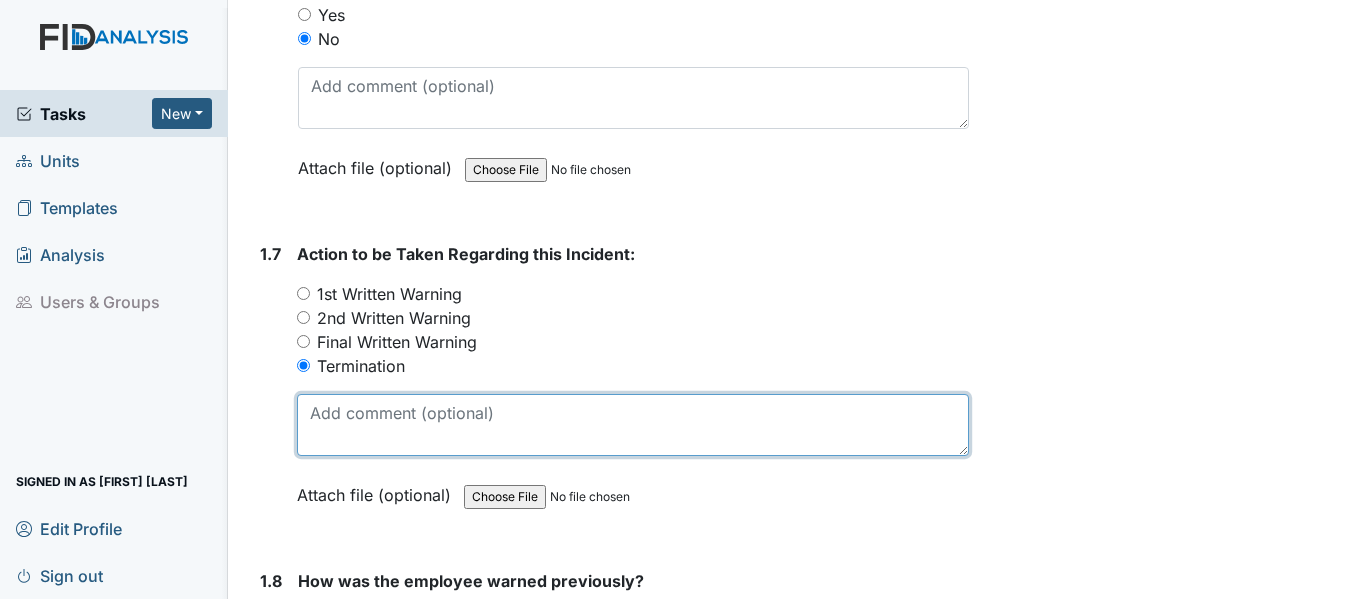 click at bounding box center [633, 425] 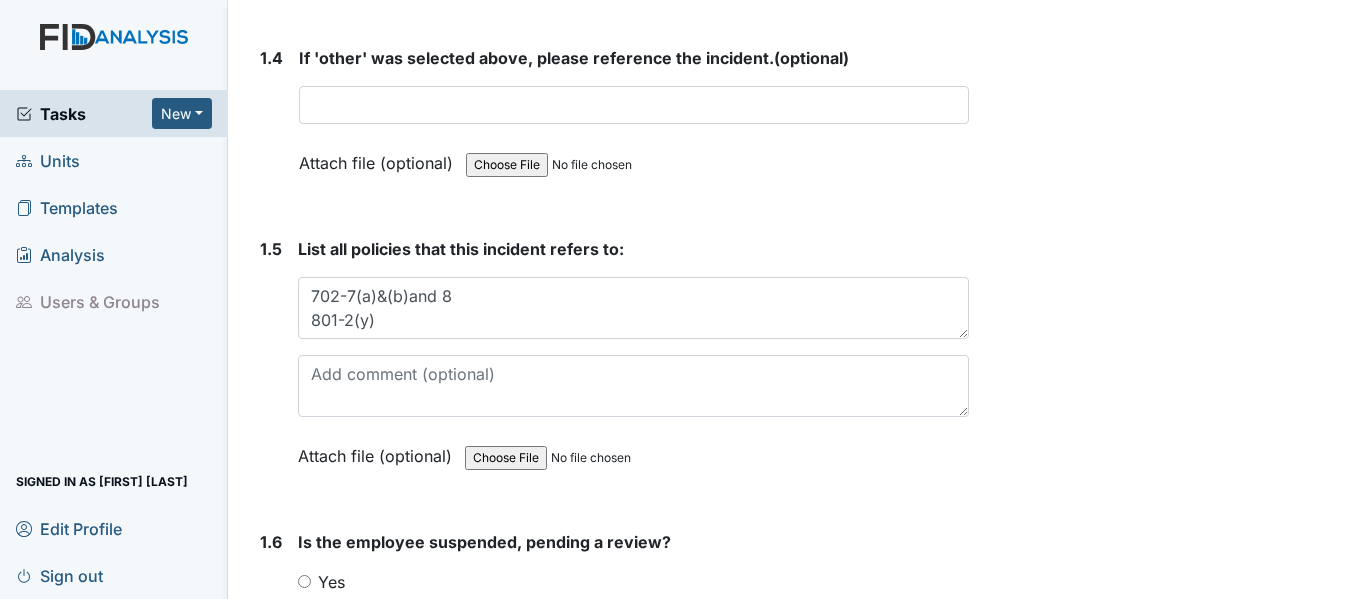 scroll, scrollTop: 1400, scrollLeft: 0, axis: vertical 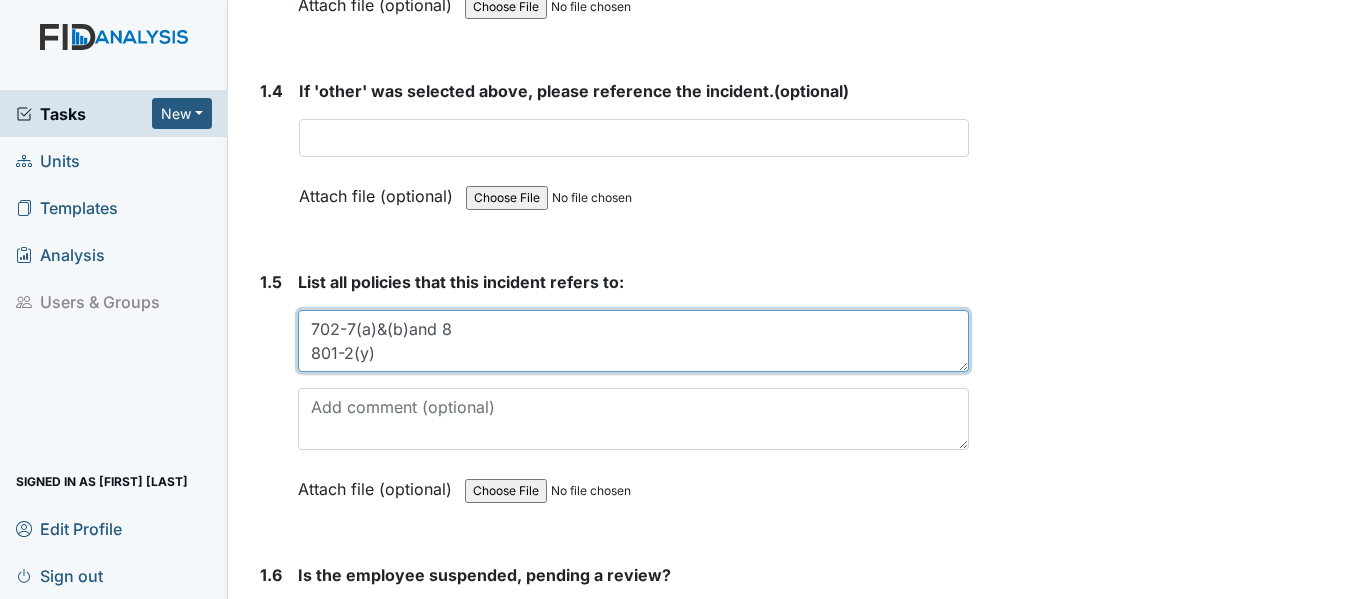 drag, startPoint x: 384, startPoint y: 353, endPoint x: 304, endPoint y: 335, distance: 82 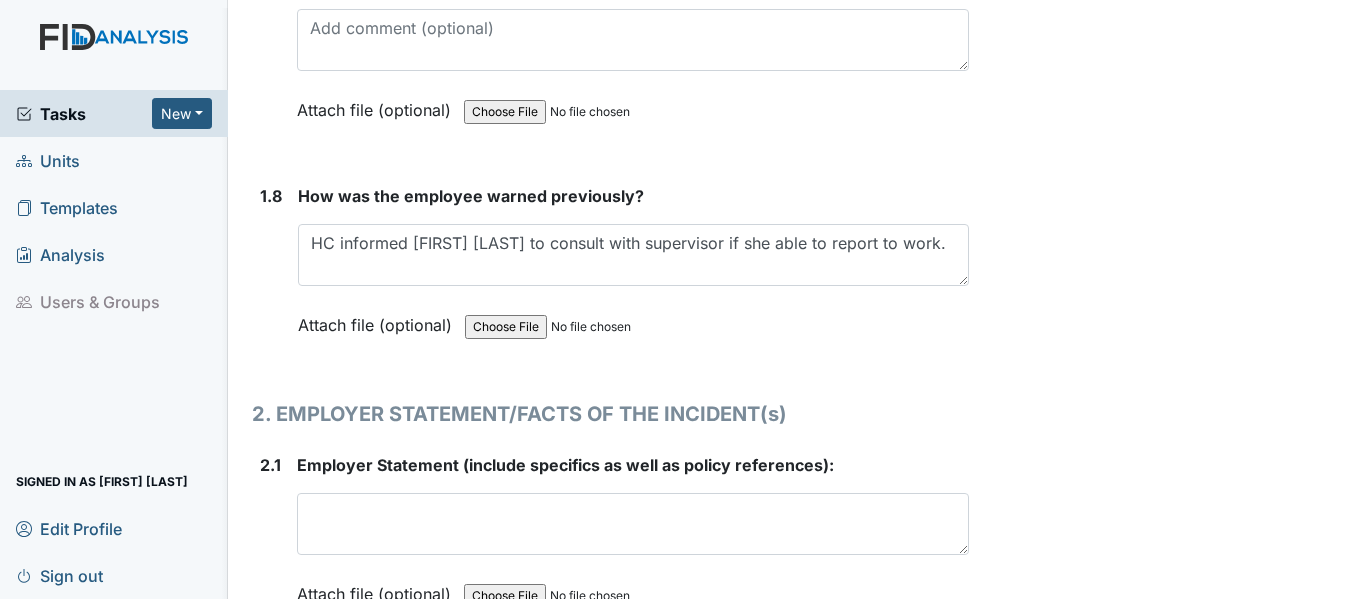 scroll, scrollTop: 2400, scrollLeft: 0, axis: vertical 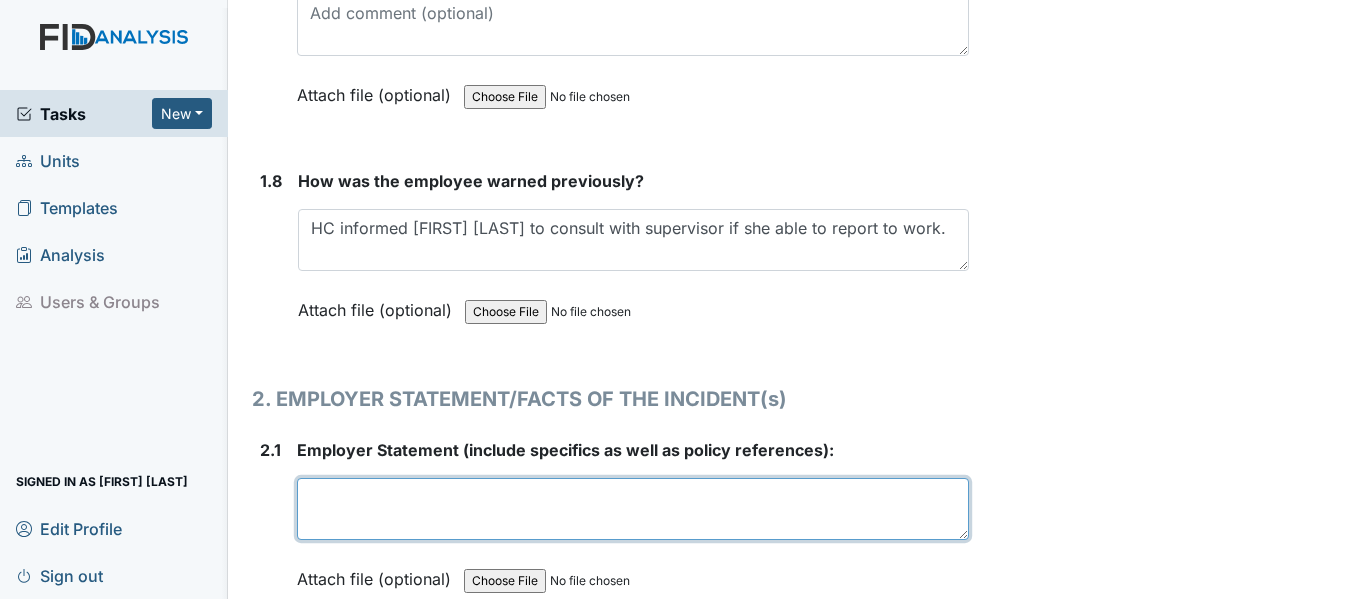 click at bounding box center (633, 509) 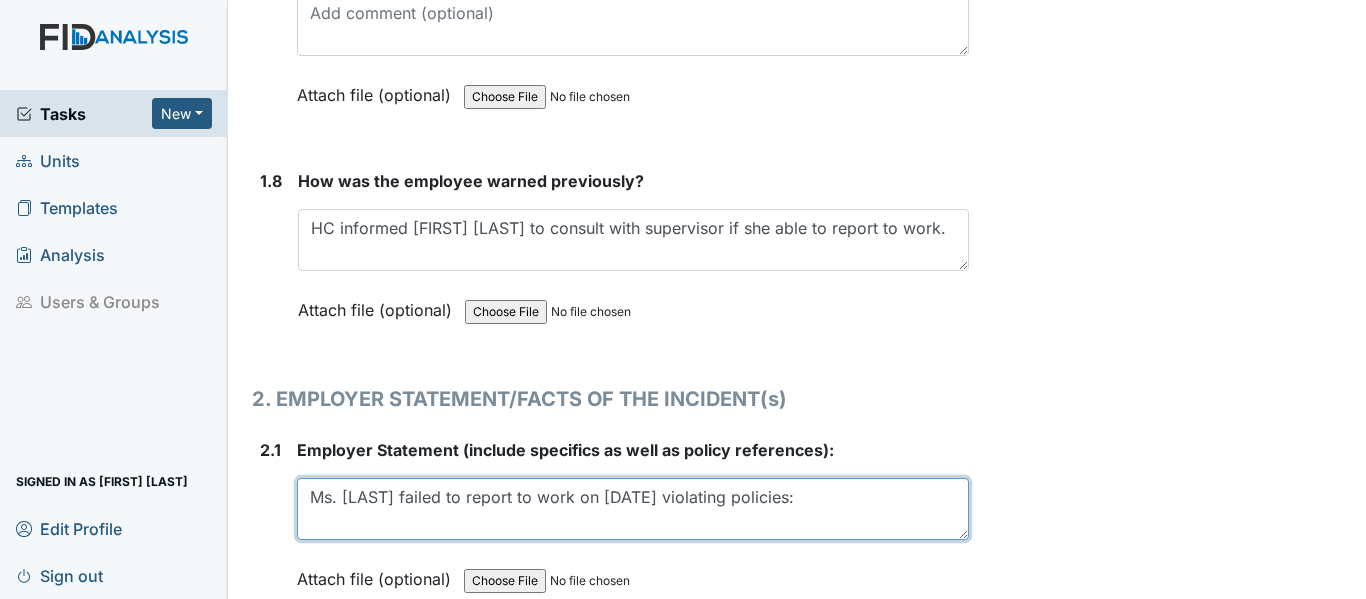 paste on "702-7(a)&(b)and 8
801-2(y)" 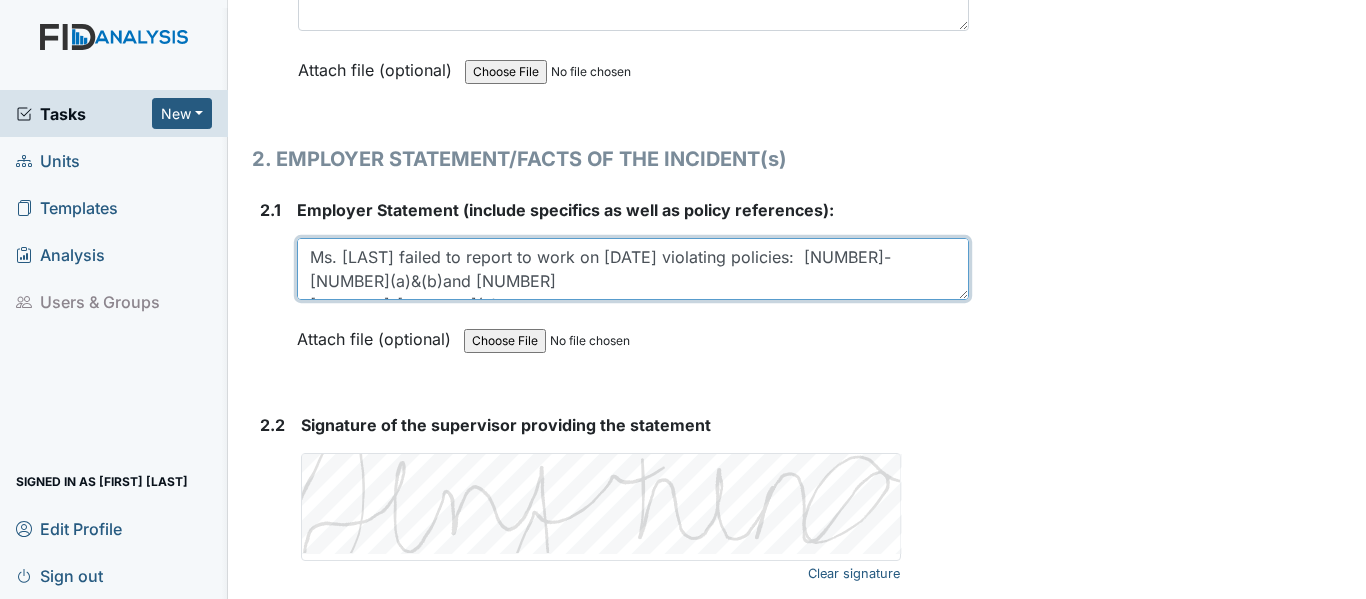 scroll, scrollTop: 2600, scrollLeft: 0, axis: vertical 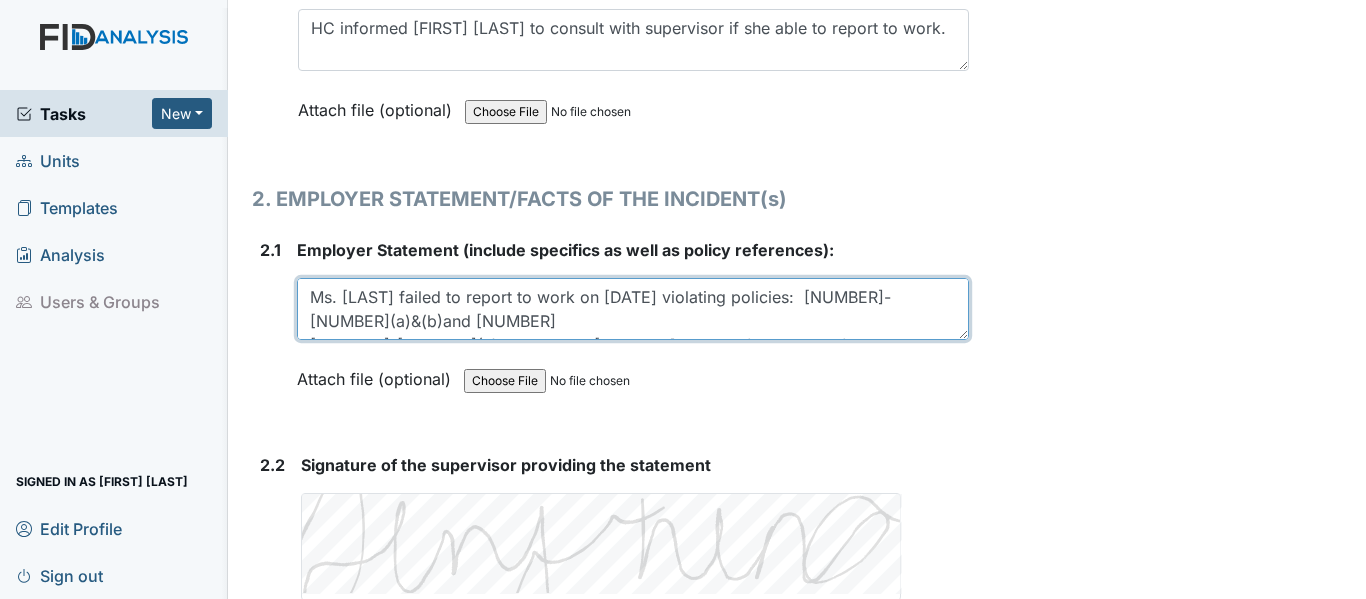 drag, startPoint x: 777, startPoint y: 329, endPoint x: 308, endPoint y: 289, distance: 470.70267 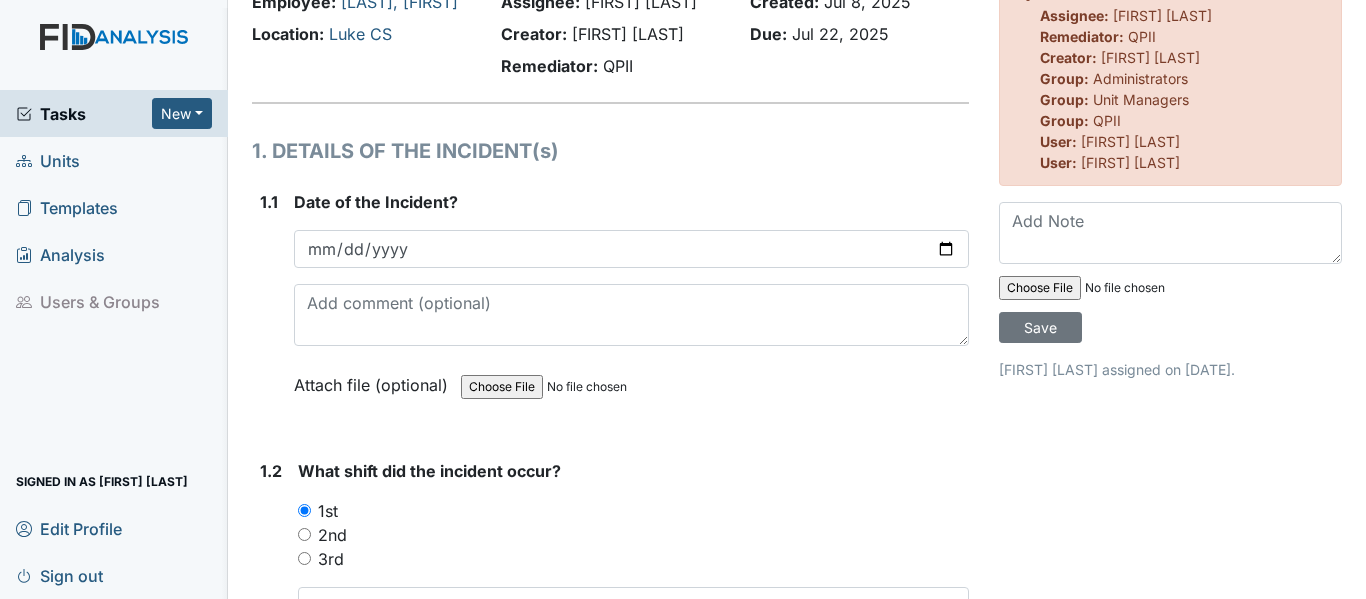 scroll, scrollTop: 0, scrollLeft: 0, axis: both 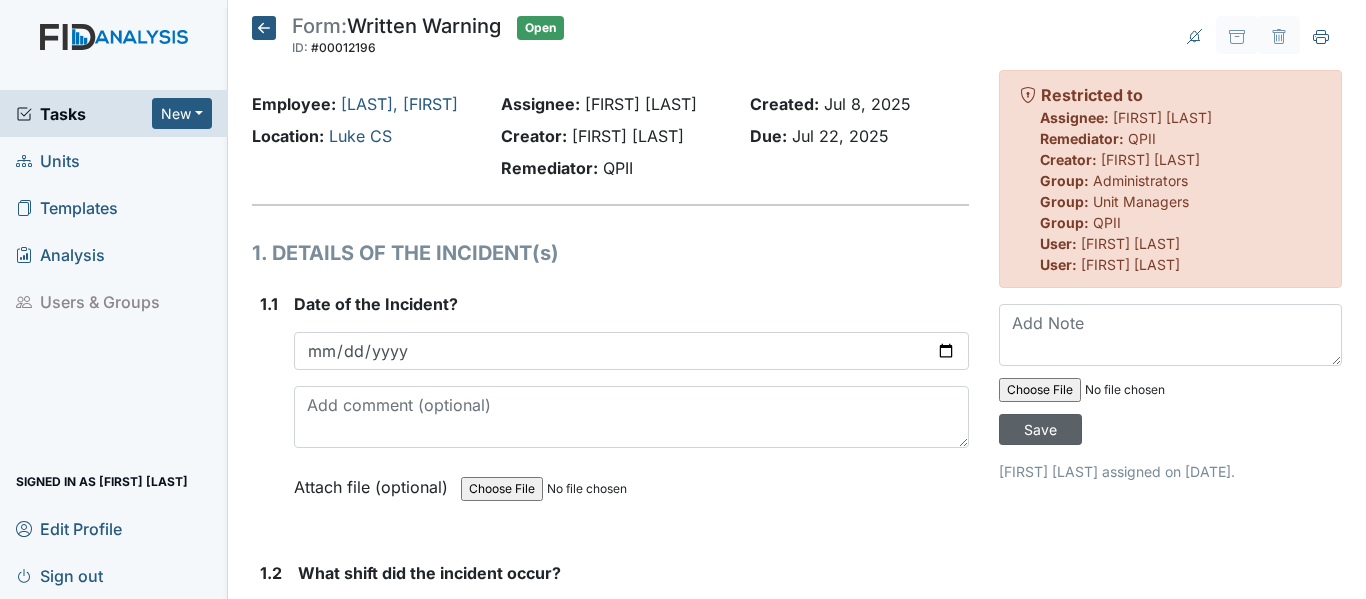 type on "Ms. Wills failed to report to work on 7/8/25 violating policies:  702-7(a)&(b)and 8
801-2(y).  This is the third day she failed to notify her supervisor that she would not be able to work and did not show for her scheduled time." 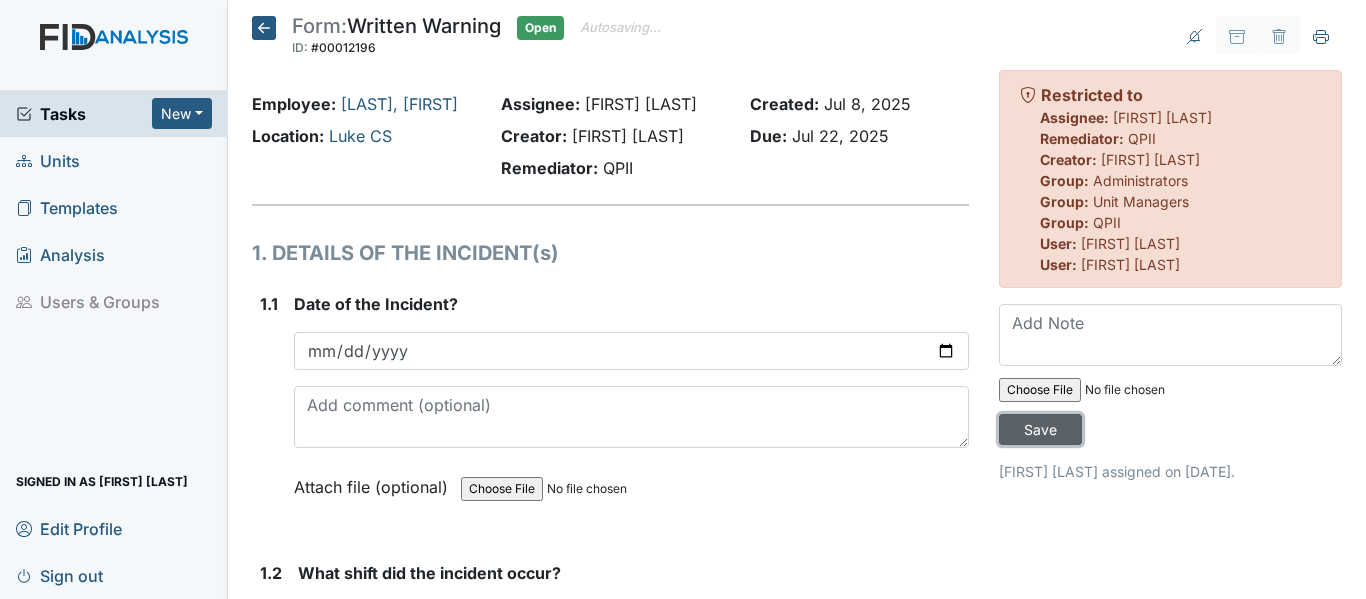 click on "Save" at bounding box center [1040, 429] 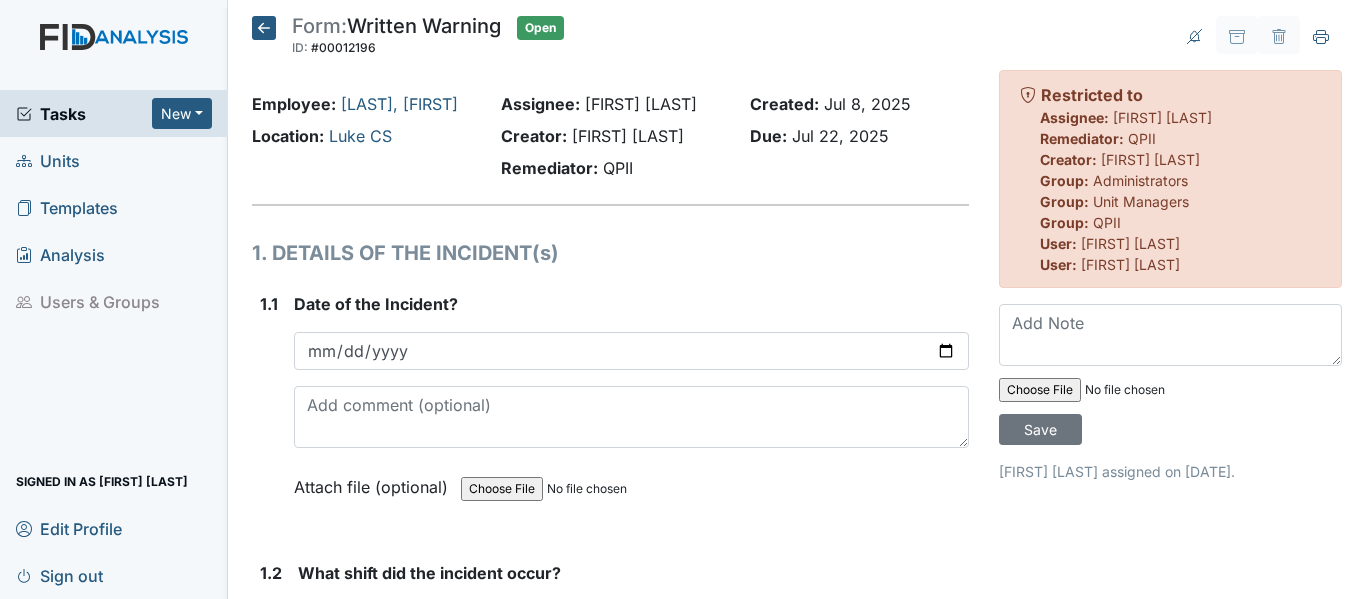 click at bounding box center [264, 28] 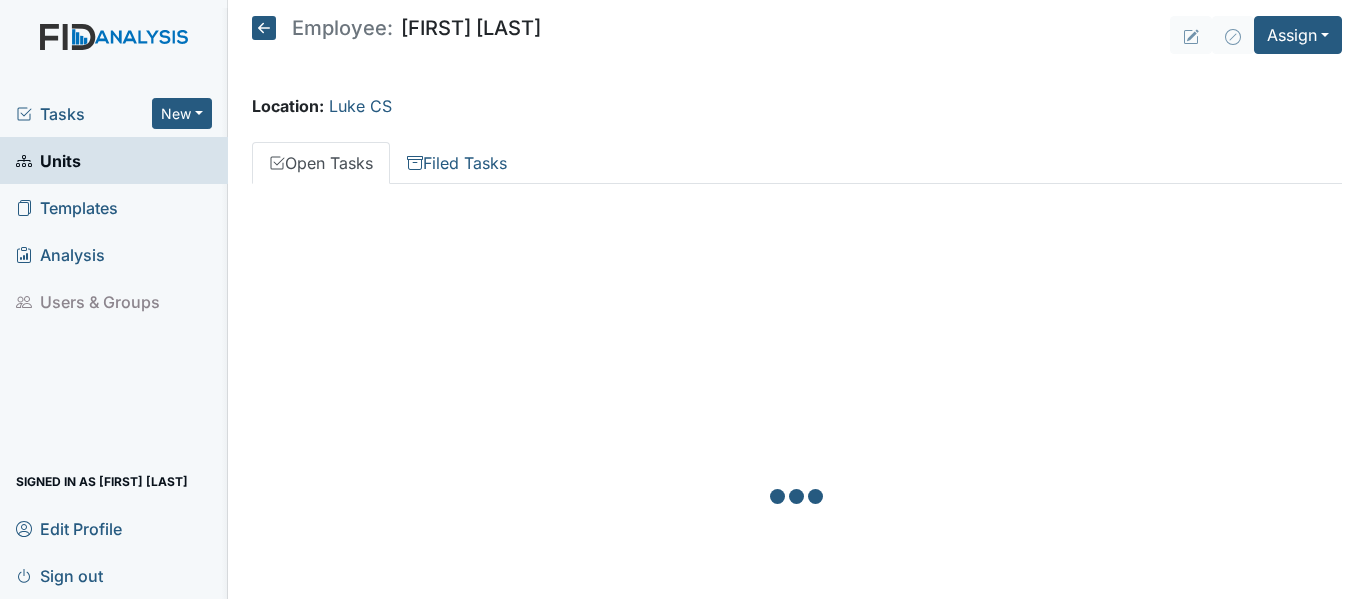 scroll, scrollTop: 0, scrollLeft: 0, axis: both 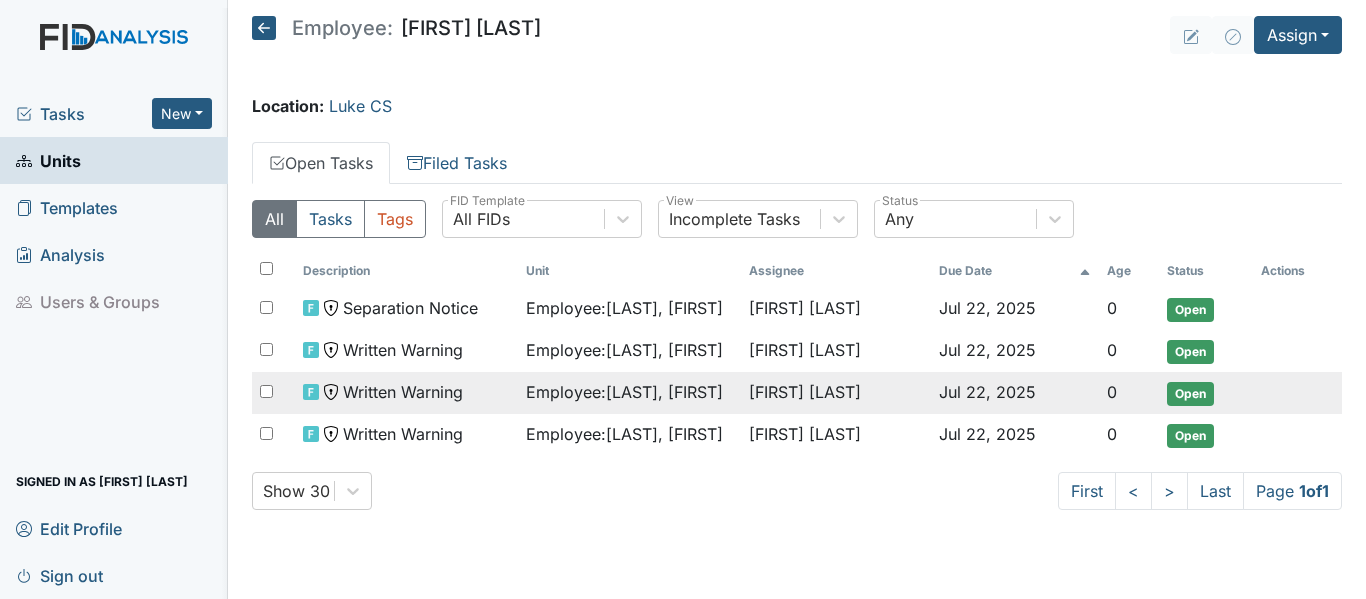 click on "Written Warning" at bounding box center (410, 308) 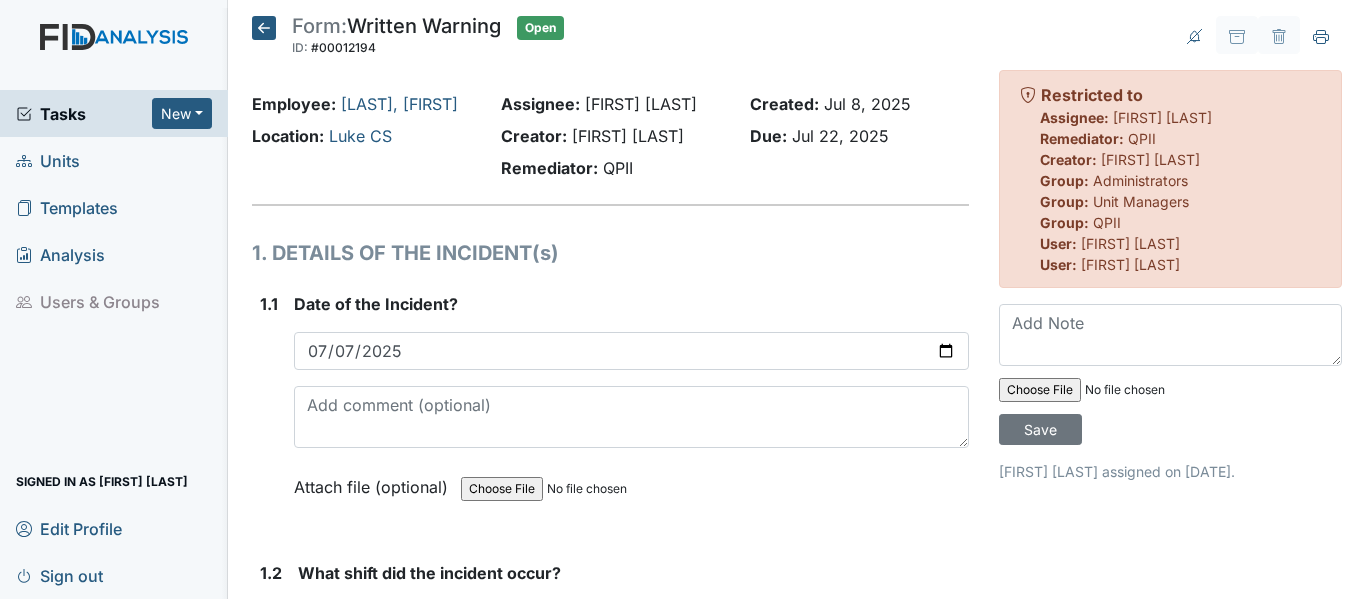 scroll, scrollTop: 0, scrollLeft: 0, axis: both 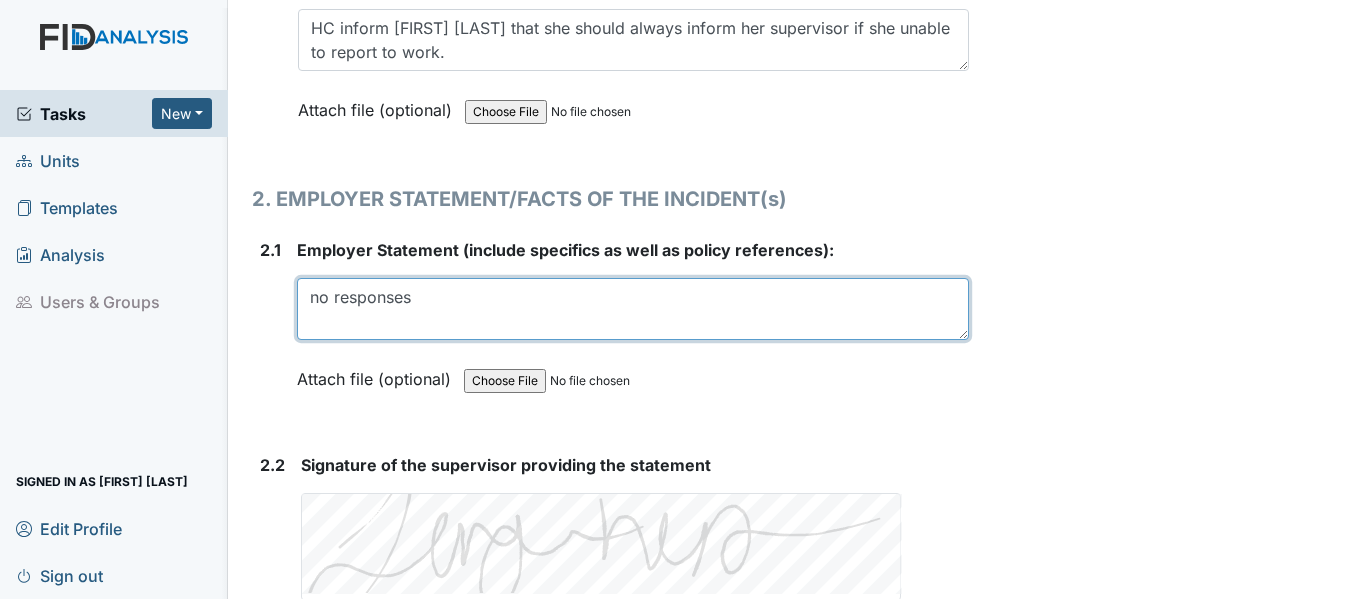 drag, startPoint x: 435, startPoint y: 297, endPoint x: 293, endPoint y: 309, distance: 142.50613 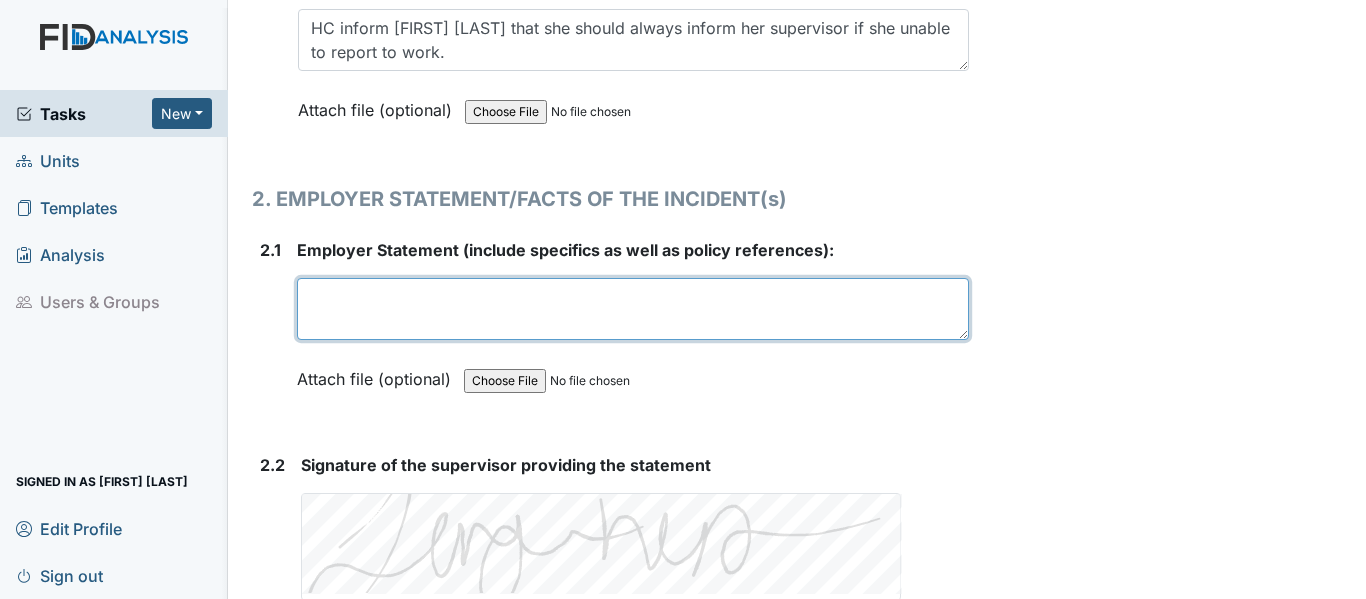 paste on "Ms. [LAST] failed to report to work on [DATE] violating policies:  702-7(a)&(b)and 8
801-2(y).  This is the third day she failed to notify her supervisor that she would not be able to work and did not show for her scheduled time." 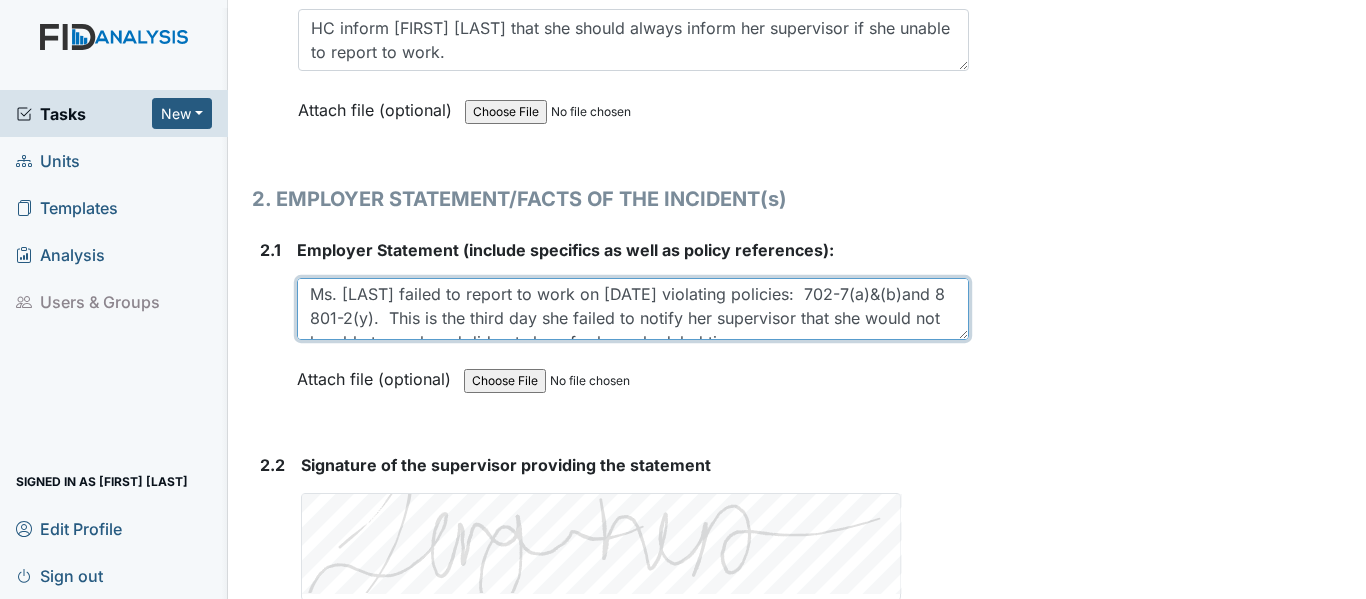 scroll, scrollTop: 0, scrollLeft: 0, axis: both 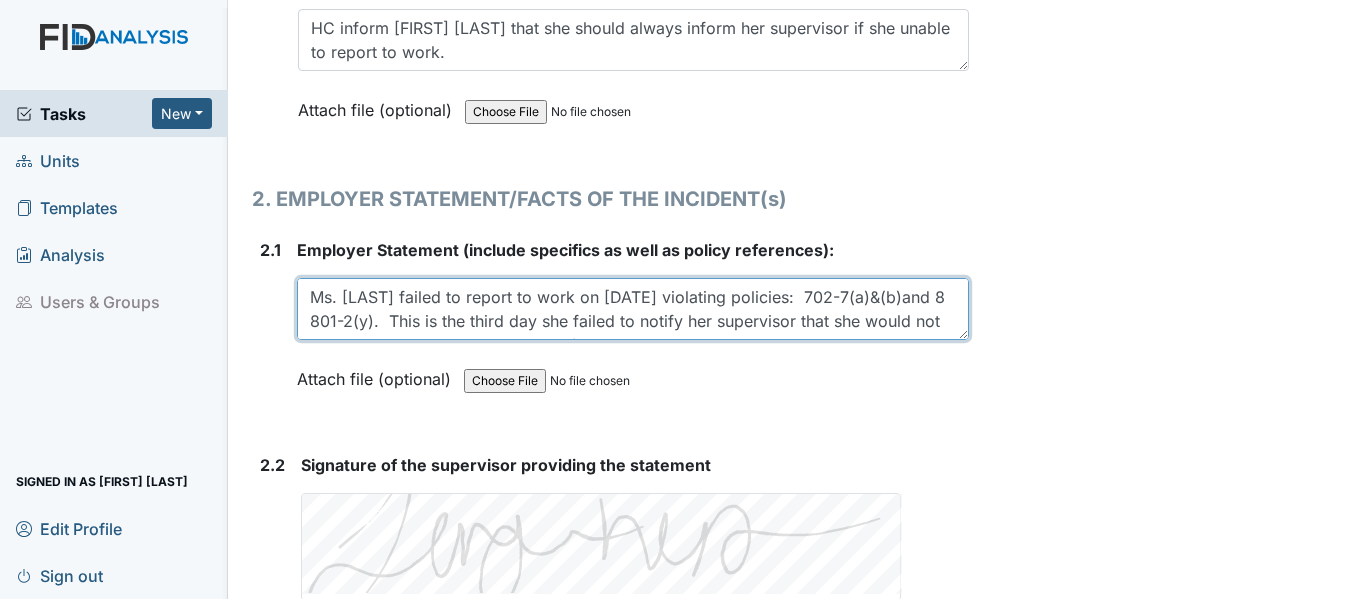 click on "no responses" at bounding box center (633, 309) 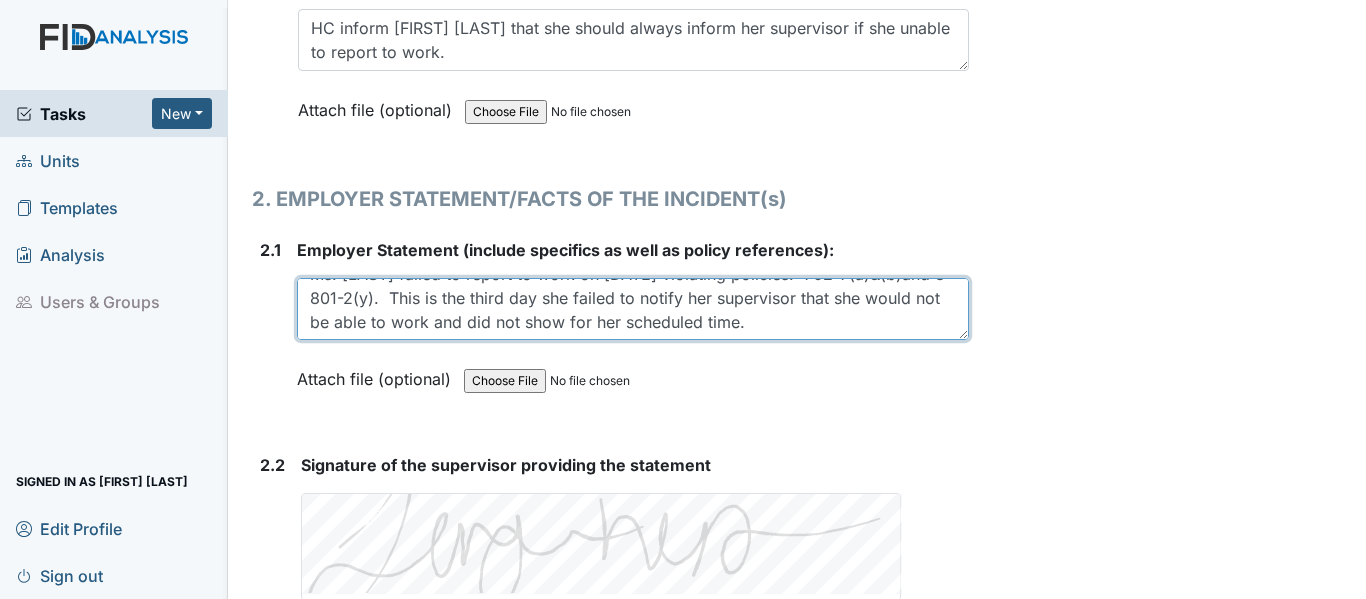 scroll, scrollTop: 24, scrollLeft: 0, axis: vertical 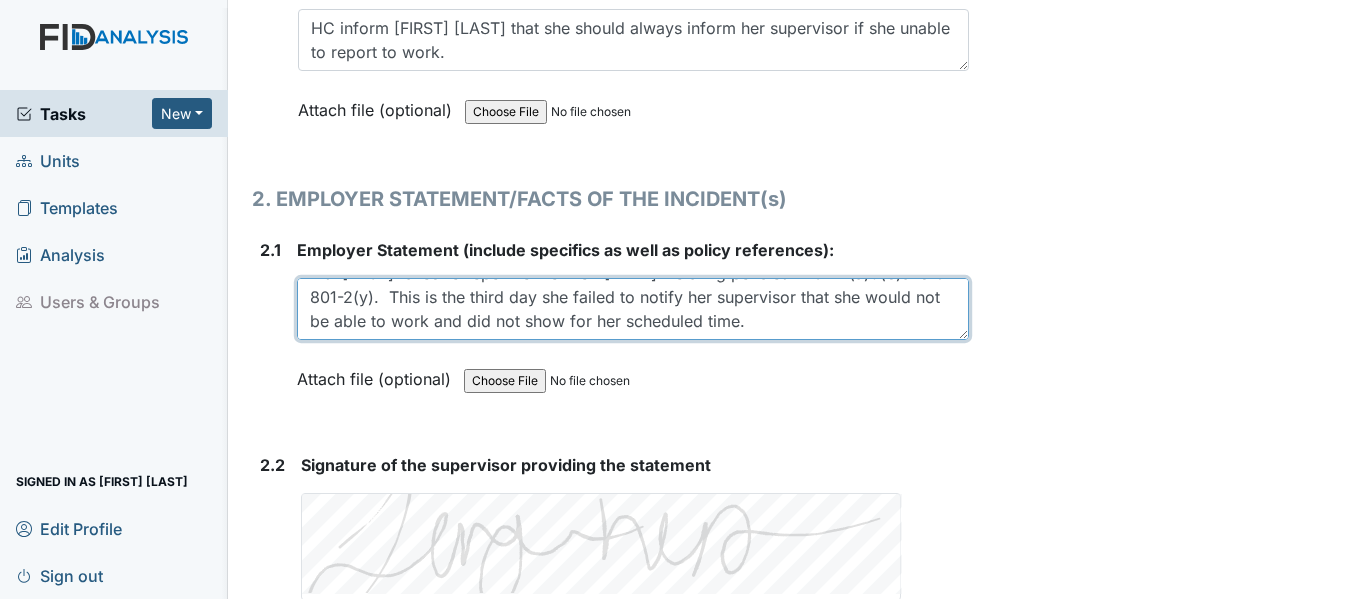 drag, startPoint x: 501, startPoint y: 297, endPoint x: 474, endPoint y: 324, distance: 38.183765 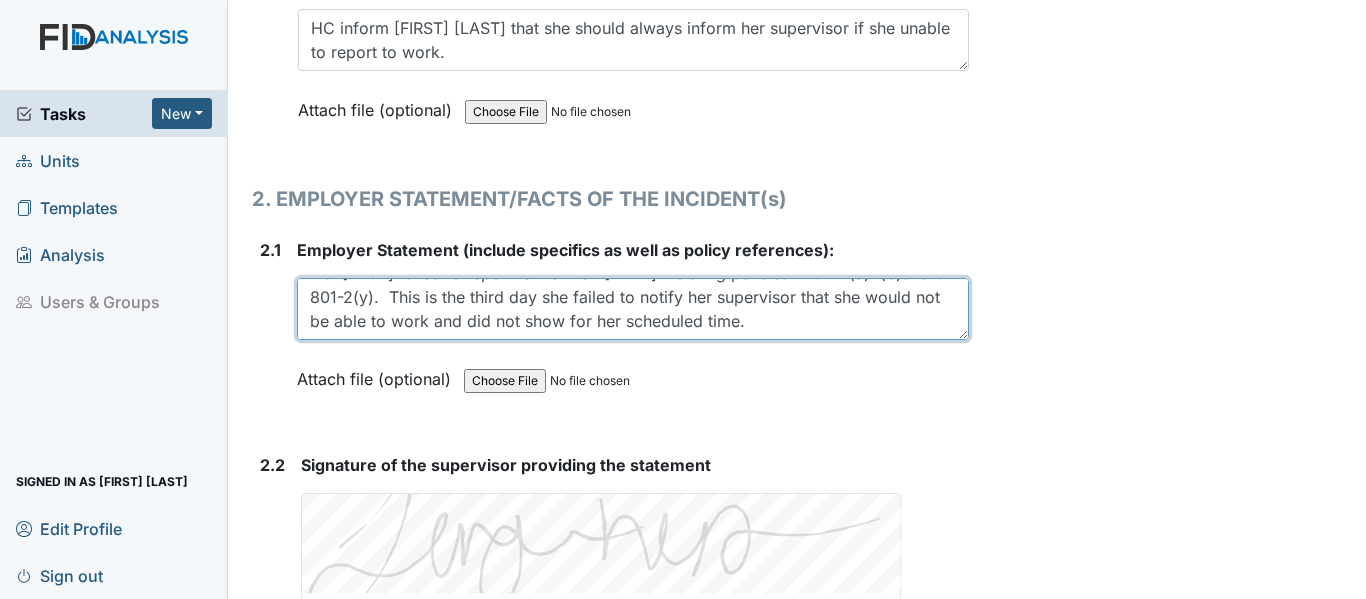 click on "no responses" at bounding box center (633, 309) 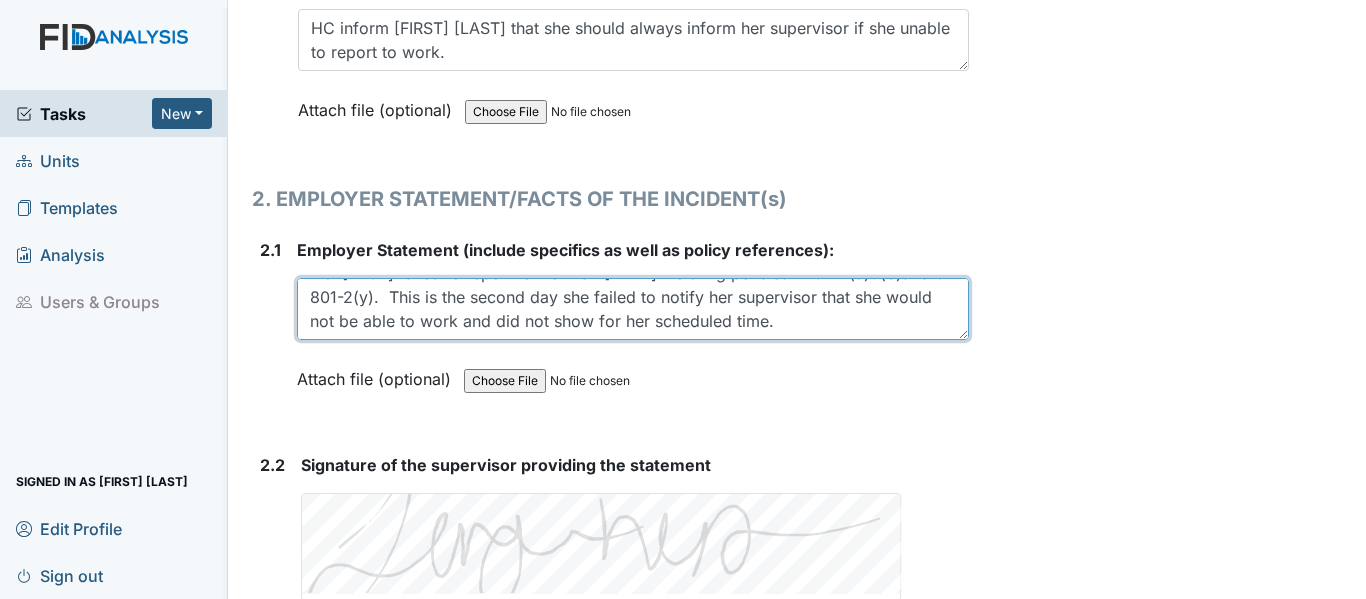 drag, startPoint x: 559, startPoint y: 299, endPoint x: 574, endPoint y: 294, distance: 15.811388 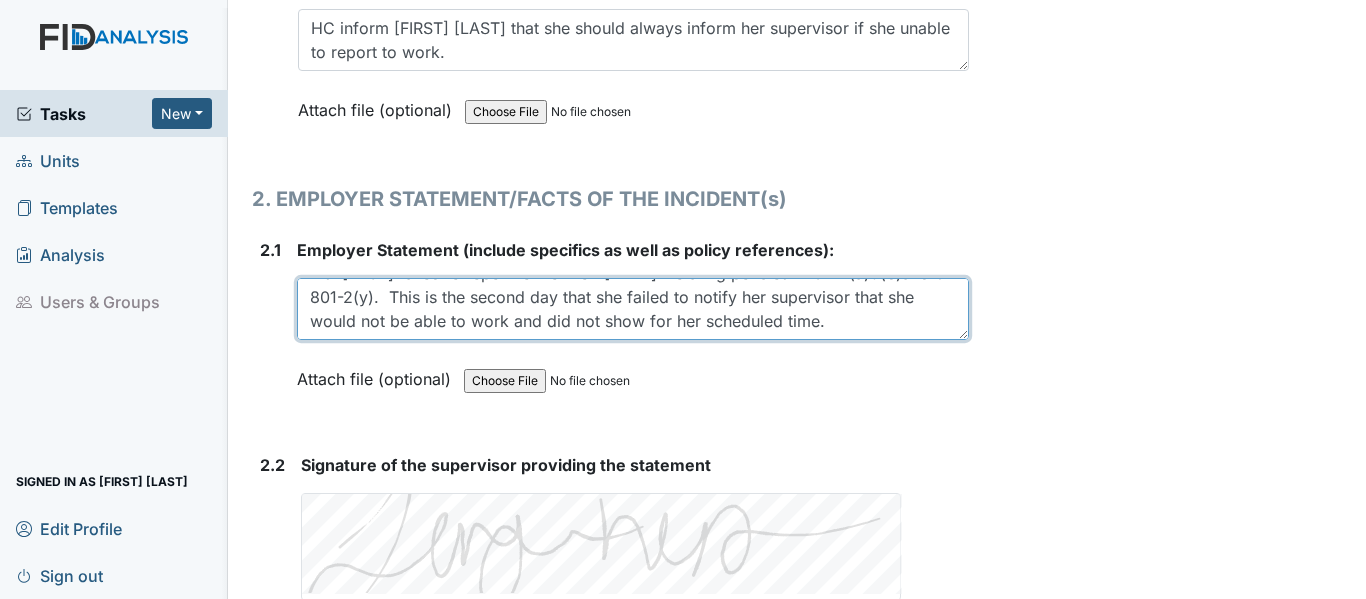 click on "no responses" at bounding box center (633, 309) 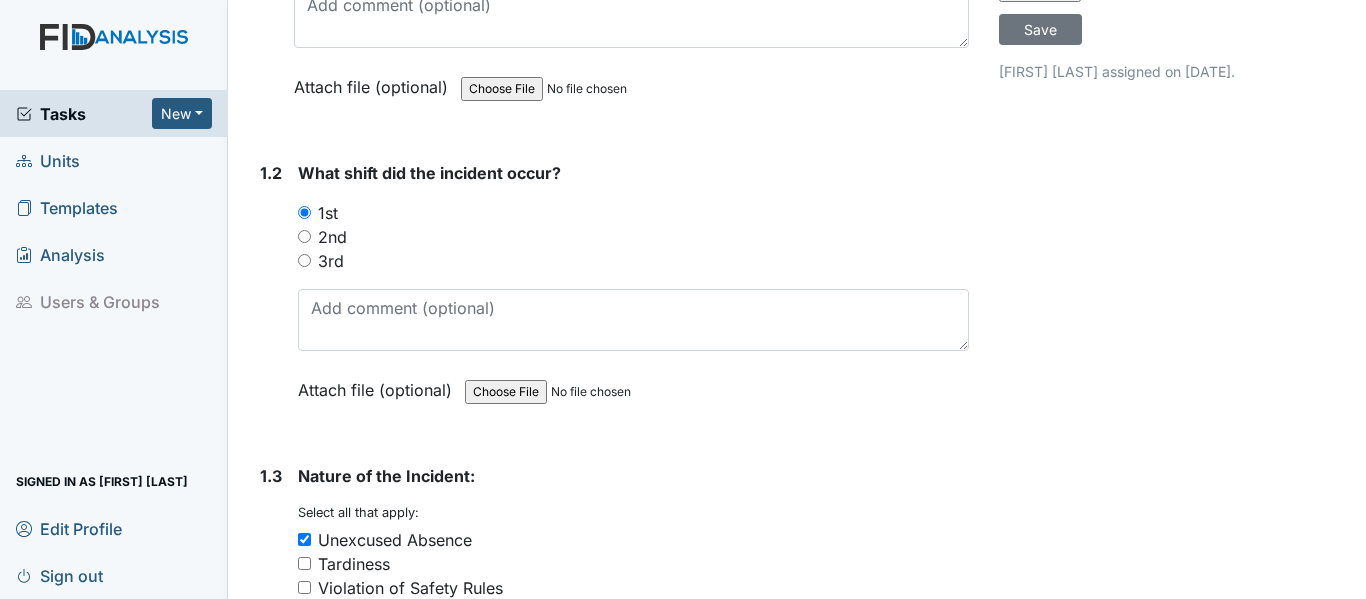 scroll, scrollTop: 0, scrollLeft: 0, axis: both 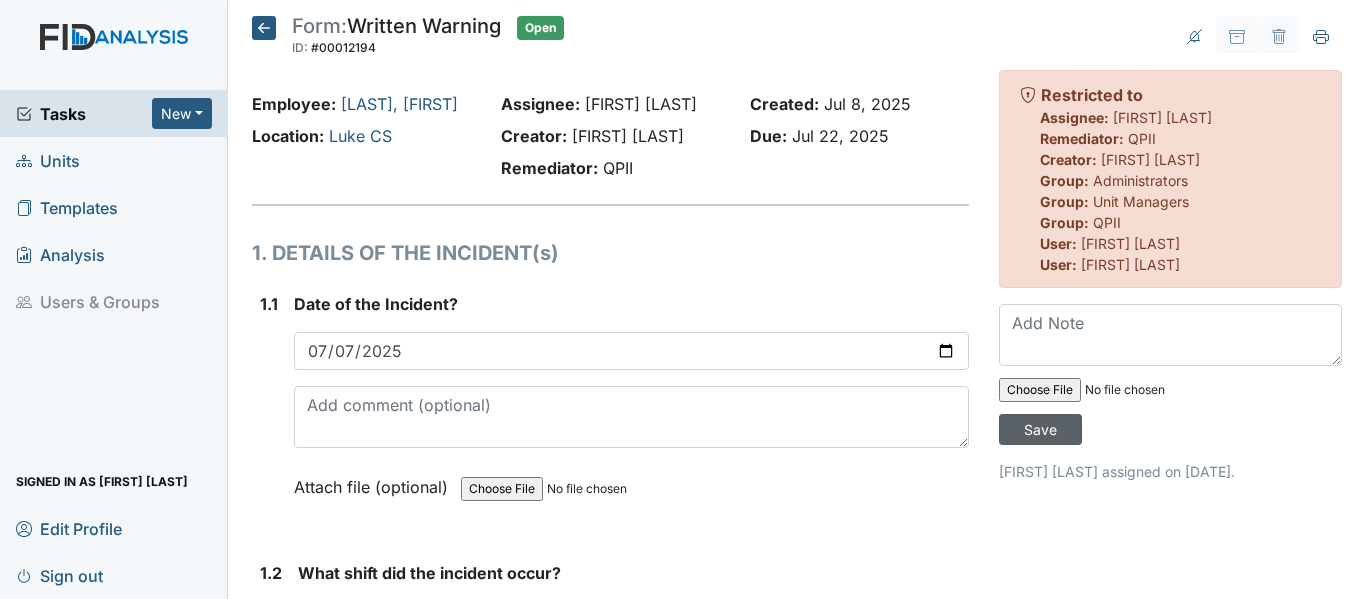 type on "Ms. Wills failed to report to work on 7/7/25 violating policies:  702-7(a)&(b)and 8
801-2(y).  This is the second day that she failed to notify her supervisor that she would not be able to work and did not show for her scheduled work time." 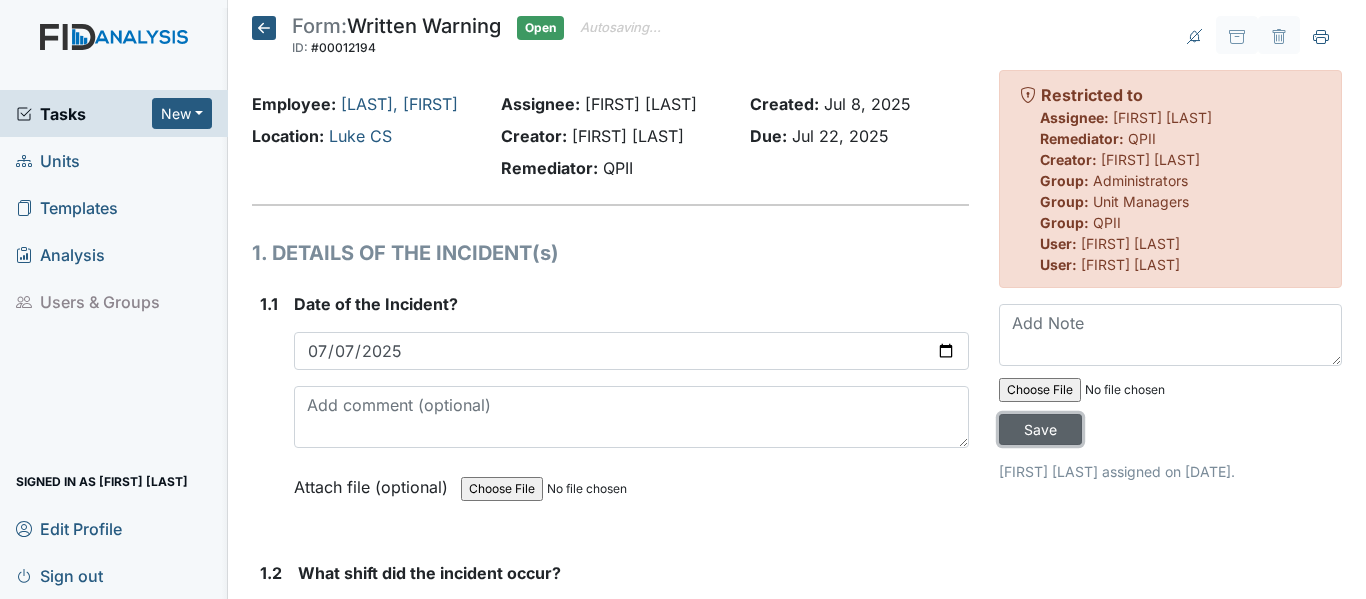 click on "Save" at bounding box center (1040, 429) 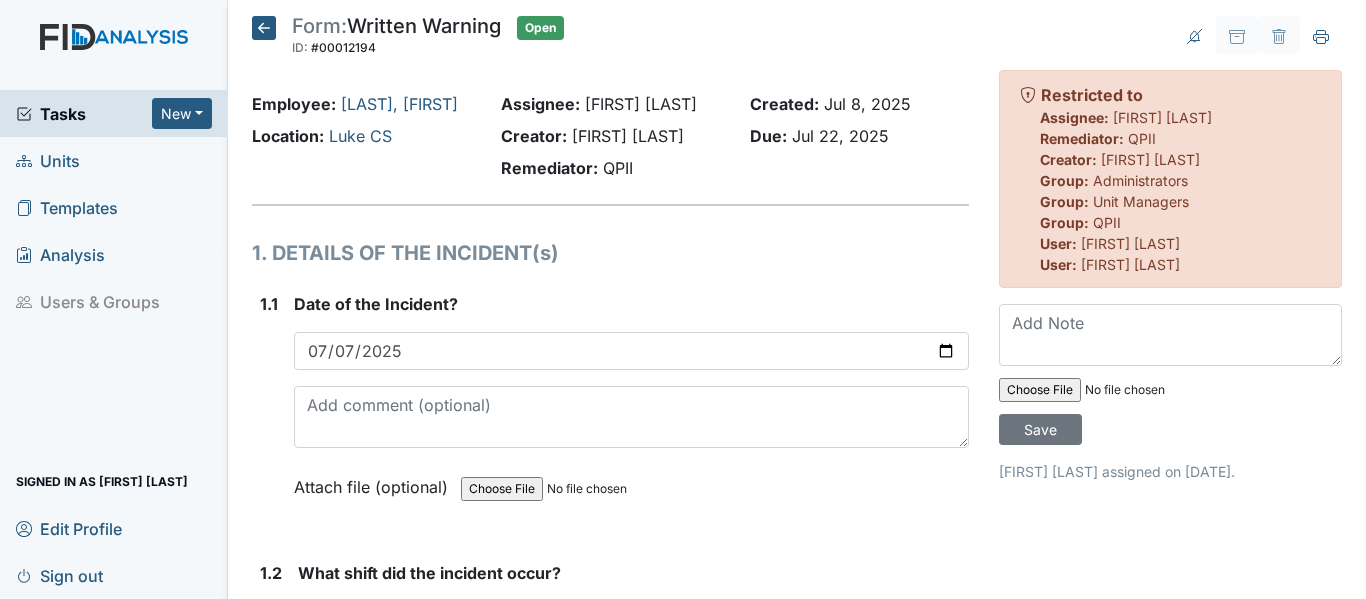 click at bounding box center [264, 28] 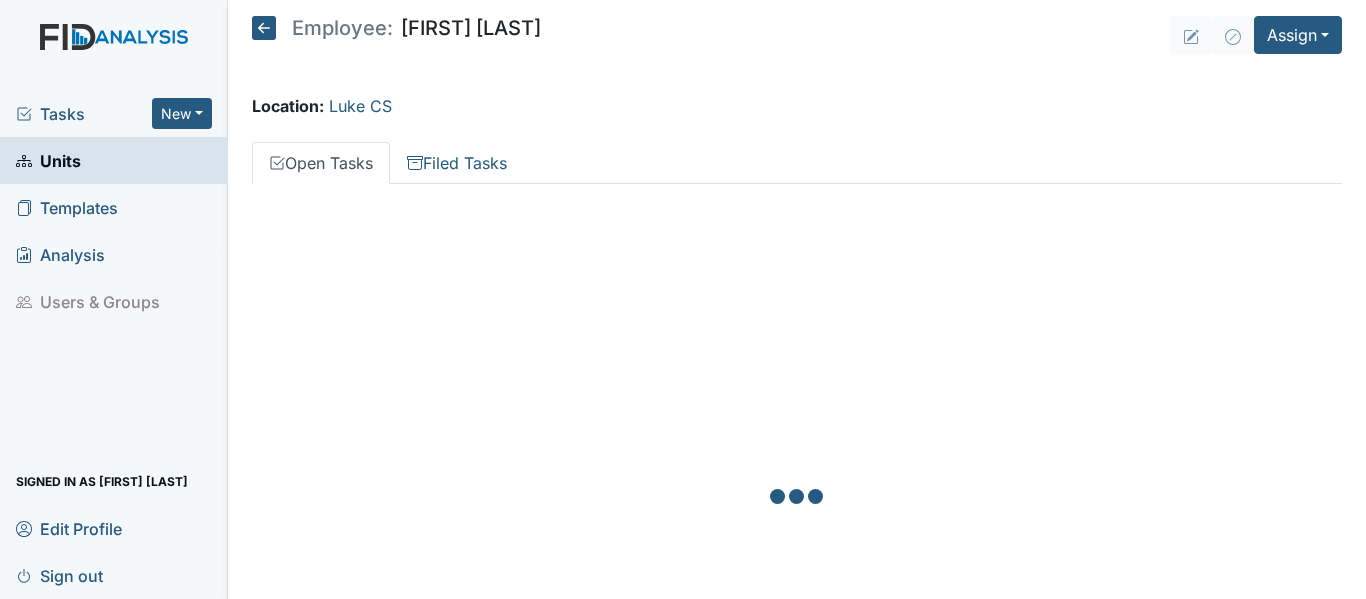 scroll, scrollTop: 0, scrollLeft: 0, axis: both 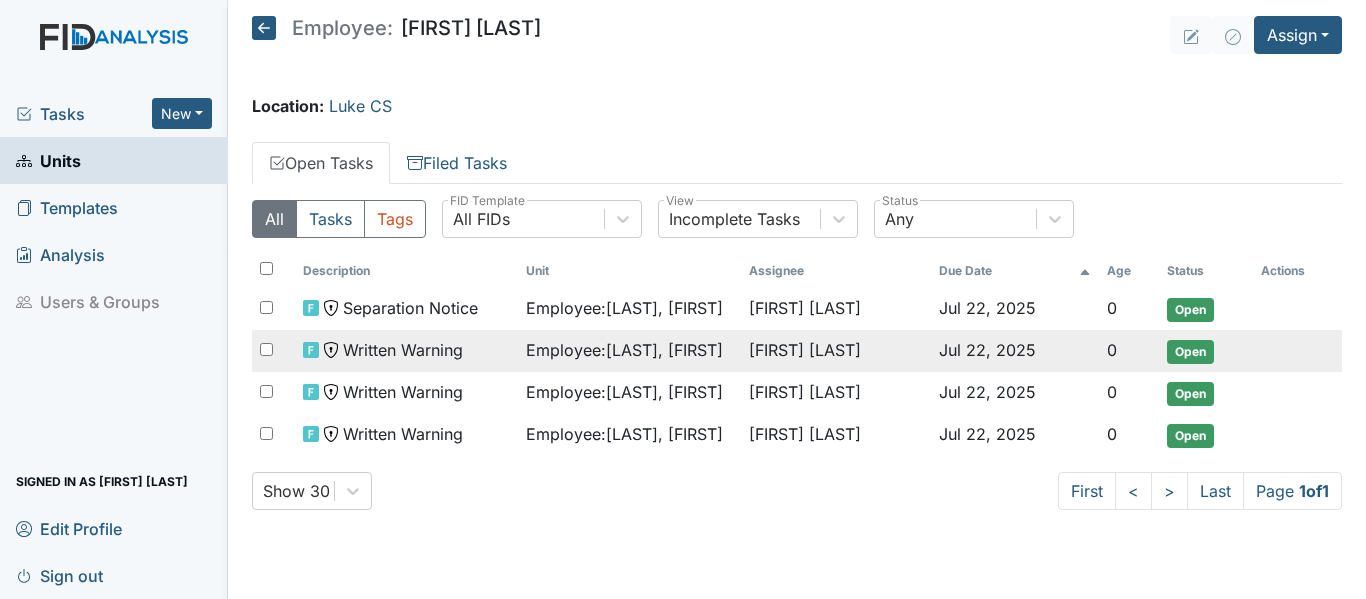 click on "Written Warning" at bounding box center [410, 308] 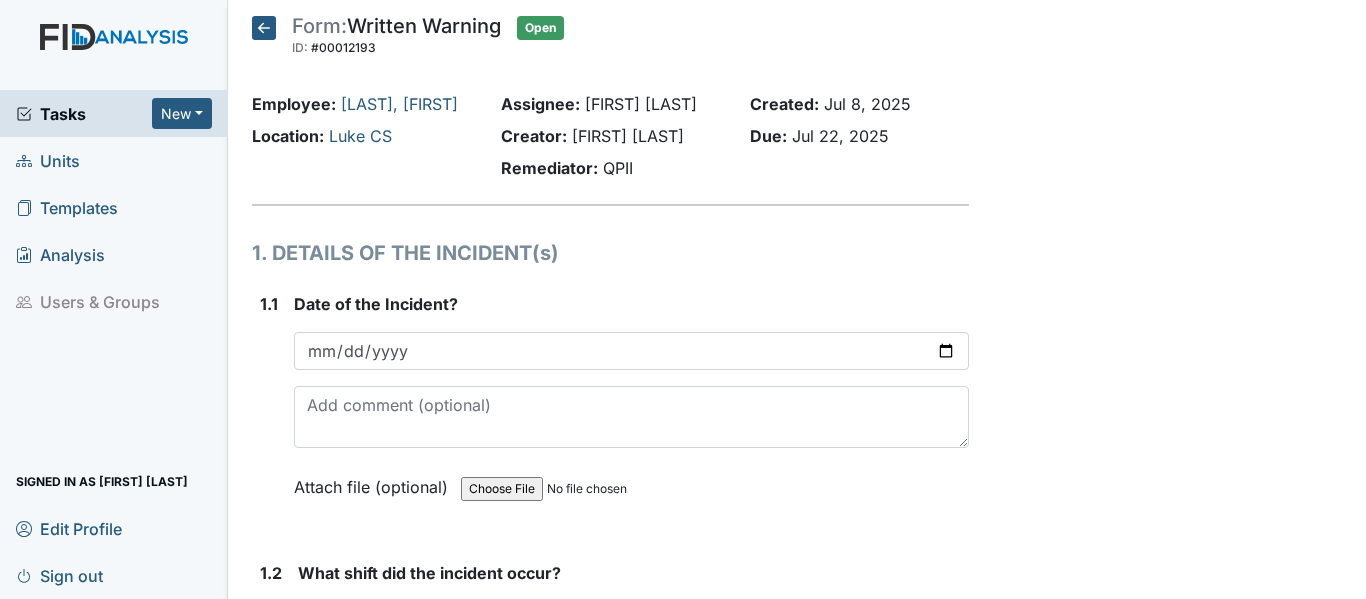 scroll, scrollTop: 0, scrollLeft: 0, axis: both 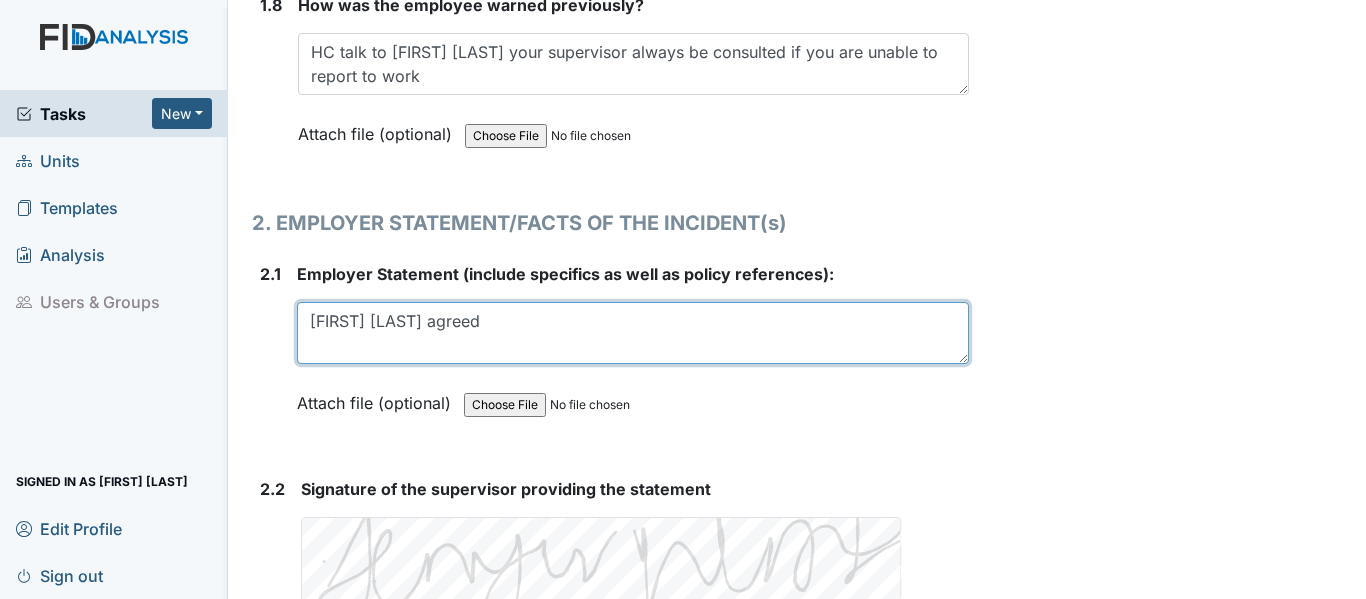 drag, startPoint x: 460, startPoint y: 322, endPoint x: 302, endPoint y: 343, distance: 159.38947 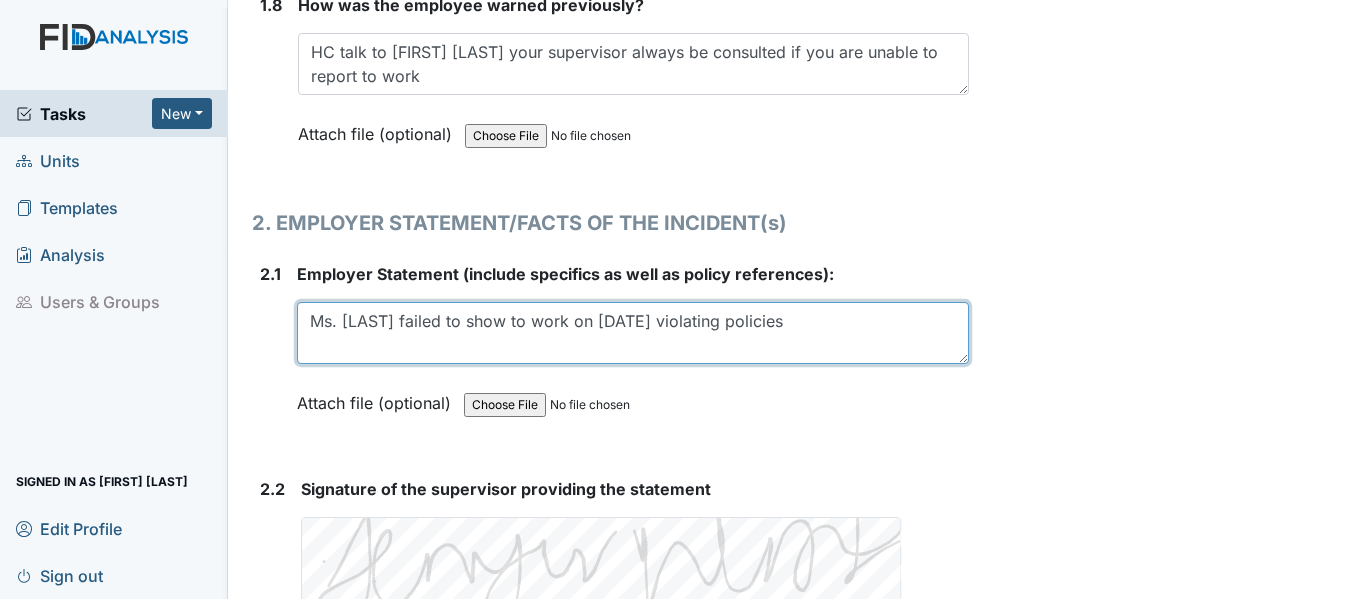 paste on "Ms. [LAST] failed to report to work on [DATE] violating policies:  [NUMBER]-[NUMBER](a)&(b)and [NUMBER]
[NUMBER]-[NUMBER]([LETTER]).  This is the third day she failed to notify her supervisor that she would not be able to work and did not show for her scheduled time." 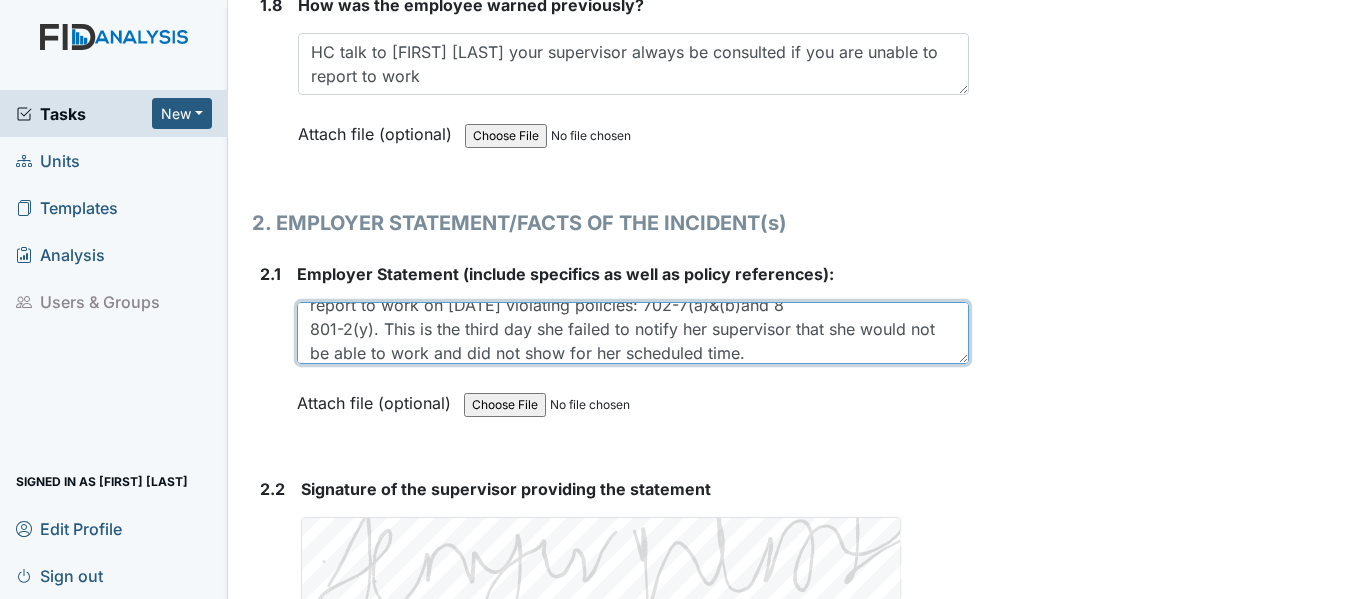 scroll, scrollTop: 0, scrollLeft: 0, axis: both 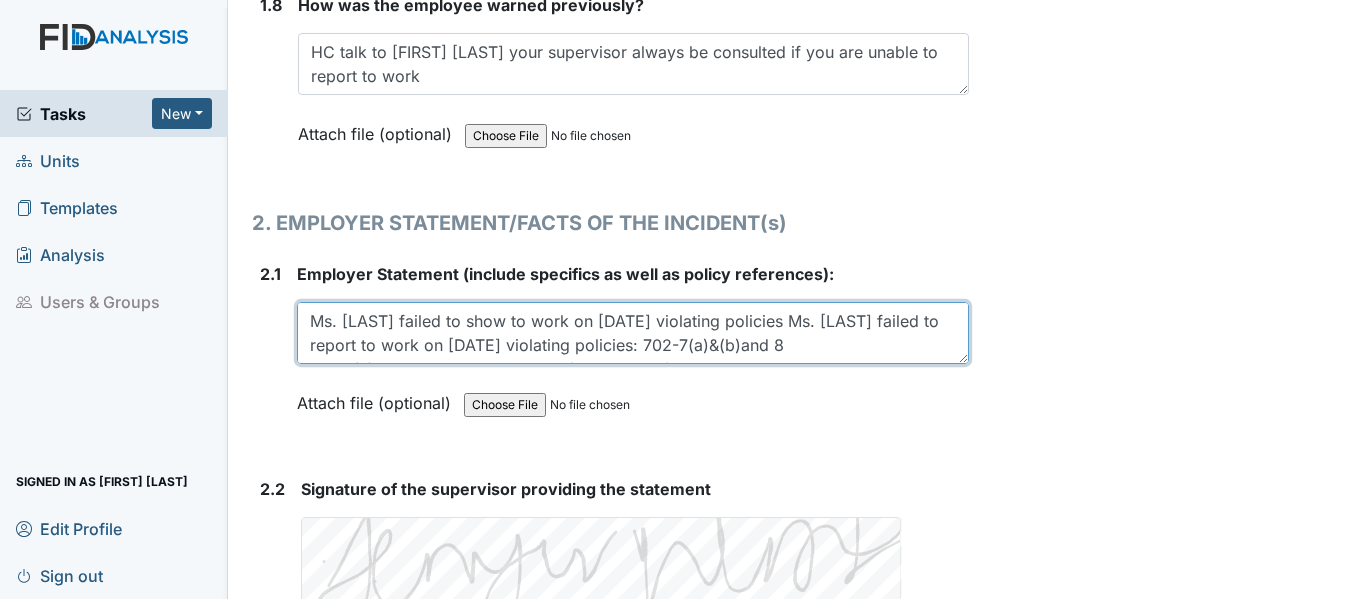 drag, startPoint x: 638, startPoint y: 343, endPoint x: 765, endPoint y: 311, distance: 130.96947 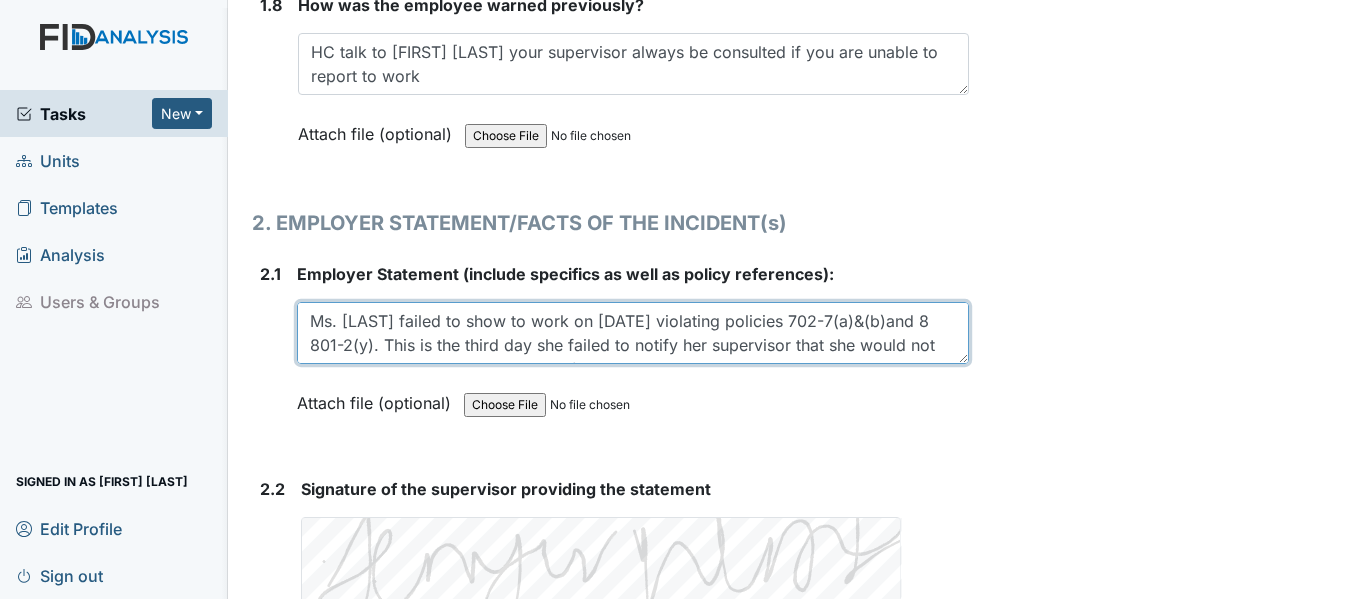 scroll, scrollTop: 24, scrollLeft: 0, axis: vertical 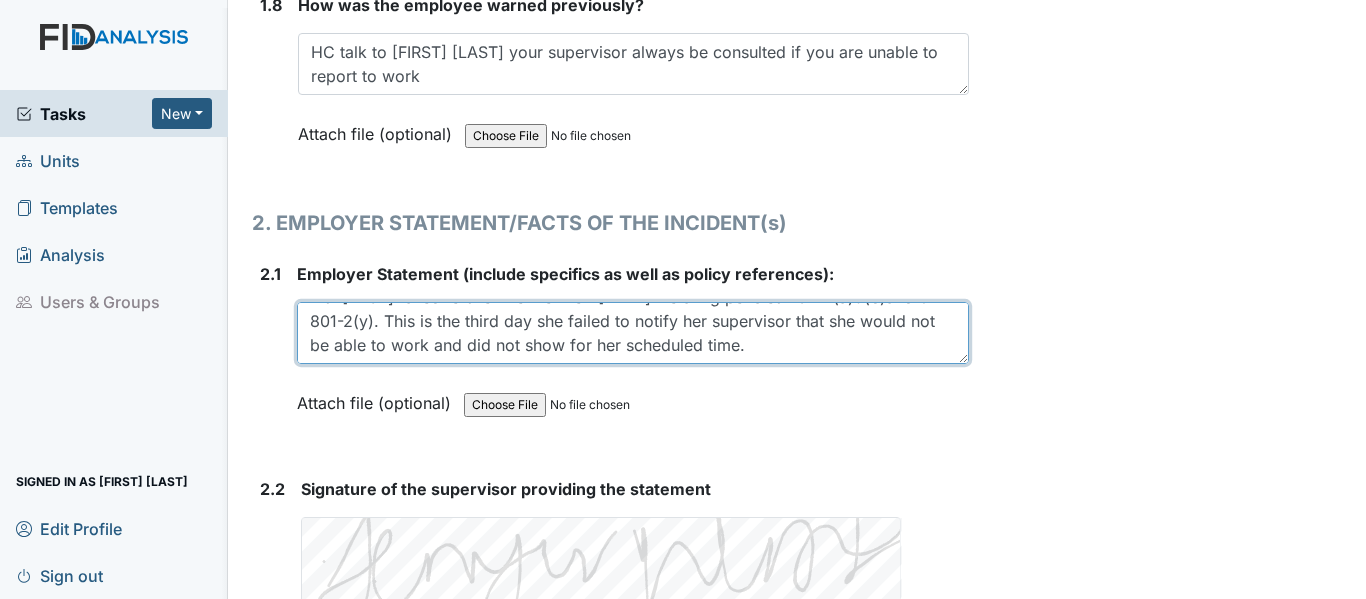 drag, startPoint x: 914, startPoint y: 345, endPoint x: 395, endPoint y: 329, distance: 519.2466 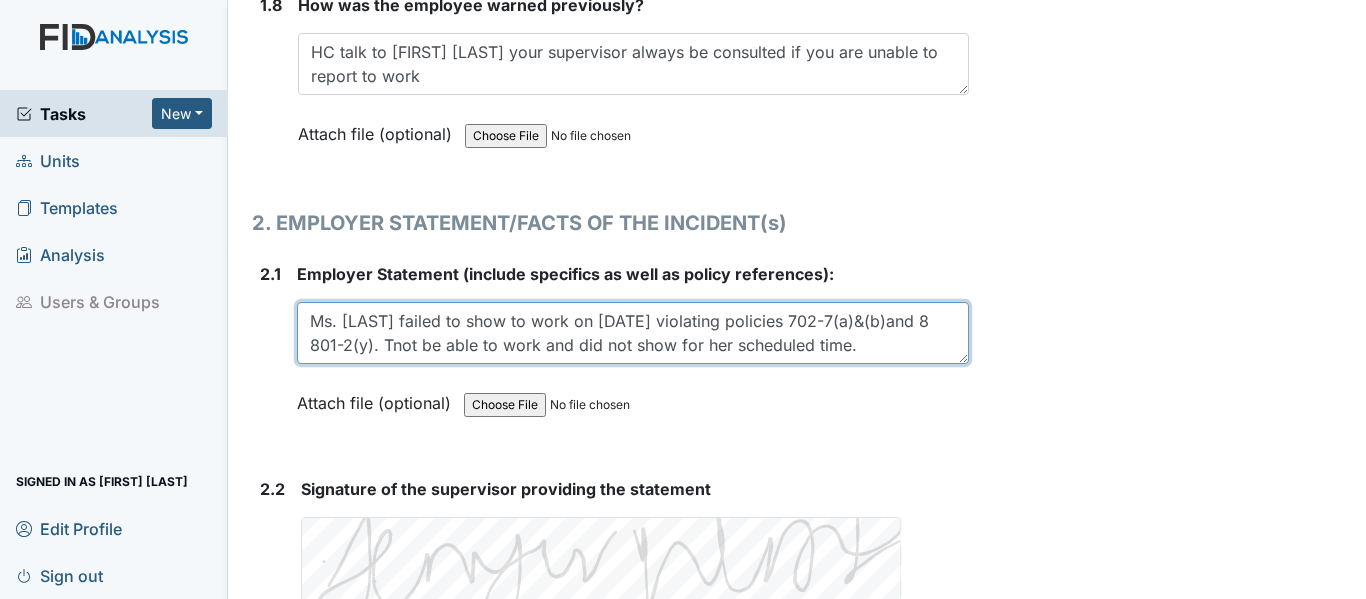 scroll, scrollTop: 0, scrollLeft: 0, axis: both 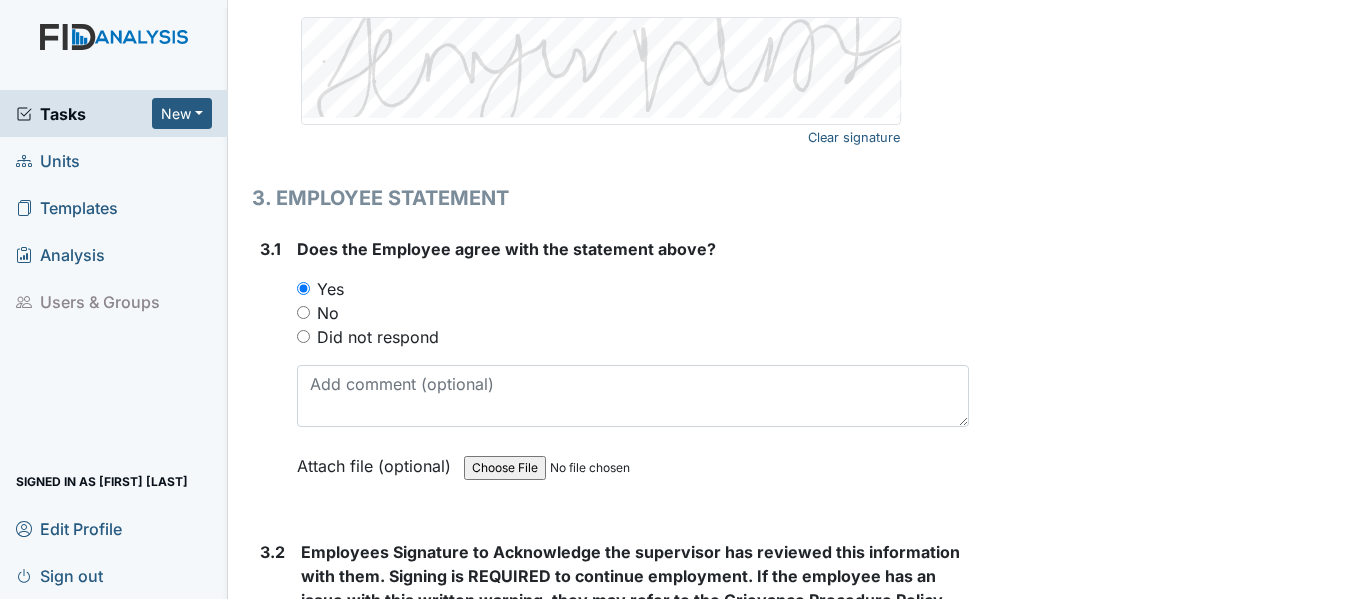 type on "Ms. [LAST] failed to show to work on [DATE] violating policies [NUMBER]-[NUMBER](a)&(b)and [NUMBER]
[NUMBER]-[NUMBER]([LETTER])." 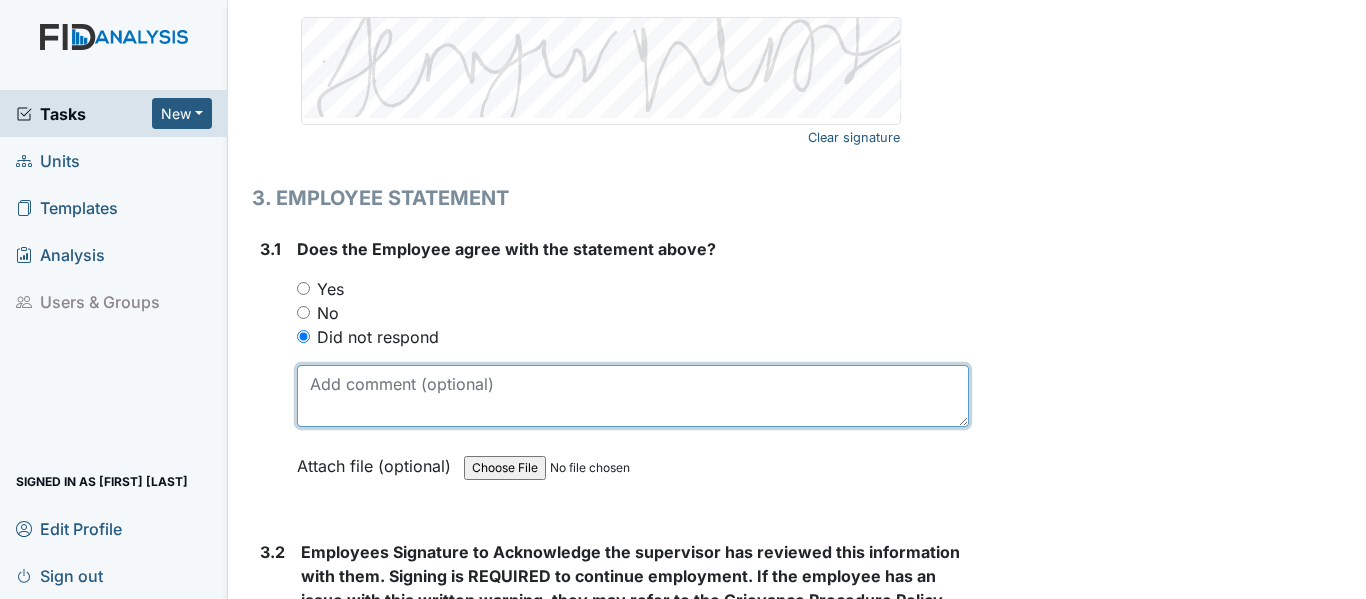 click at bounding box center [633, 396] 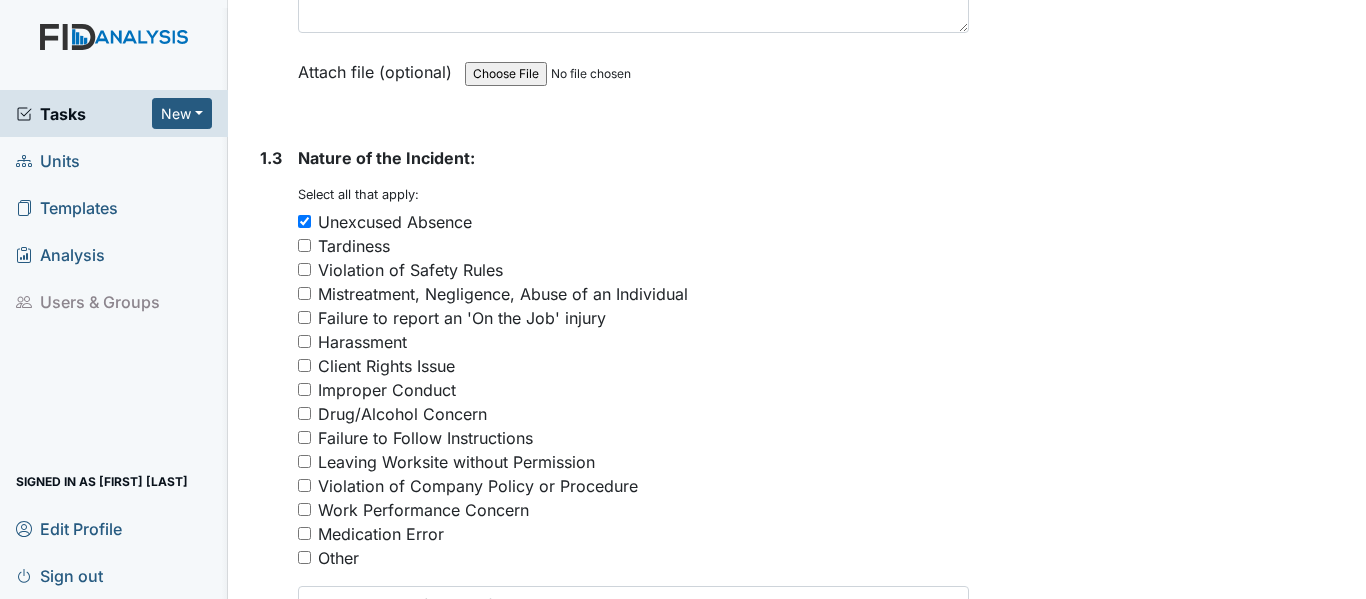 scroll, scrollTop: 400, scrollLeft: 0, axis: vertical 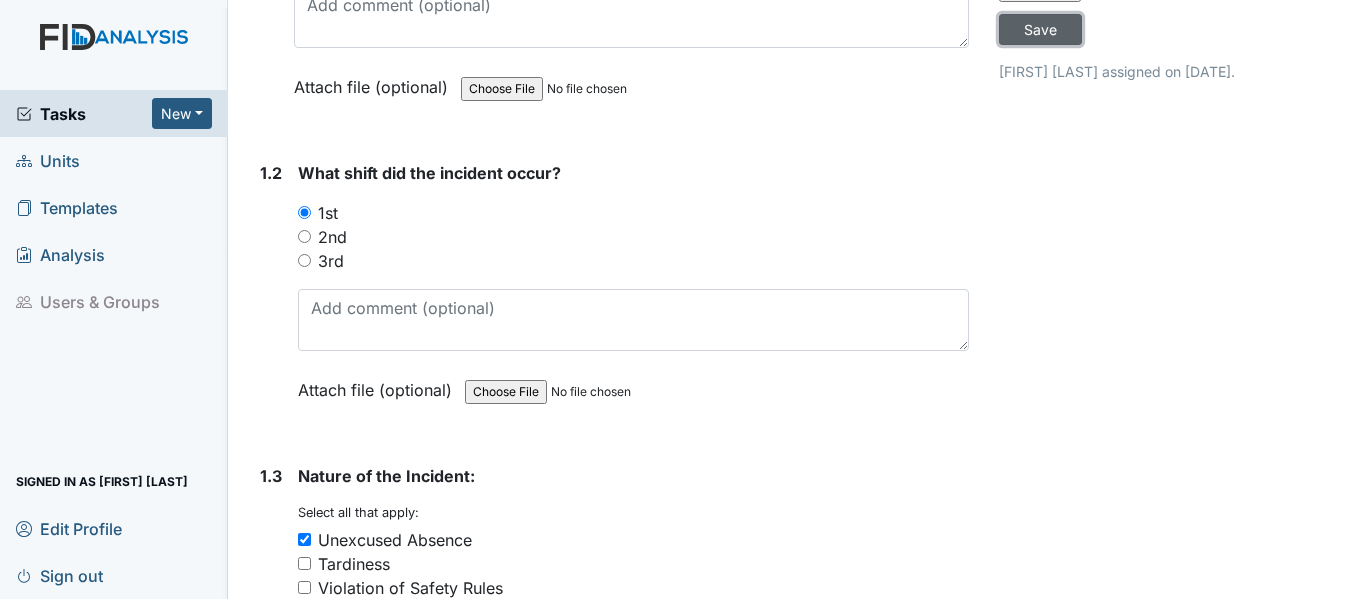 click on "Save" at bounding box center [1040, 29] 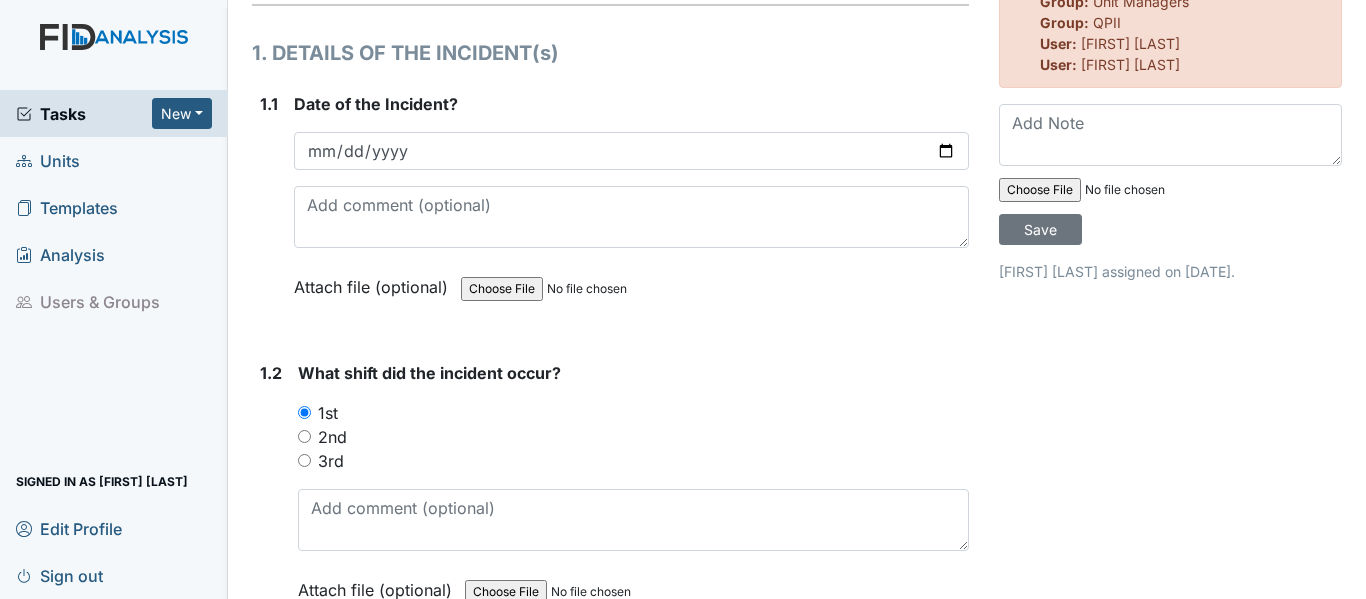 scroll, scrollTop: 0, scrollLeft: 0, axis: both 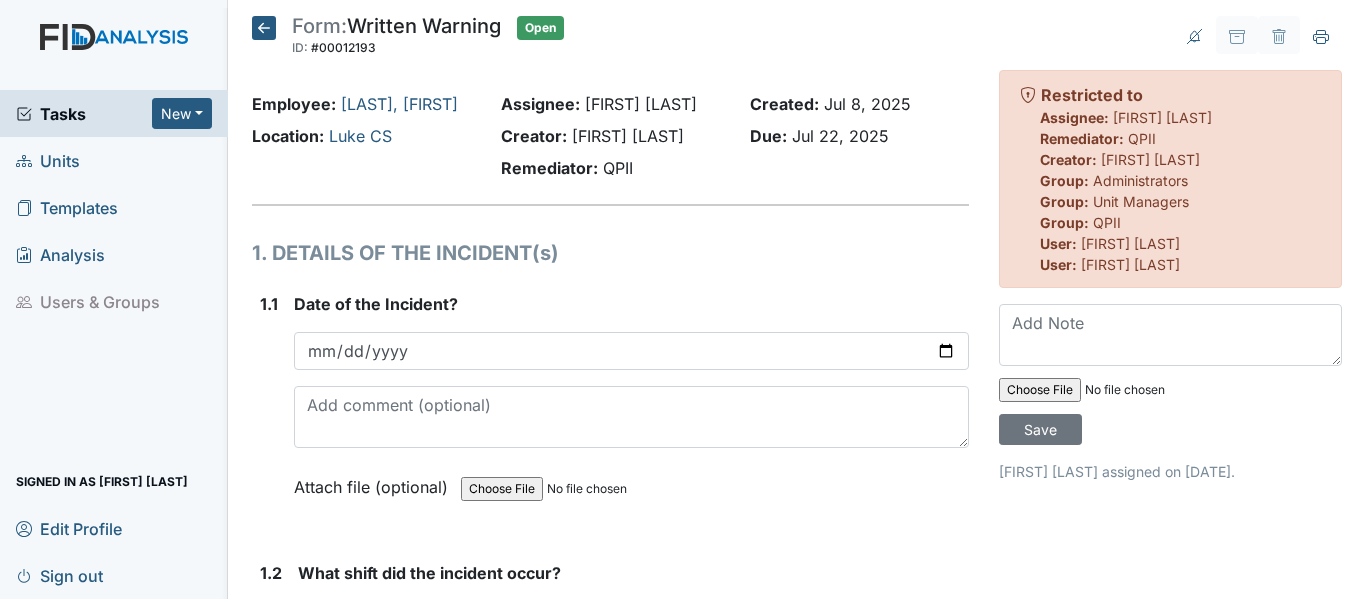 click at bounding box center [264, 28] 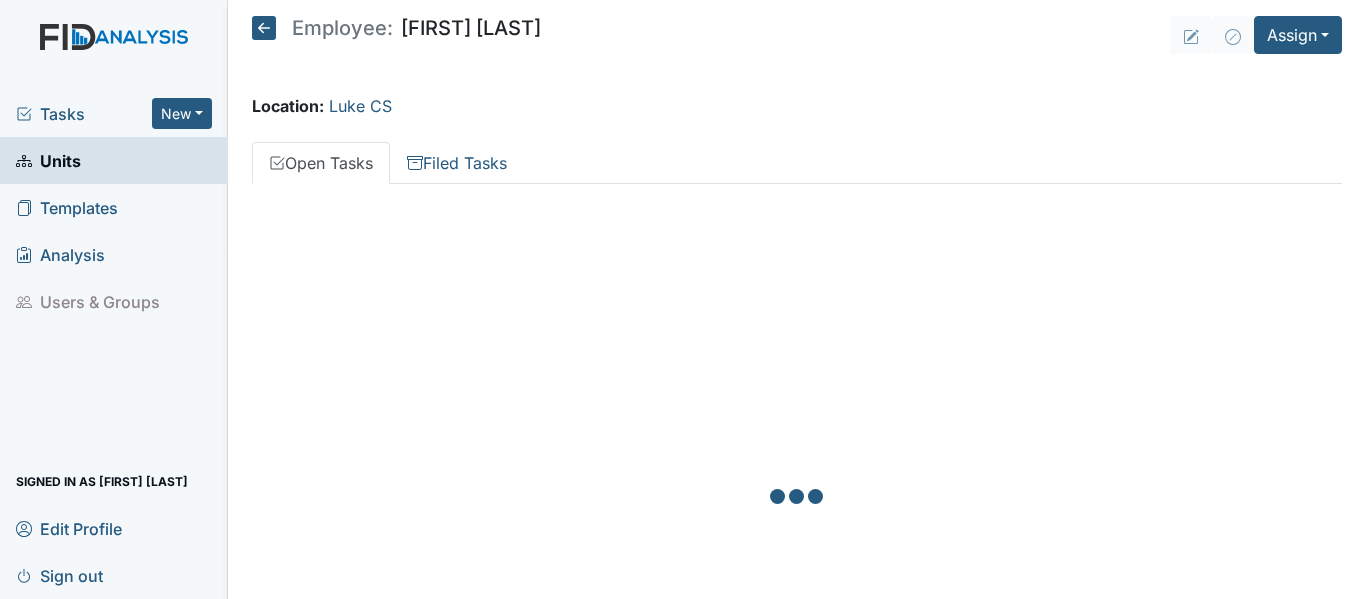 scroll, scrollTop: 0, scrollLeft: 0, axis: both 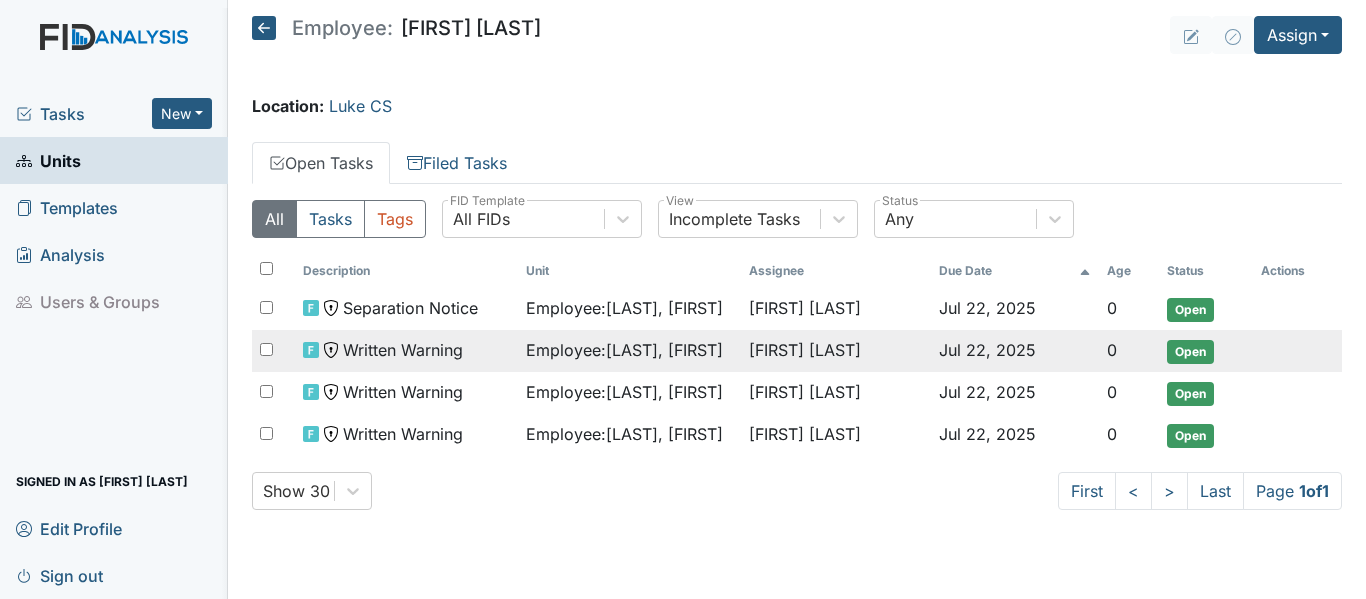 click on "Employee :  [LAST], [FIRST]" at bounding box center (624, 308) 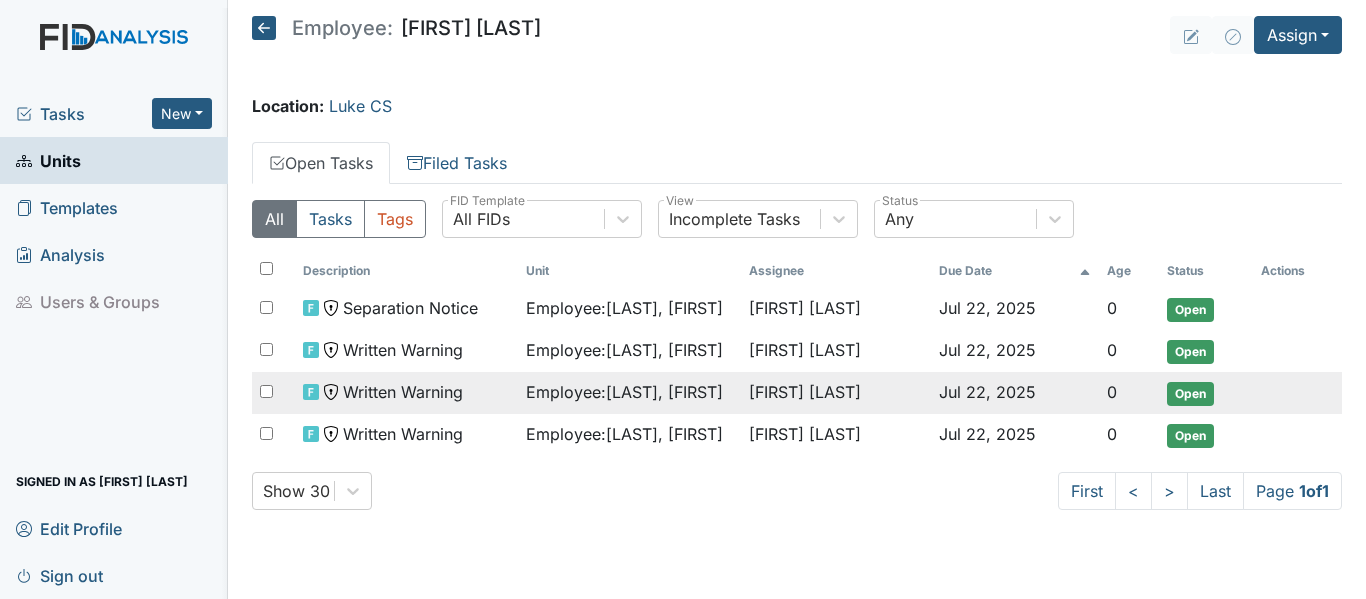 click on "Written Warning" at bounding box center [406, 308] 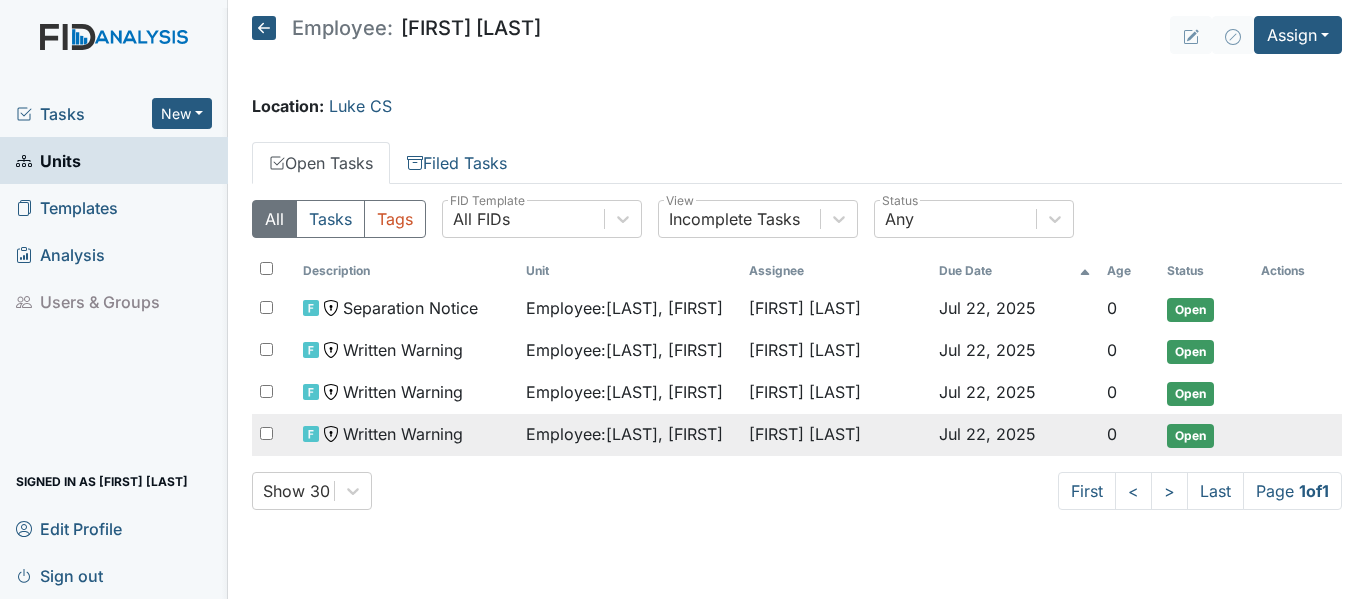 click on "Written Warning" at bounding box center [410, 308] 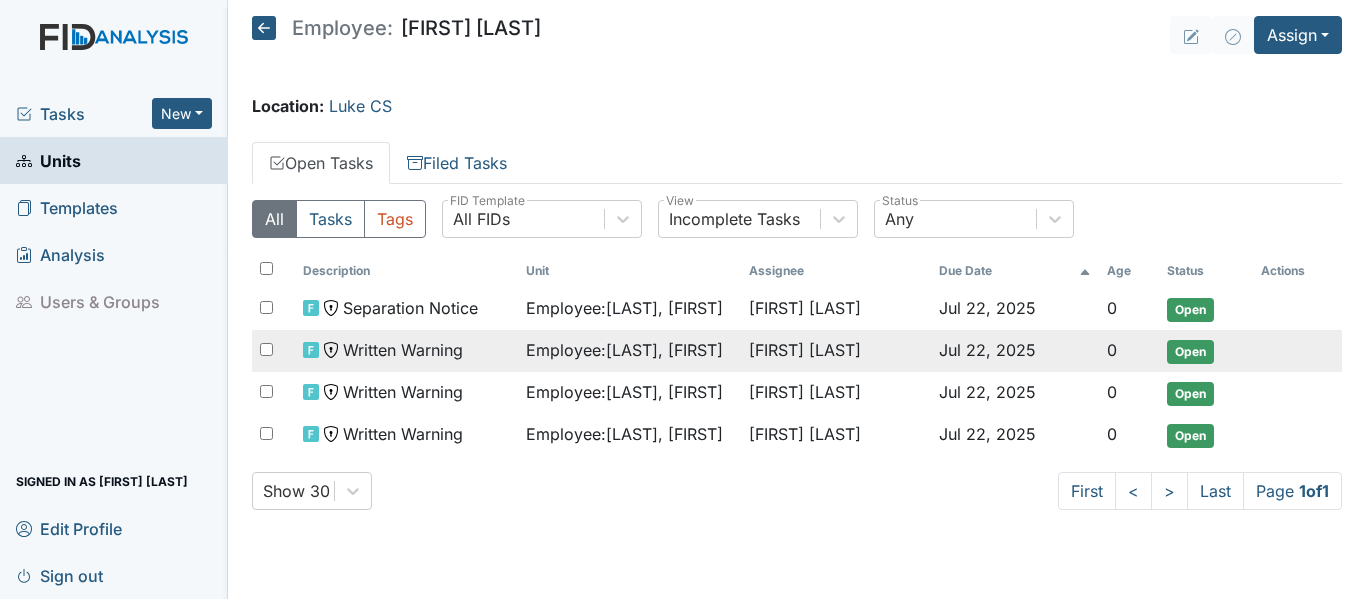 click on "Employee :  [LAST], [FIRST]" at bounding box center (624, 308) 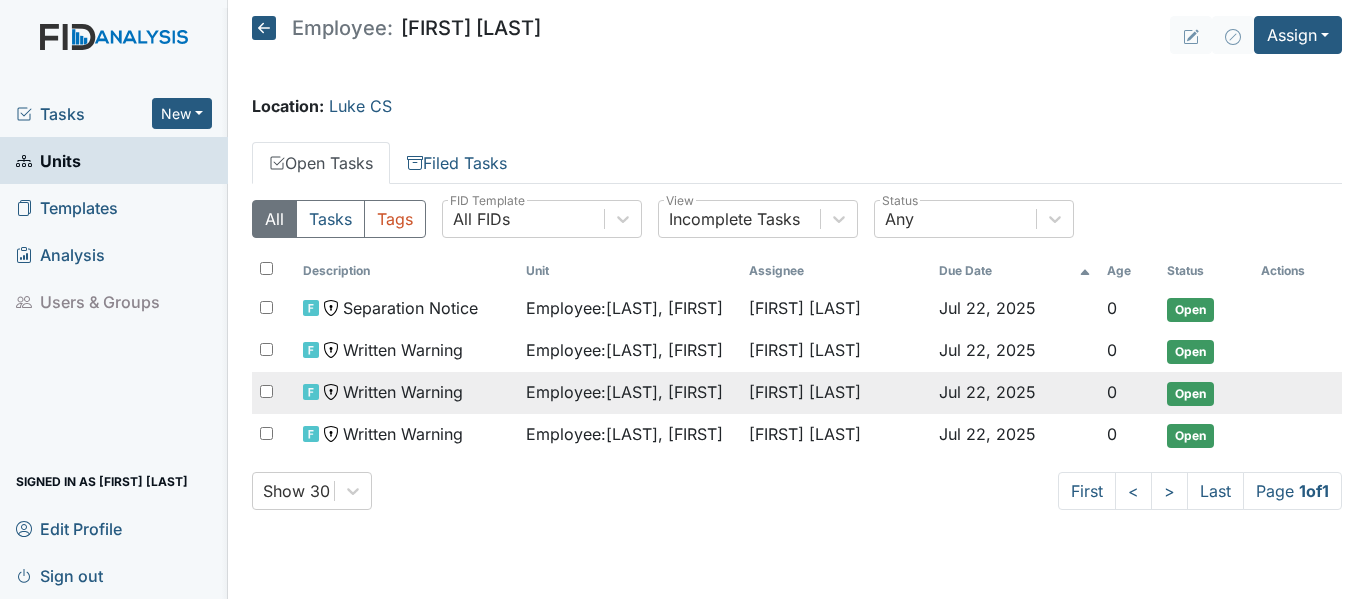 click on "Written Warning" at bounding box center [410, 308] 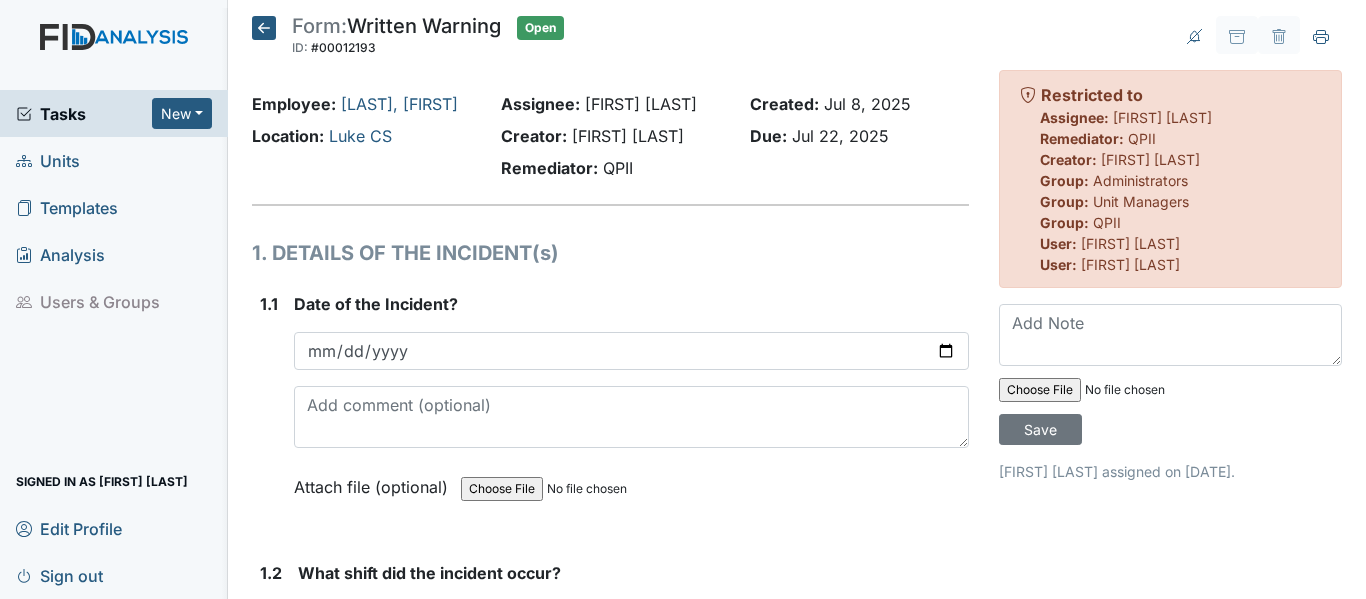 scroll, scrollTop: 0, scrollLeft: 0, axis: both 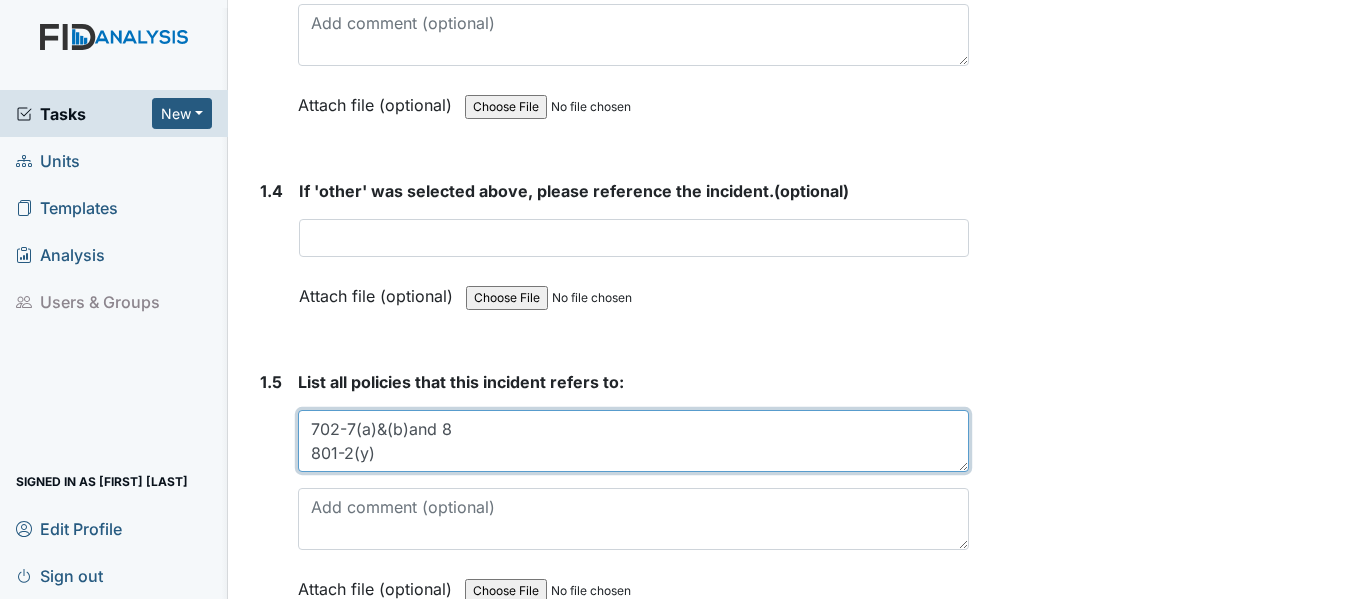 click on "702-7(a)&(b)and 8
801-2(y)" at bounding box center [633, 441] 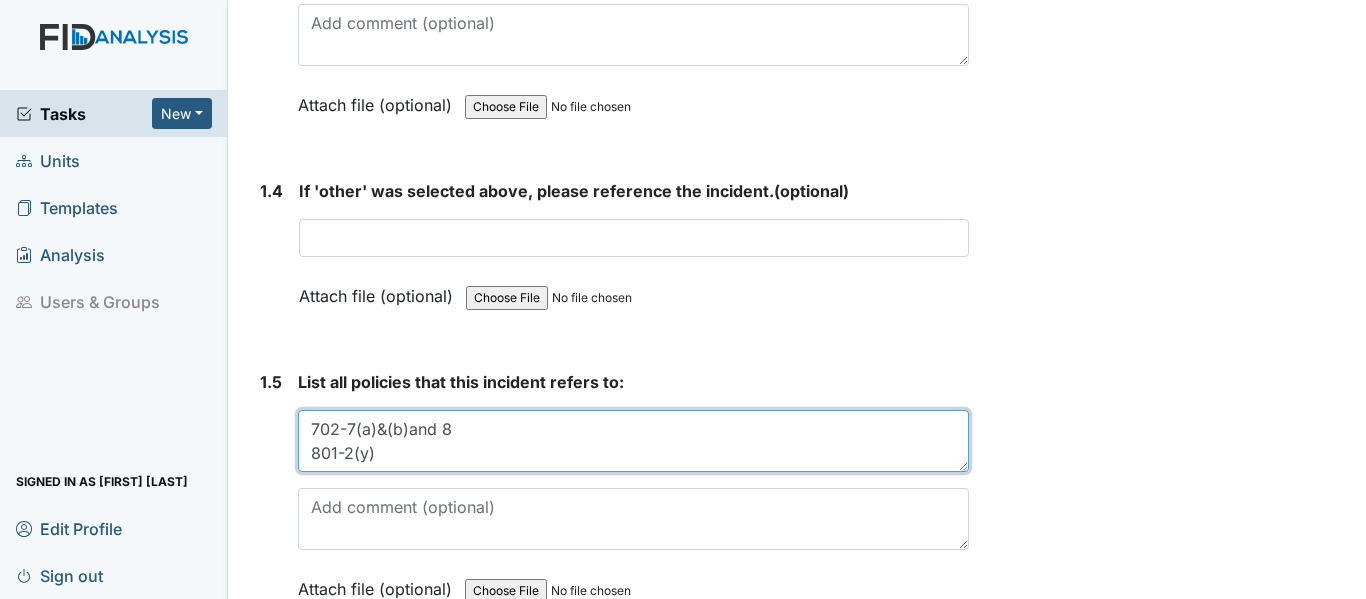 scroll, scrollTop: 16, scrollLeft: 0, axis: vertical 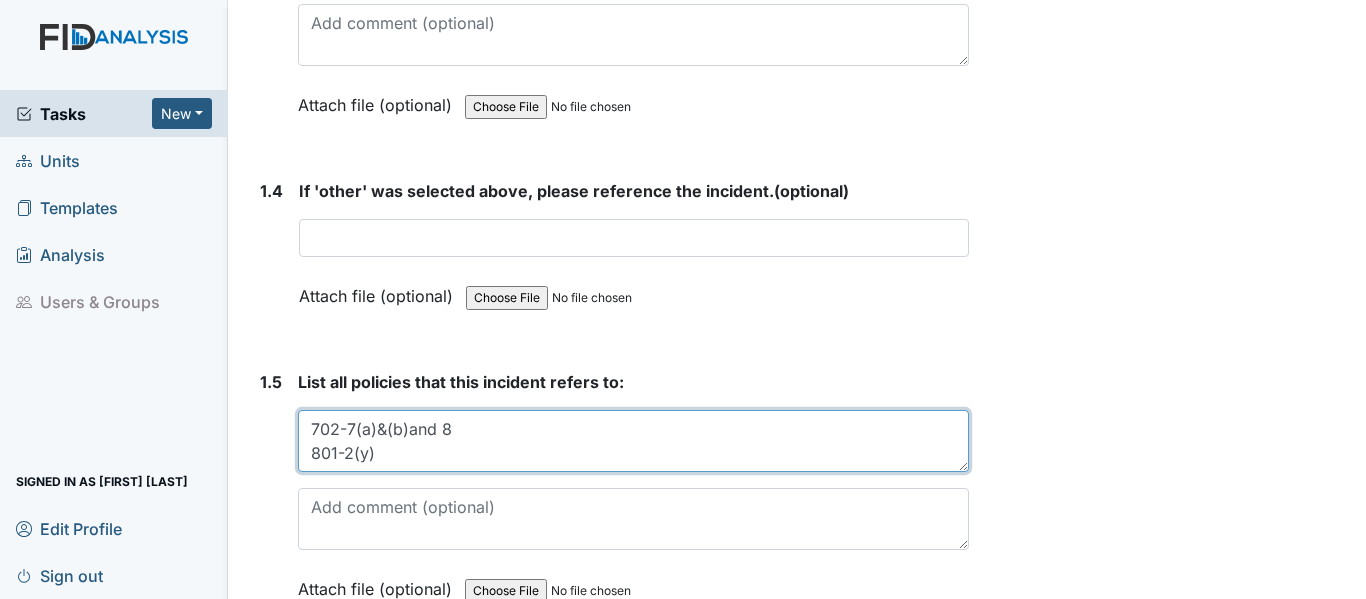 paste on "702:9 (c)" 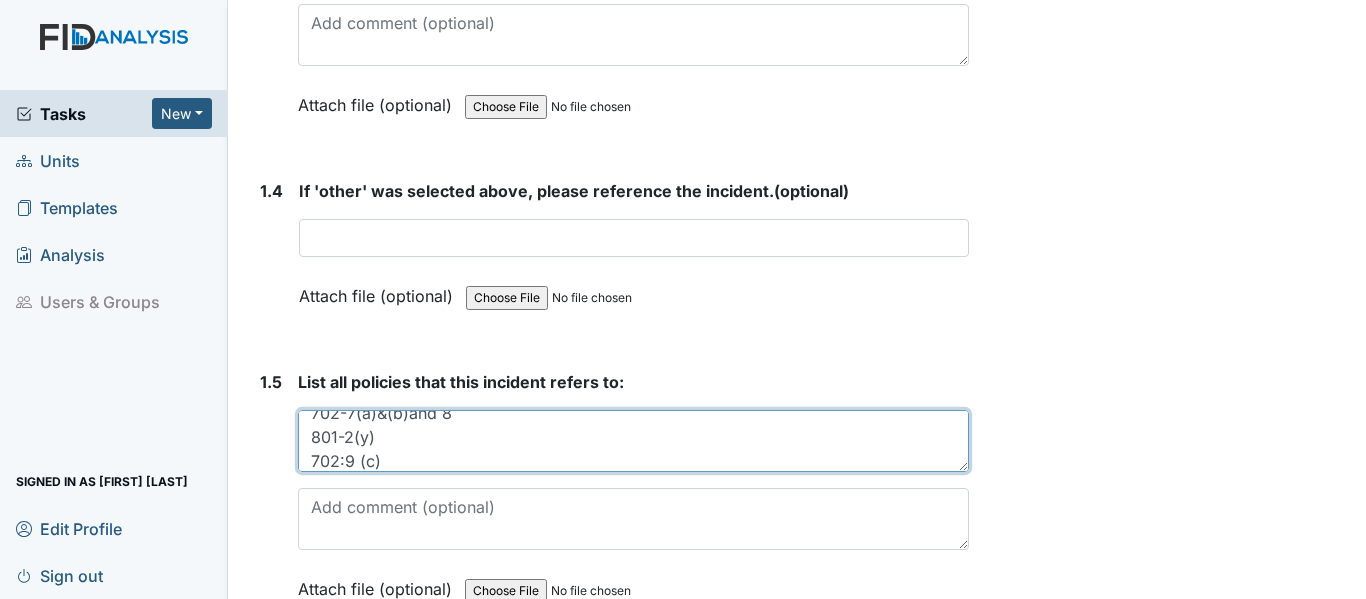 click on "702-7(a)&(b)and 8
801-2(y)" at bounding box center (633, 441) 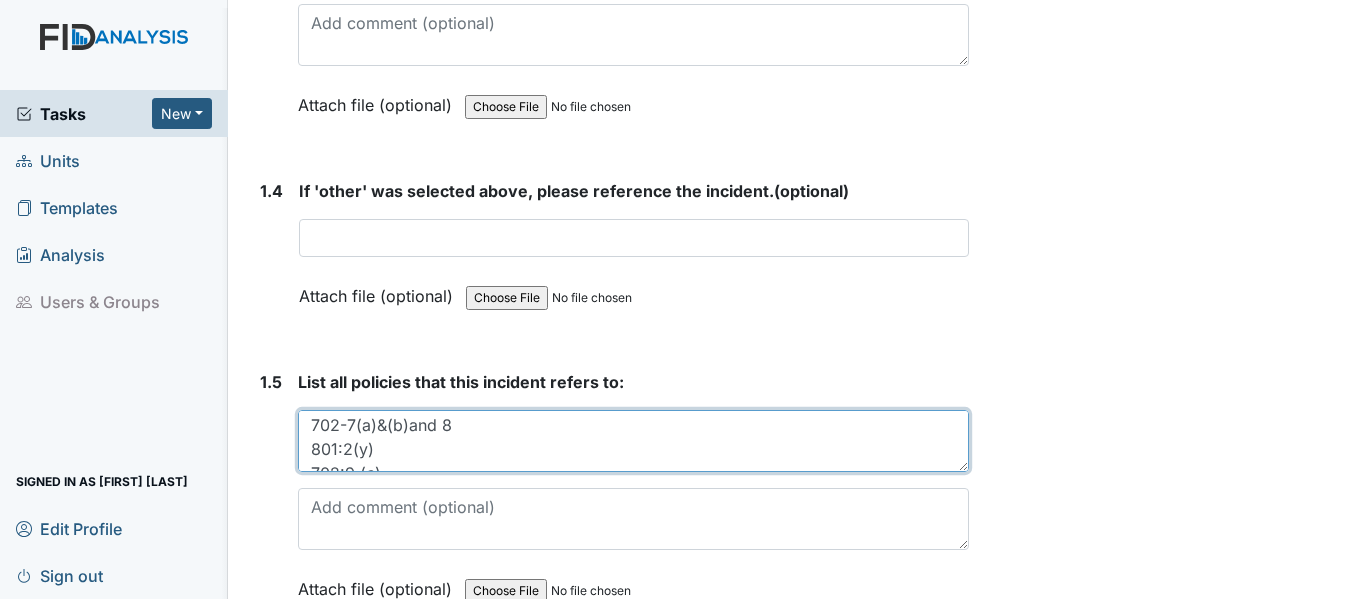 scroll, scrollTop: 0, scrollLeft: 0, axis: both 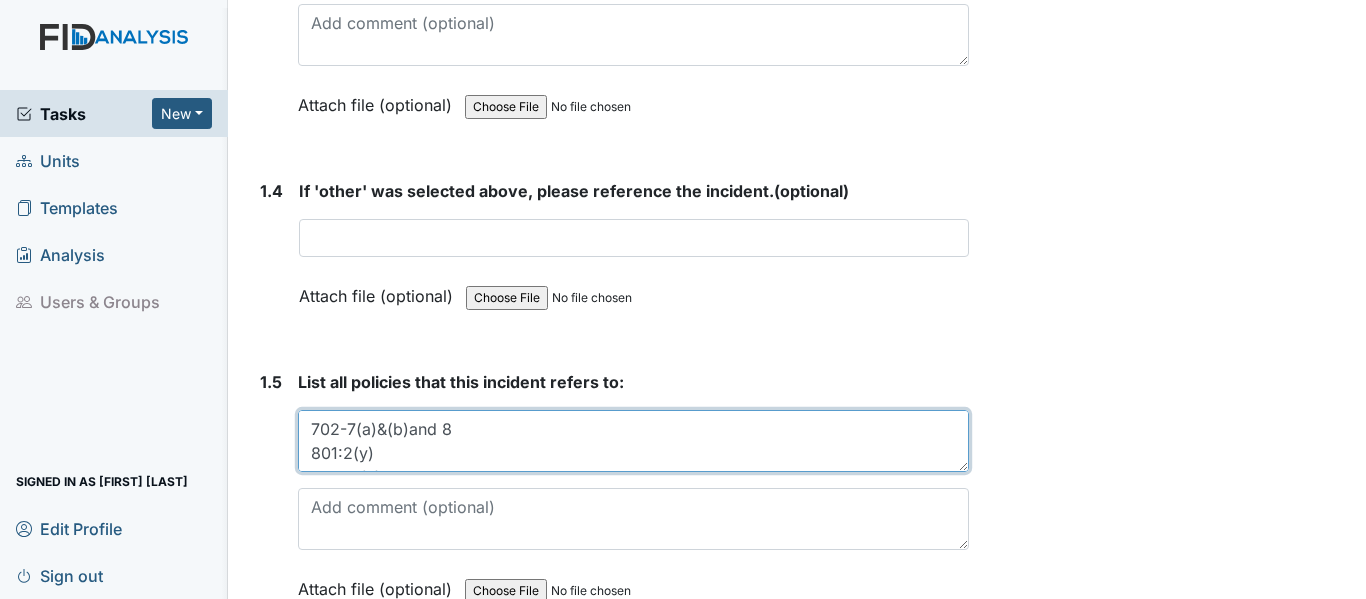 click on "702-7(a)&(b)and 8
801-2(y)" at bounding box center [633, 441] 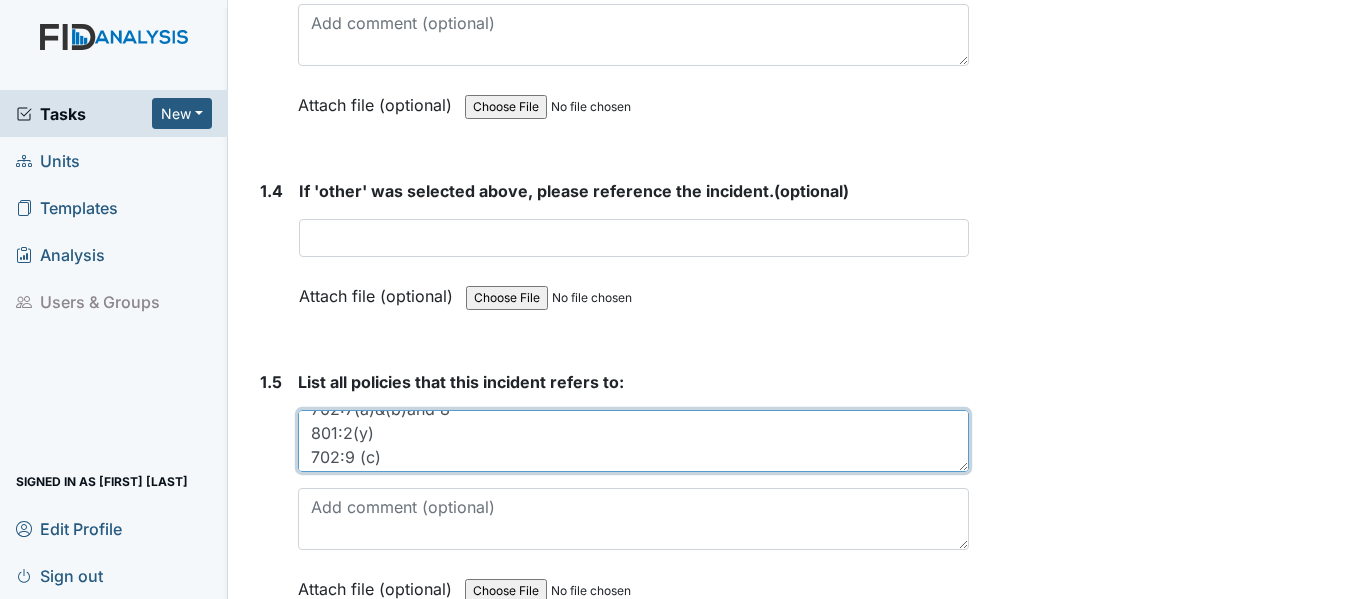 scroll, scrollTop: 24, scrollLeft: 0, axis: vertical 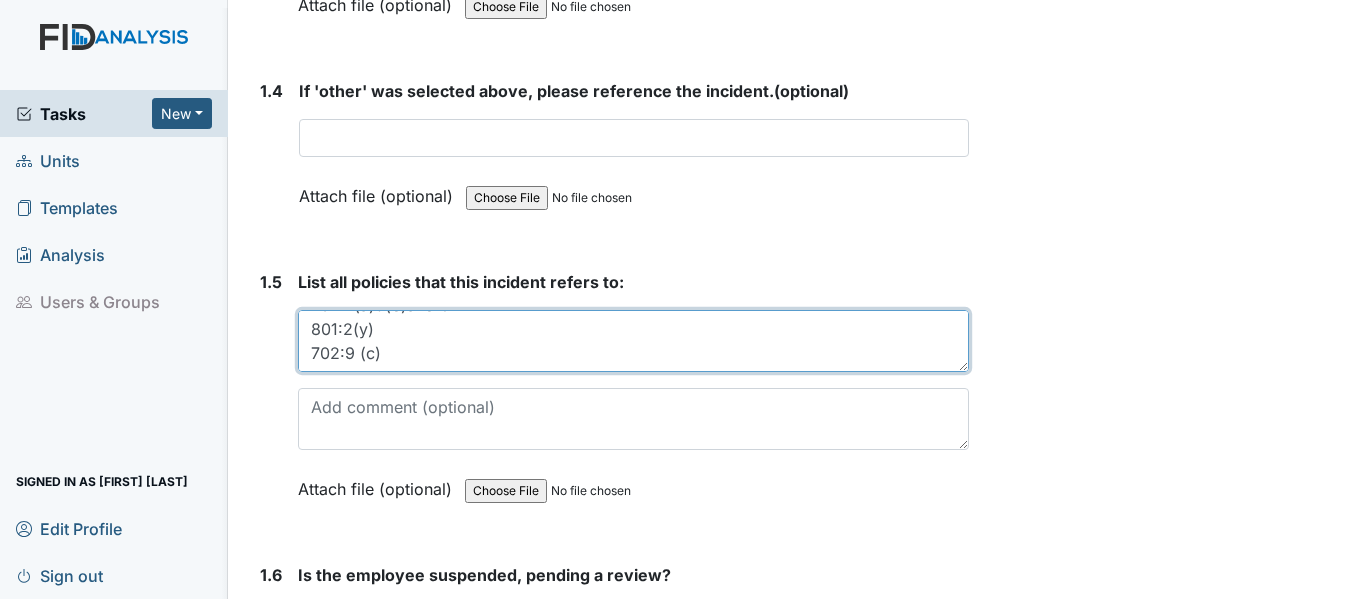 drag, startPoint x: 380, startPoint y: 351, endPoint x: 310, endPoint y: 362, distance: 70.85902 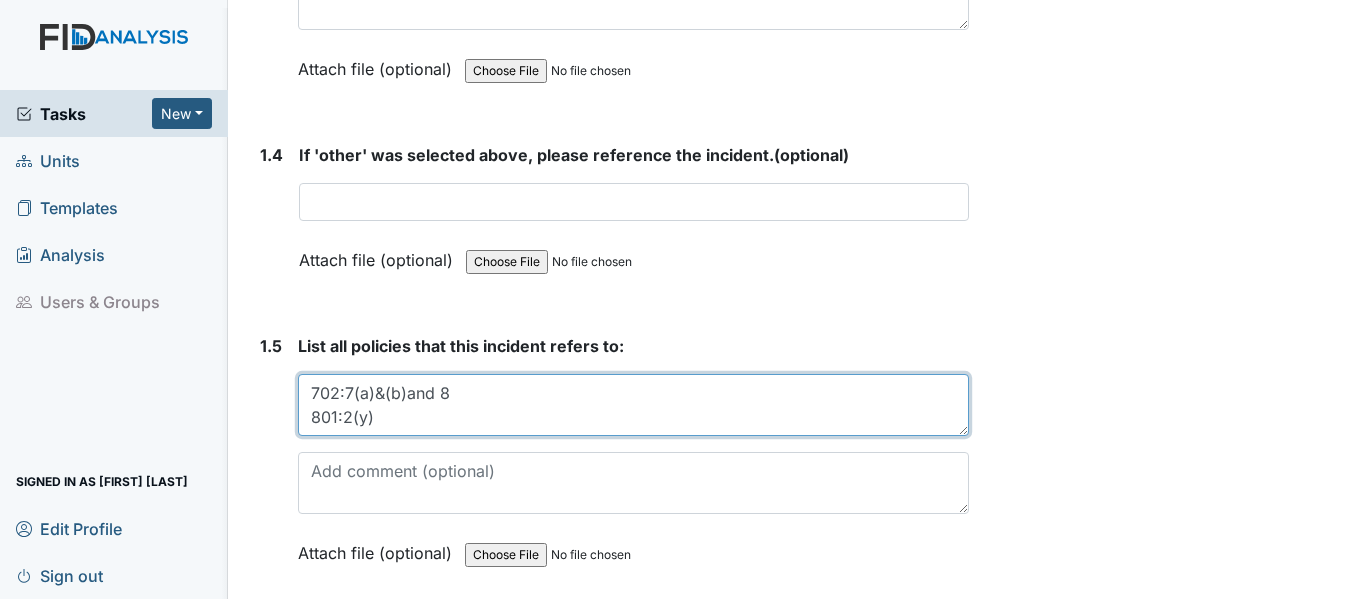 scroll, scrollTop: 1300, scrollLeft: 0, axis: vertical 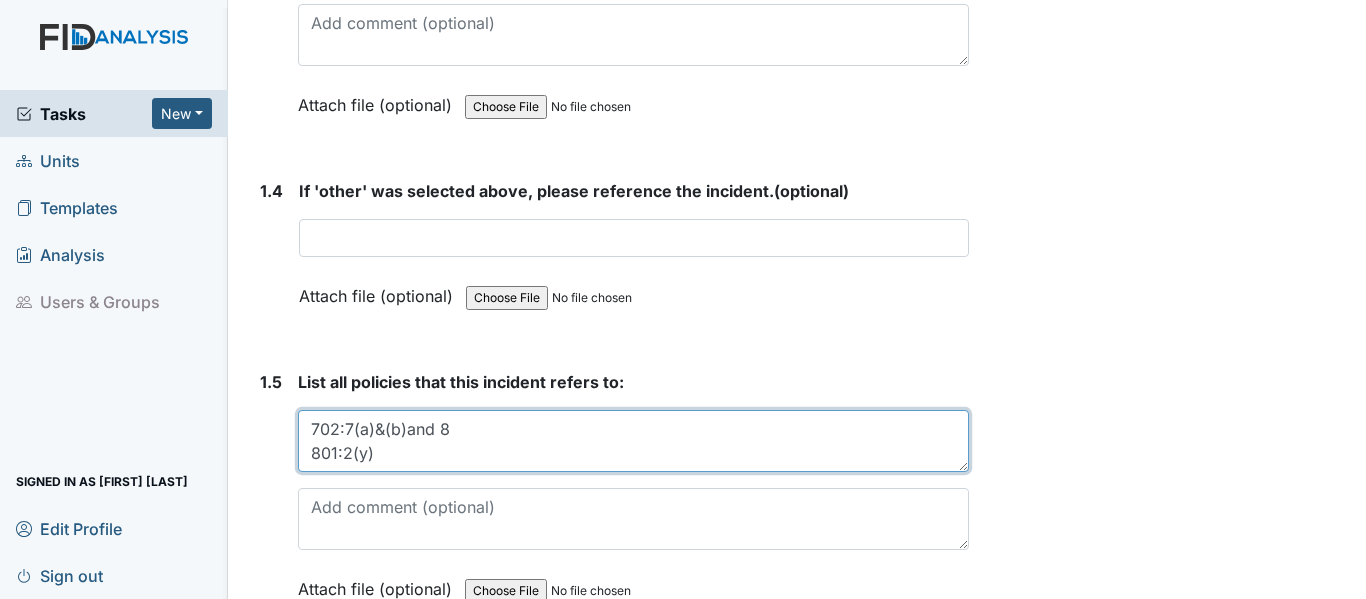 click on "702-7(a)&(b)and 8
801-2(y)" at bounding box center [633, 441] 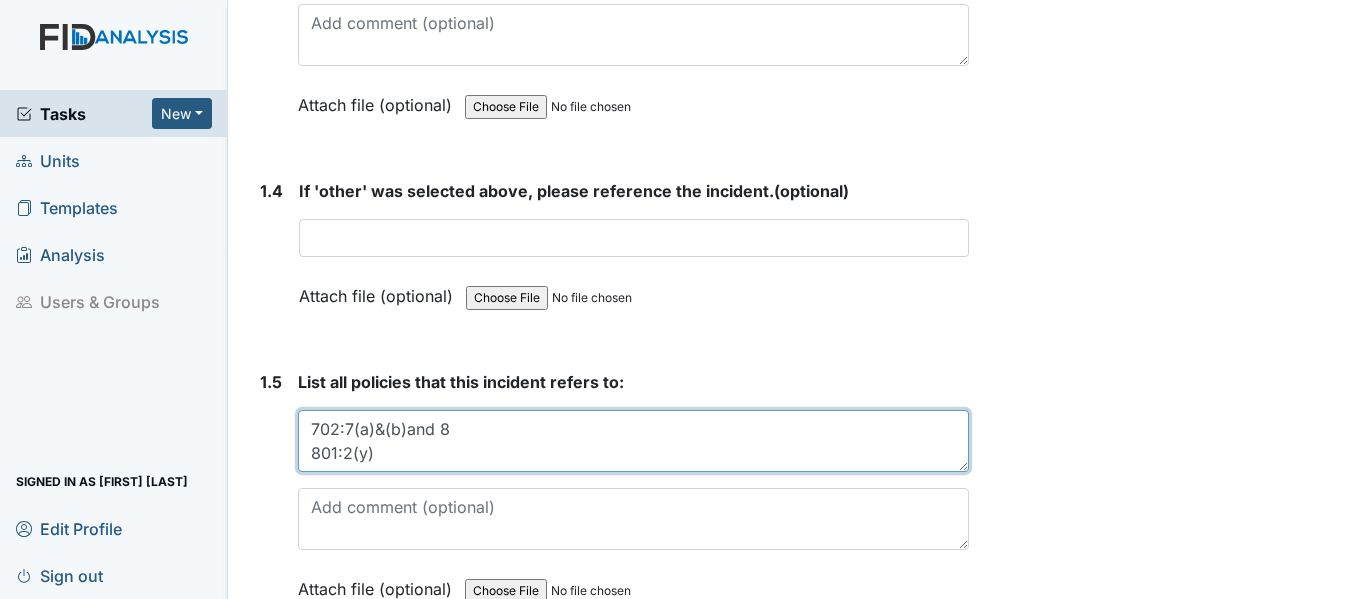 paste on "702:9 (c)" 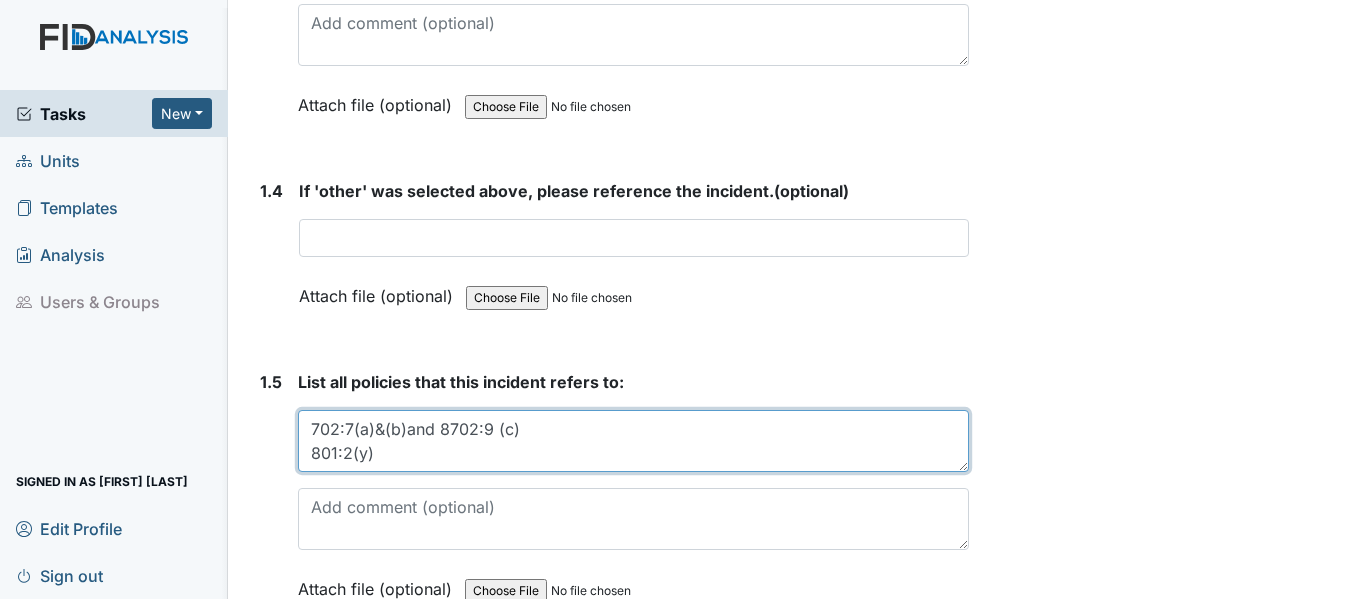 click on "702-7(a)&(b)and 8
801-2(y)" at bounding box center (633, 441) 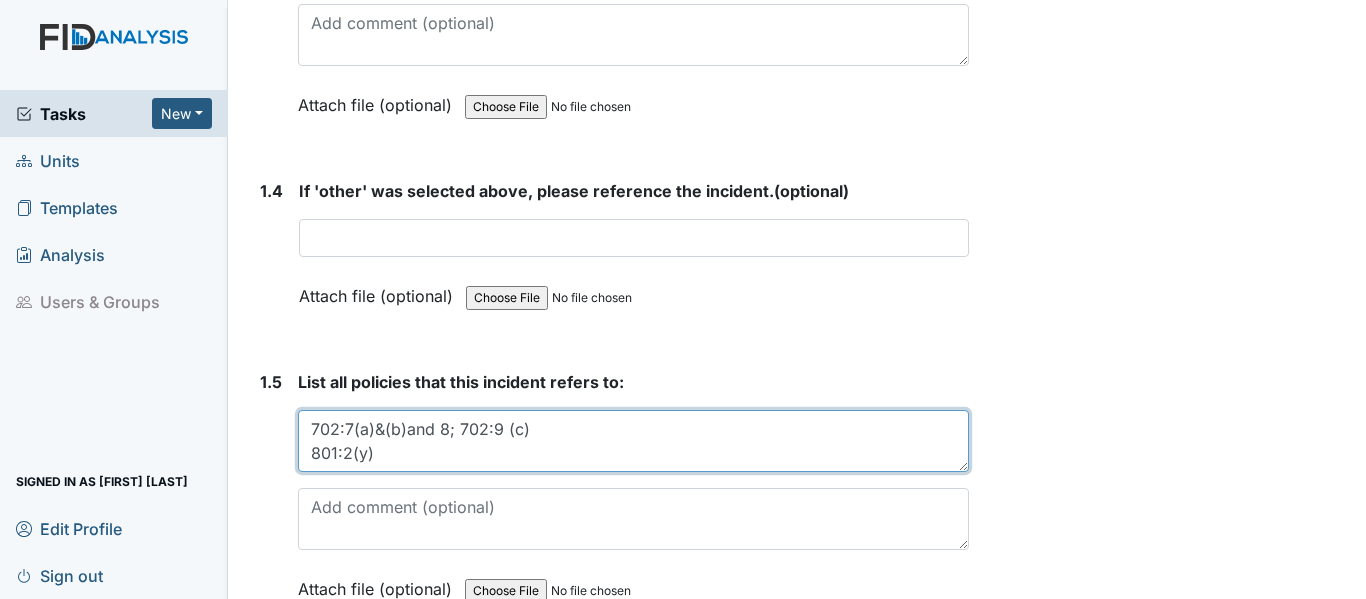 click on "702-7(a)&(b)and 8
801-2(y)" at bounding box center (633, 441) 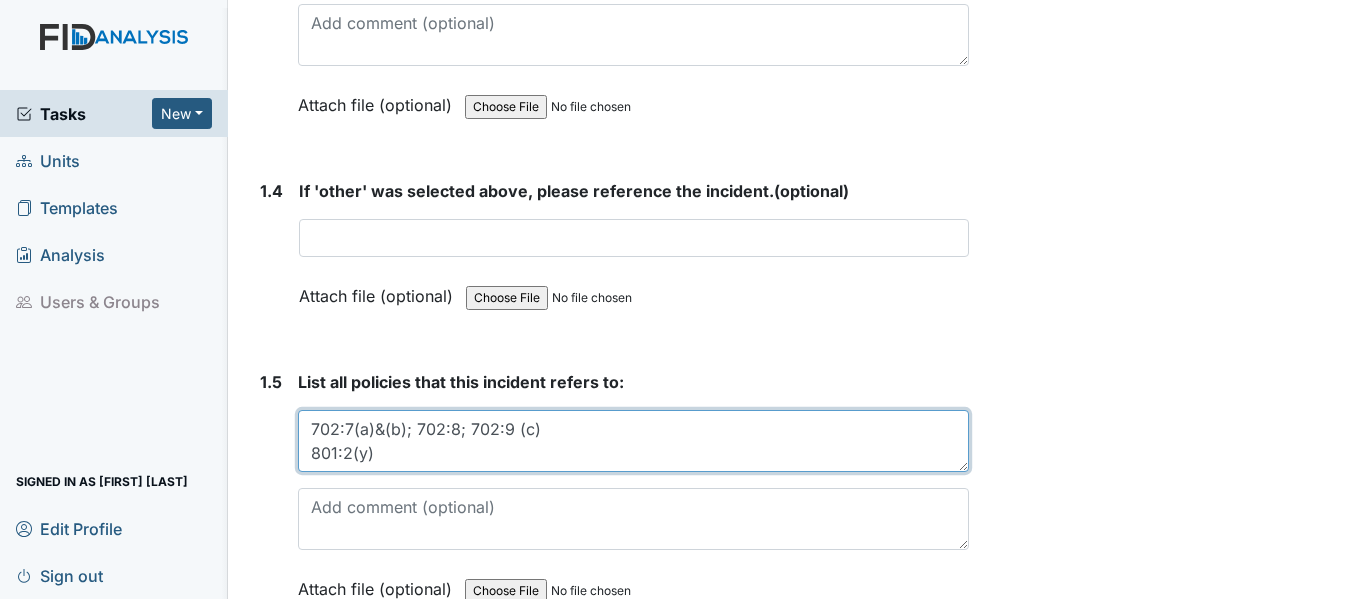 click on "702-7(a)&(b)and 8
801-2(y)" at bounding box center (633, 441) 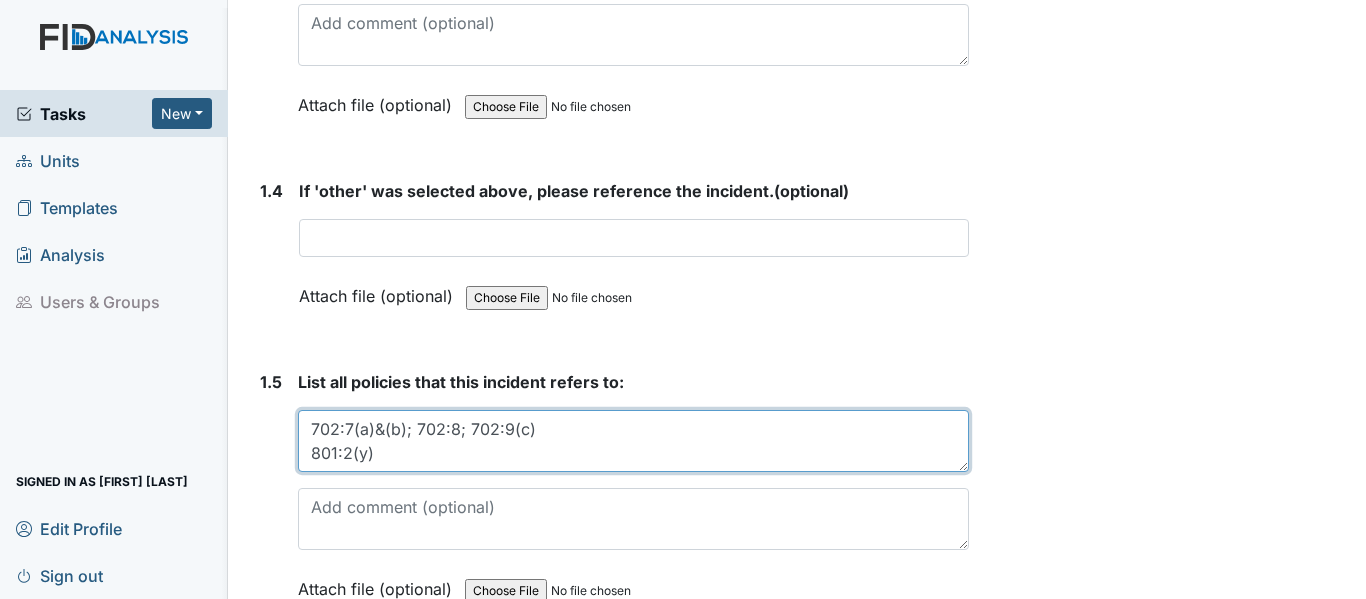 scroll, scrollTop: 0, scrollLeft: 0, axis: both 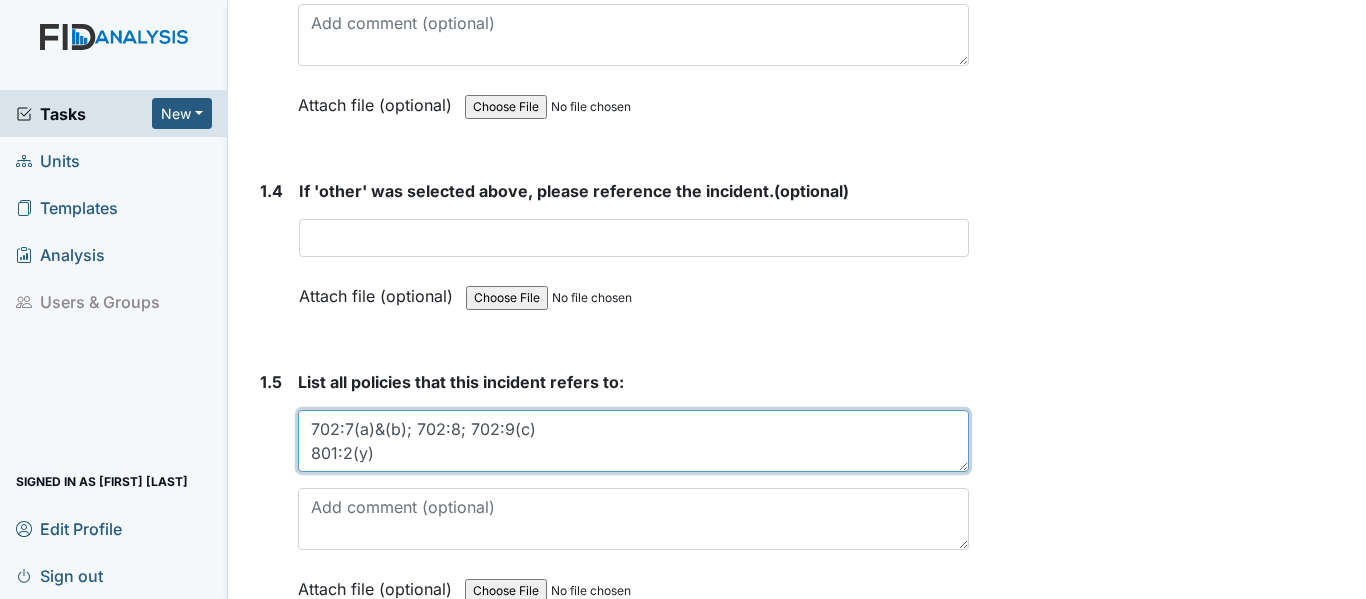 drag, startPoint x: 384, startPoint y: 451, endPoint x: 304, endPoint y: 422, distance: 85.09406 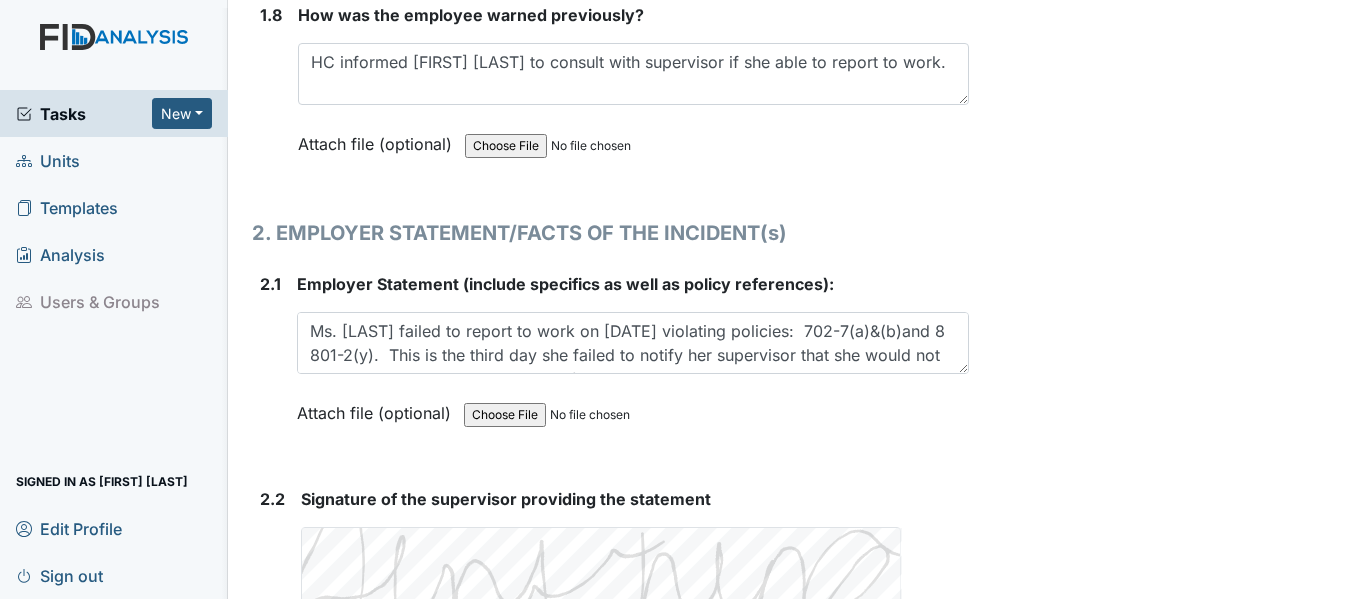 scroll, scrollTop: 2600, scrollLeft: 0, axis: vertical 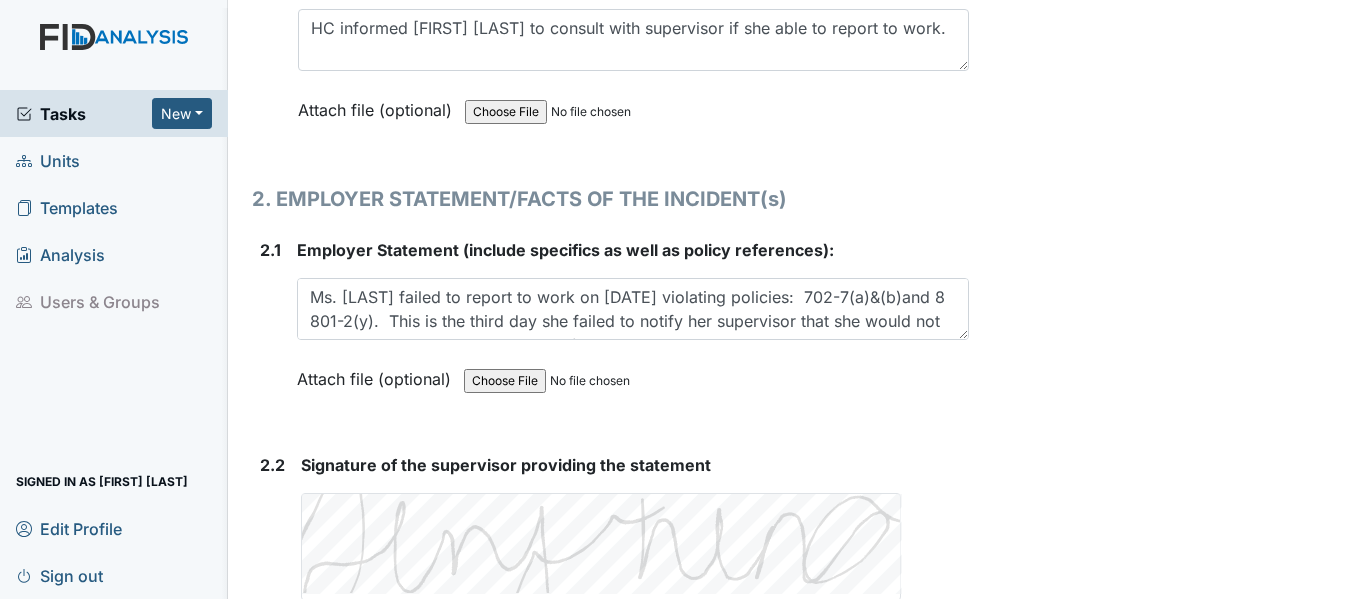 type on "702:7(a)&(b); 702:8; 702:9(c)
801:2(y)" 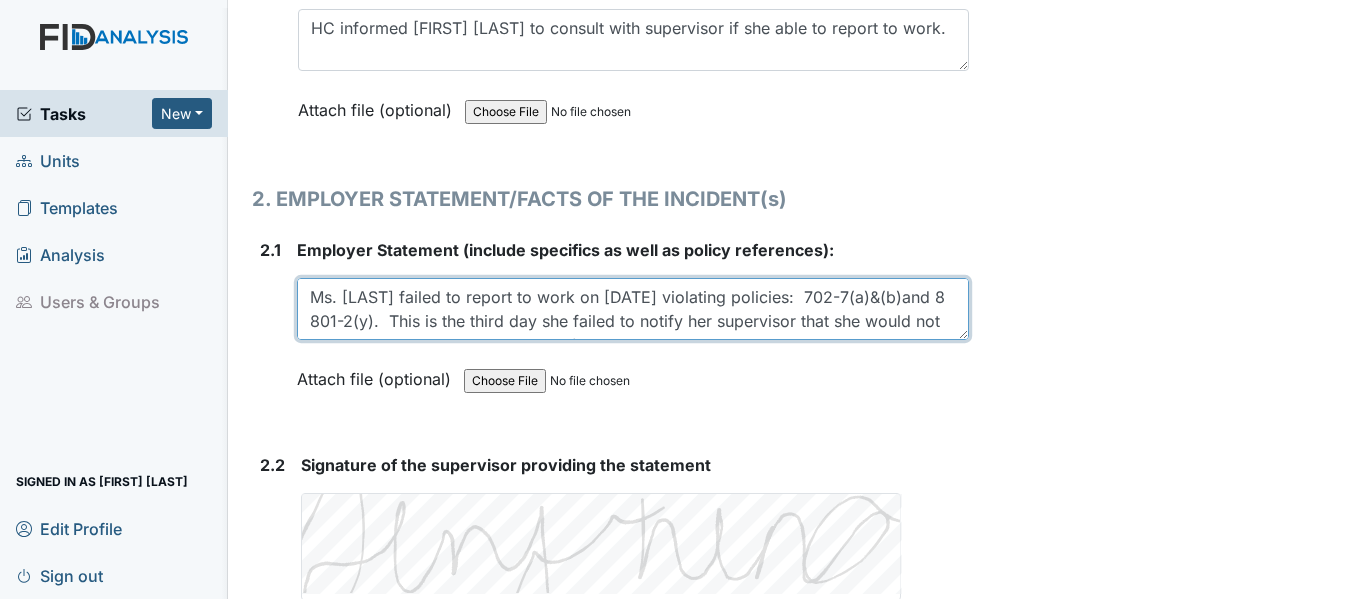 click on "Ms. [LAST] failed to report to work on [DATE] violating policies:  702-7(a)&(b)and 8
801-2(y).  This is the third day she failed to notify her supervisor that she would not be able to work and did not show for her scheduled time." at bounding box center [633, 309] 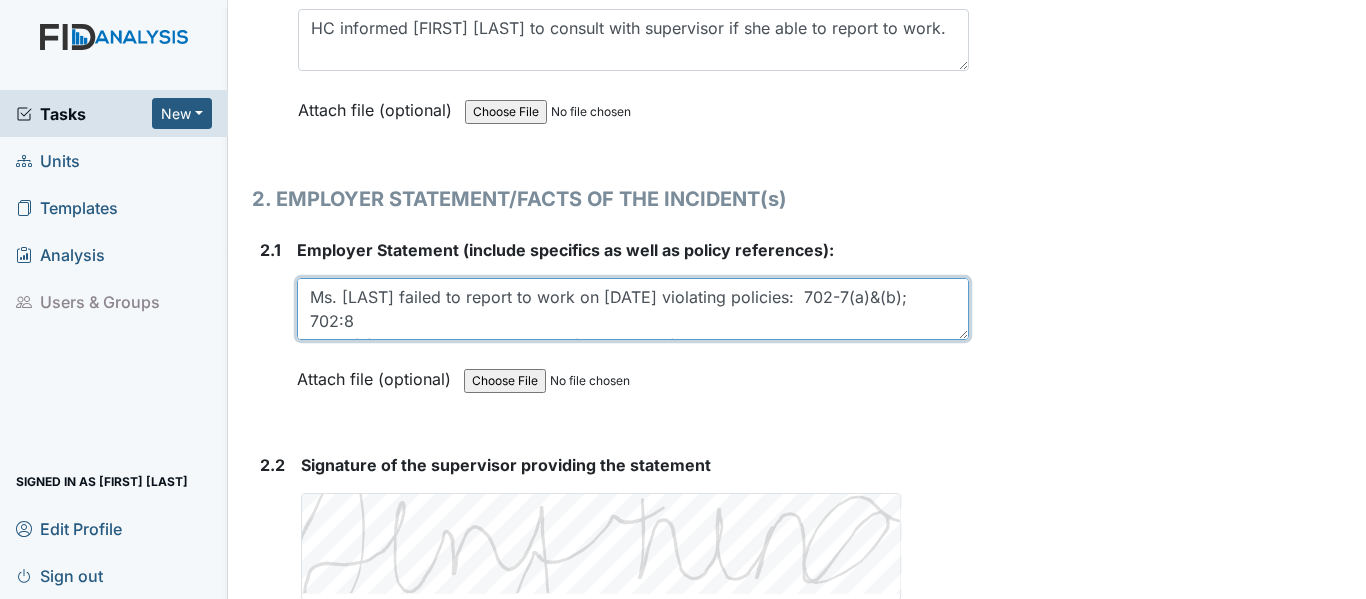 click on "Ms. [LAST] failed to report to work on [DATE] violating policies:  702-7(a)&(b)and 8
801-2(y).  This is the third day she failed to notify her supervisor that she would not be able to work and did not show for her scheduled time." at bounding box center (633, 309) 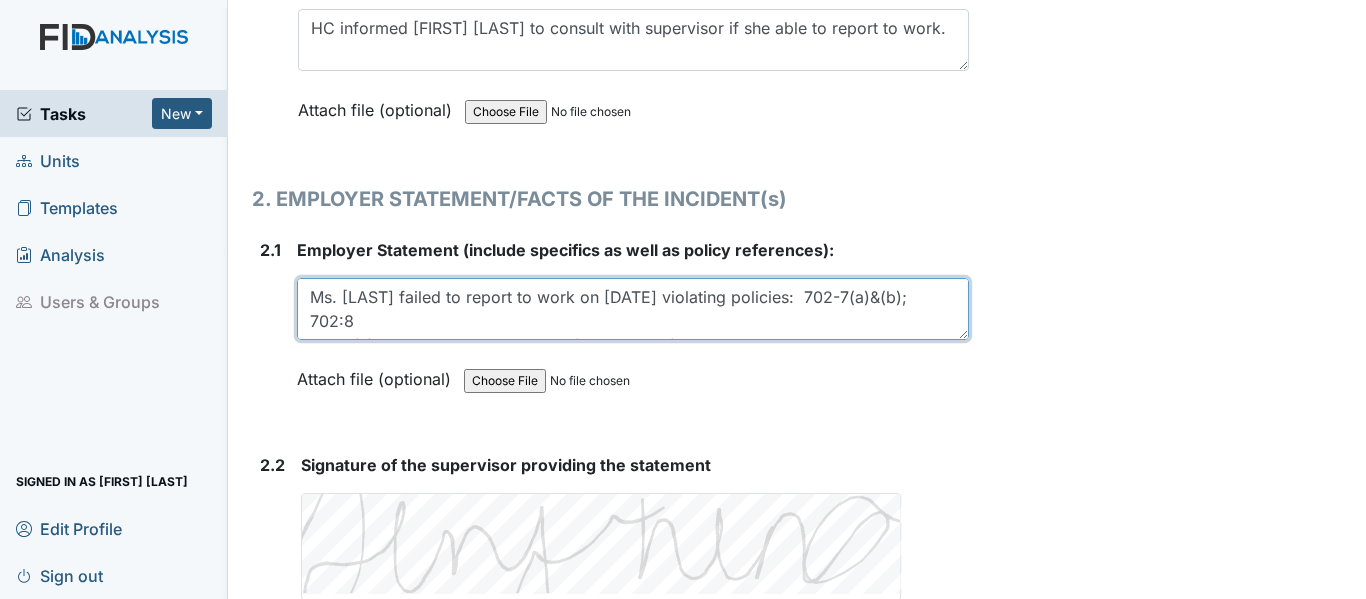 paste on "702:7(a)&(b); 702:8; 702:9(c)
801:2(y)" 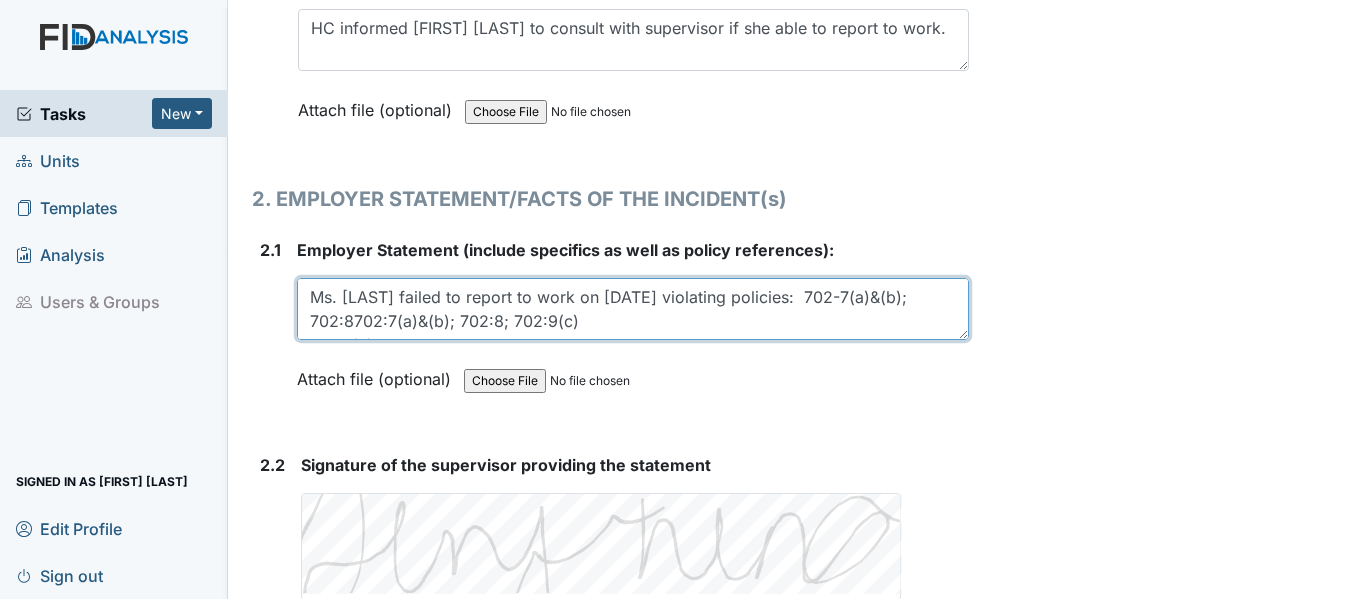scroll, scrollTop: 16, scrollLeft: 0, axis: vertical 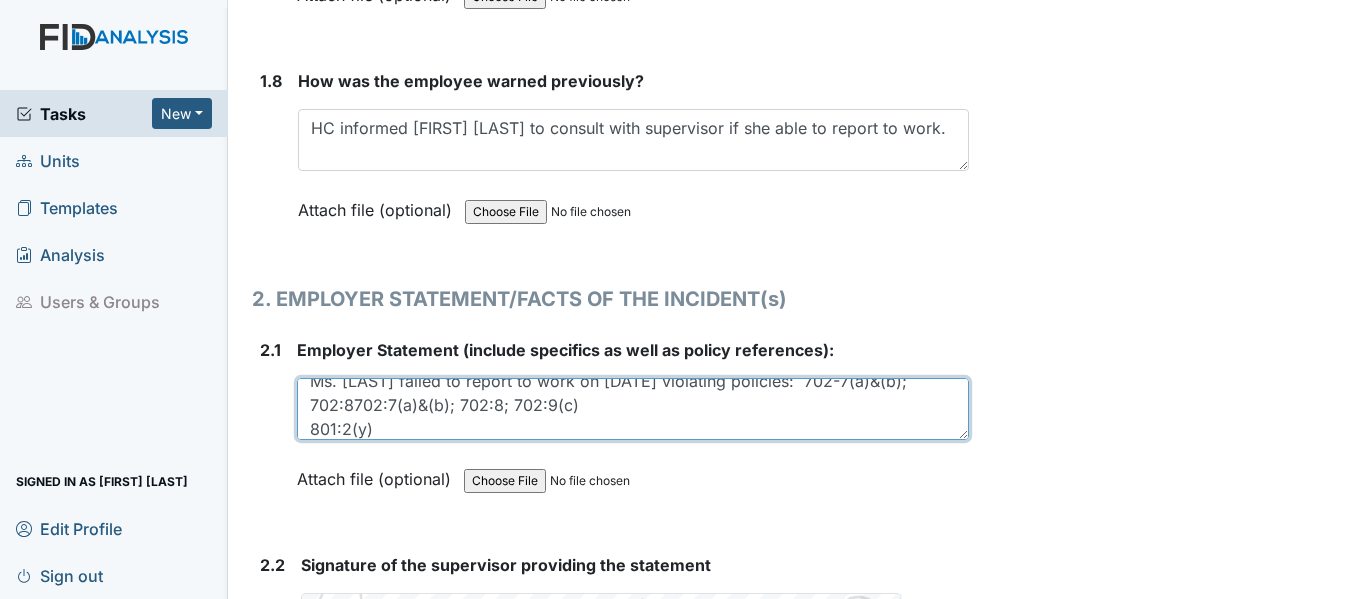 click on "Ms. [LAST] failed to report to work on [DATE] violating policies:  702-7(a)&(b)and 8
801-2(y).  This is the third day she failed to notify her supervisor that she would not be able to work and did not show for her scheduled time." at bounding box center (633, 409) 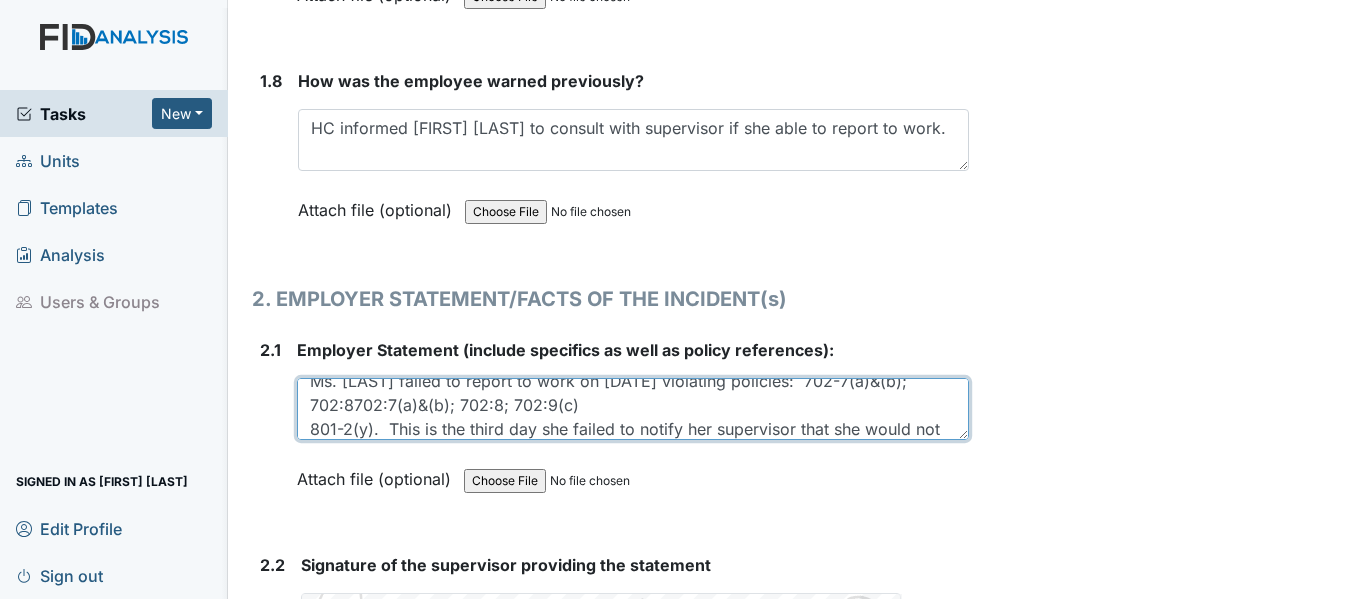 click on "Ms. [LAST] failed to report to work on [DATE] violating policies:  702-7(a)&(b)and 8
801-2(y).  This is the third day she failed to notify her supervisor that she would not be able to work and did not show for her scheduled time." at bounding box center (633, 409) 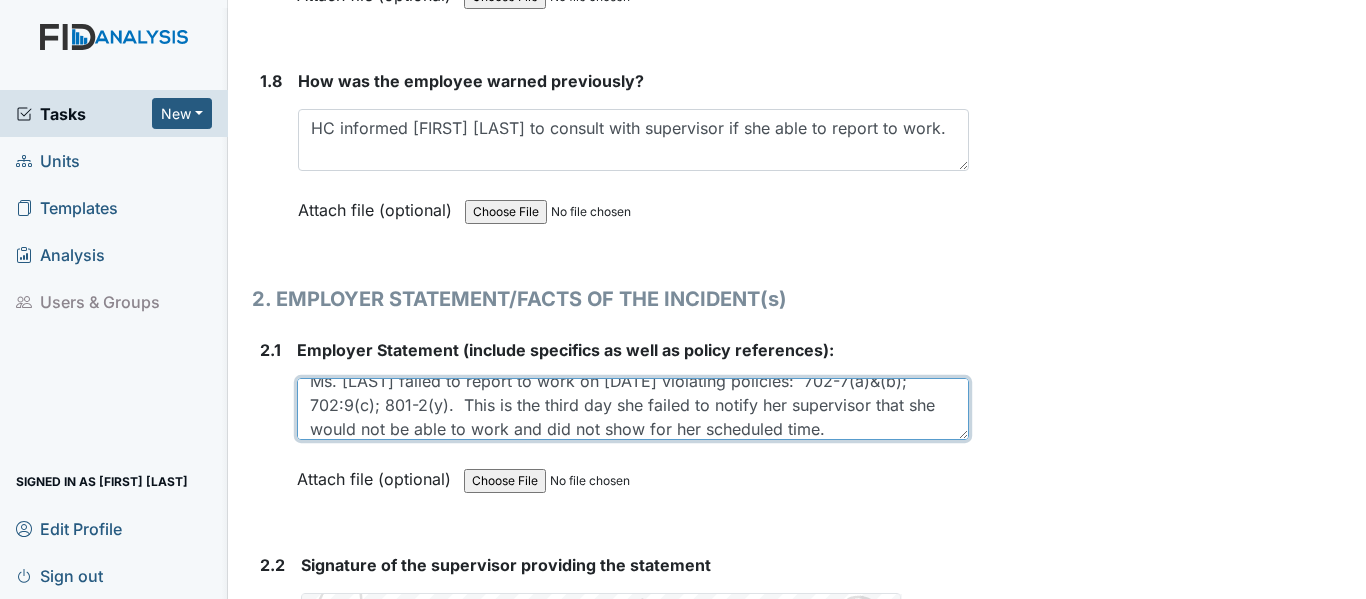 scroll, scrollTop: 8, scrollLeft: 0, axis: vertical 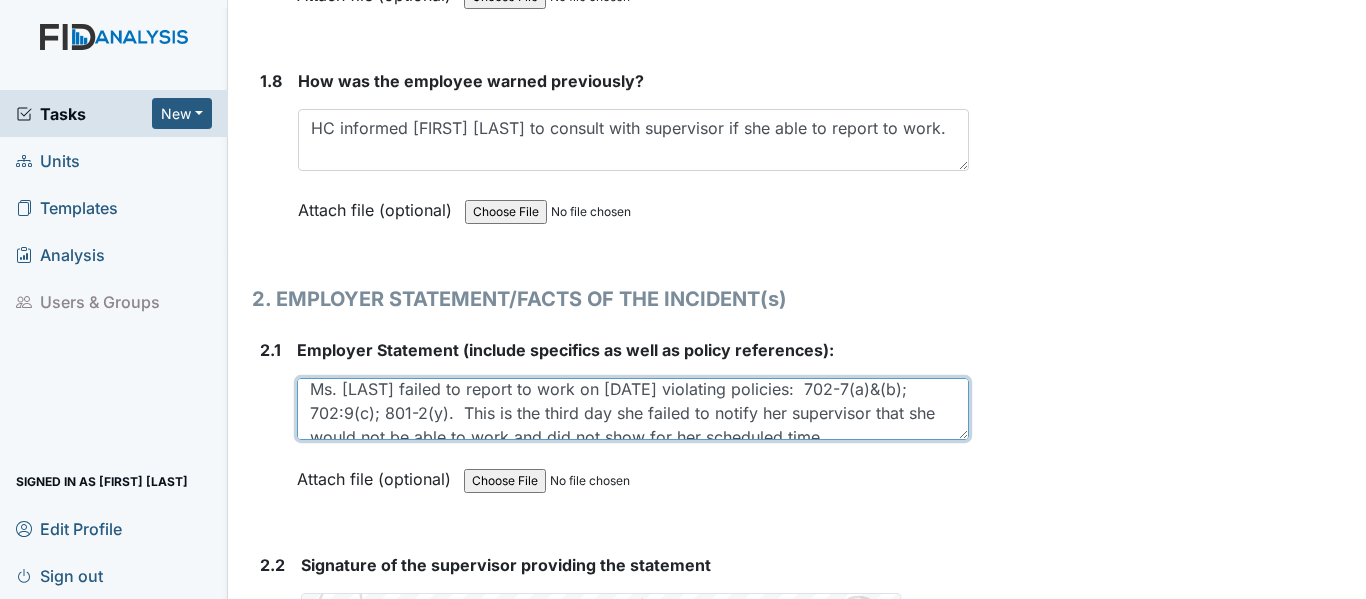 click on "Ms. [LAST] failed to report to work on [DATE] violating policies:  702-7(a)&(b)and 8
801-2(y).  This is the third day she failed to notify her supervisor that she would not be able to work and did not show for her scheduled time." at bounding box center [633, 409] 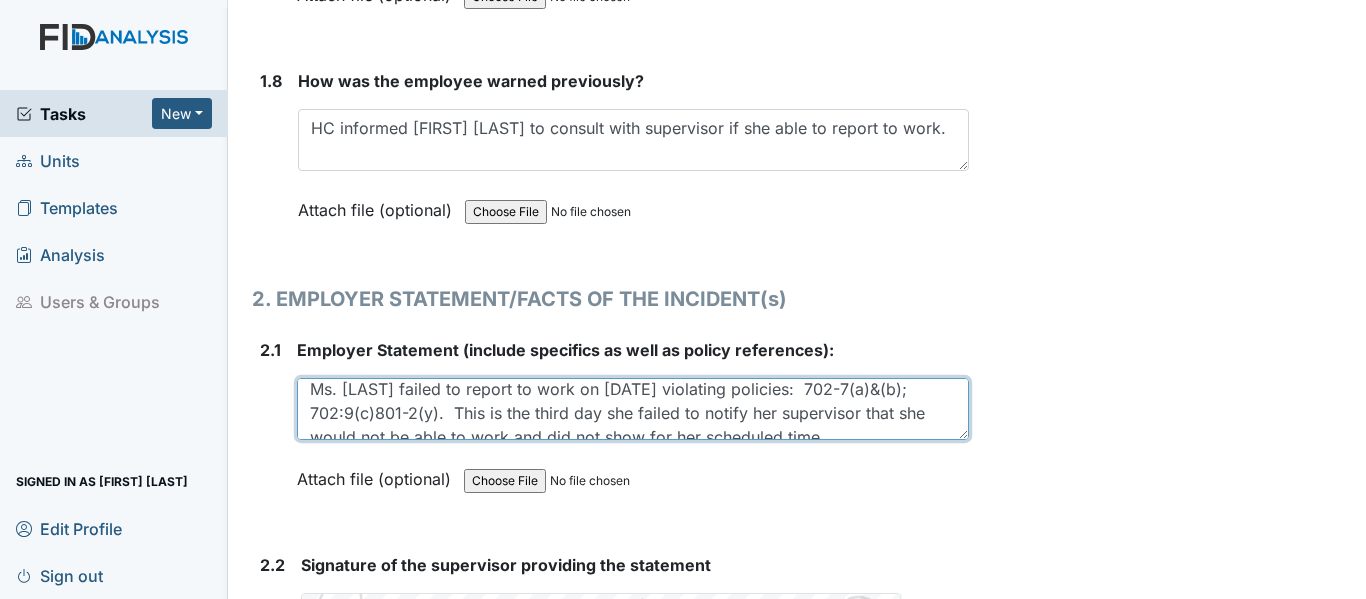 scroll, scrollTop: 0, scrollLeft: 0, axis: both 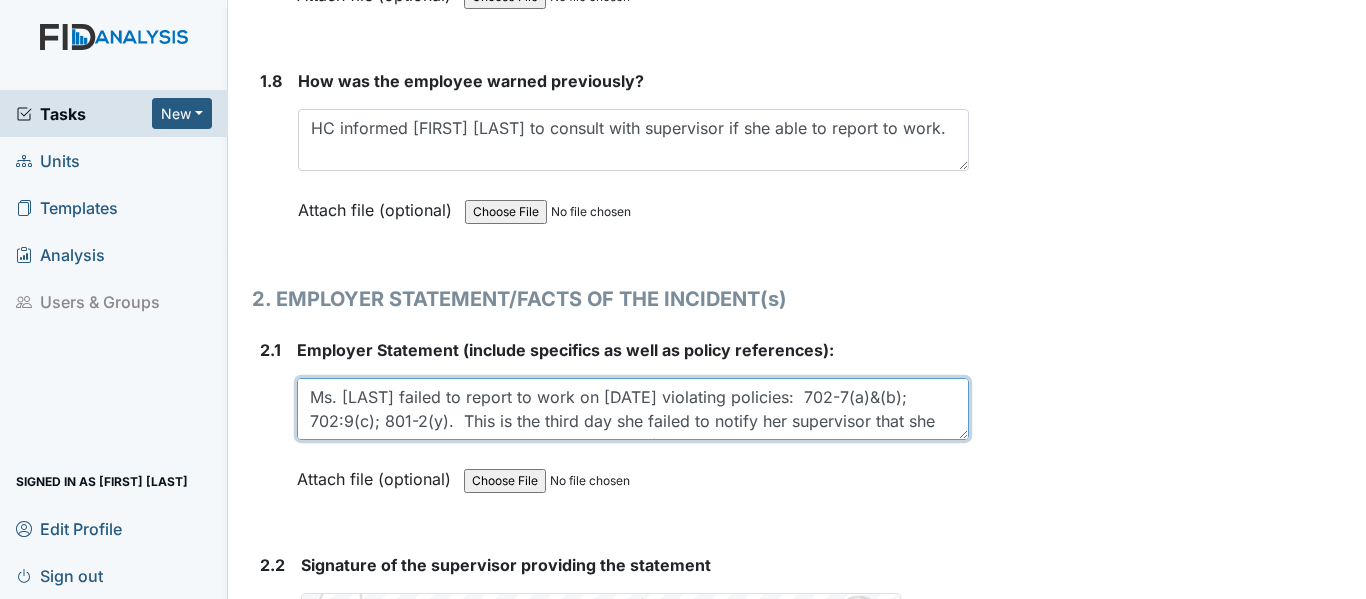 click on "Ms. [LAST] failed to report to work on [DATE] violating policies:  702-7(a)&(b)and 8
801-2(y).  This is the third day she failed to notify her supervisor that she would not be able to work and did not show for her scheduled time." at bounding box center (633, 409) 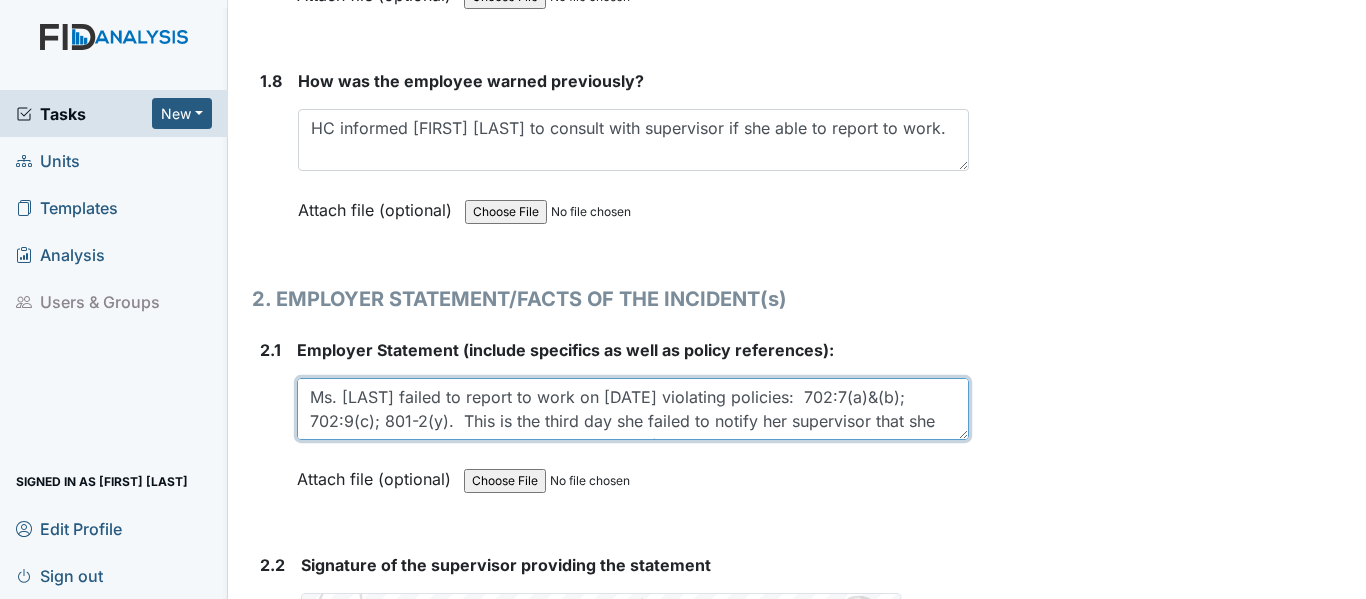 click on "Ms. [LAST] failed to report to work on [DATE] violating policies:  702-7(a)&(b)and 8
801-2(y).  This is the third day she failed to notify her supervisor that she would not be able to work and did not show for her scheduled time." at bounding box center [633, 409] 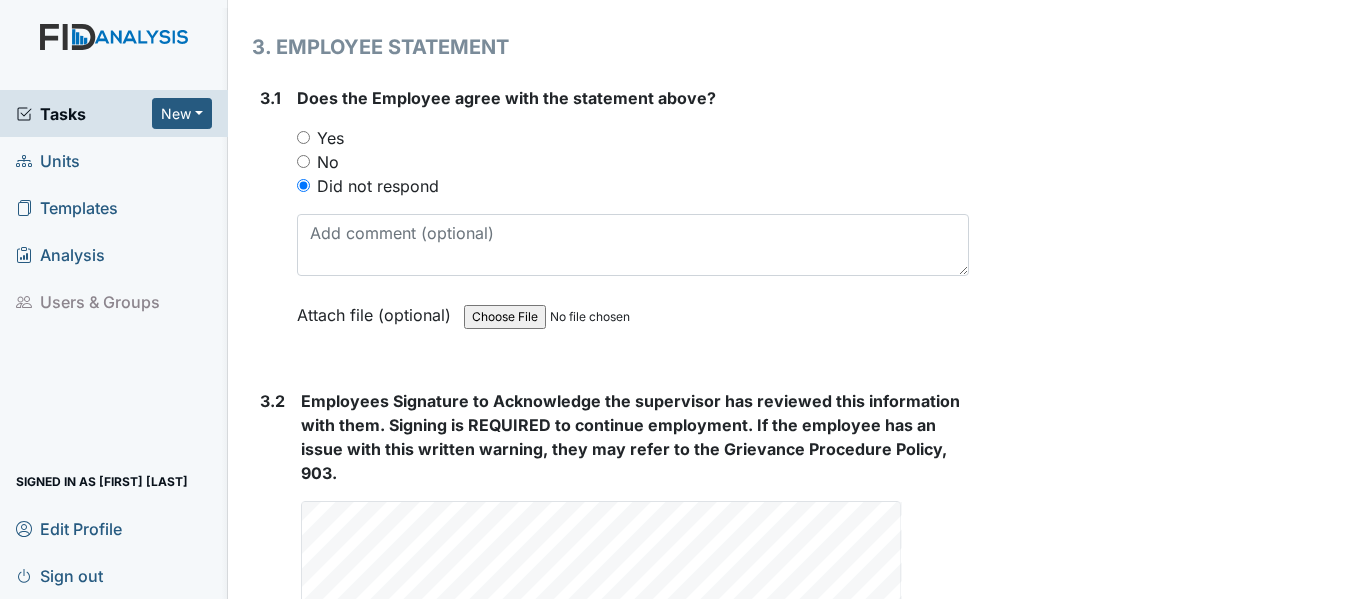 scroll, scrollTop: 2936, scrollLeft: 0, axis: vertical 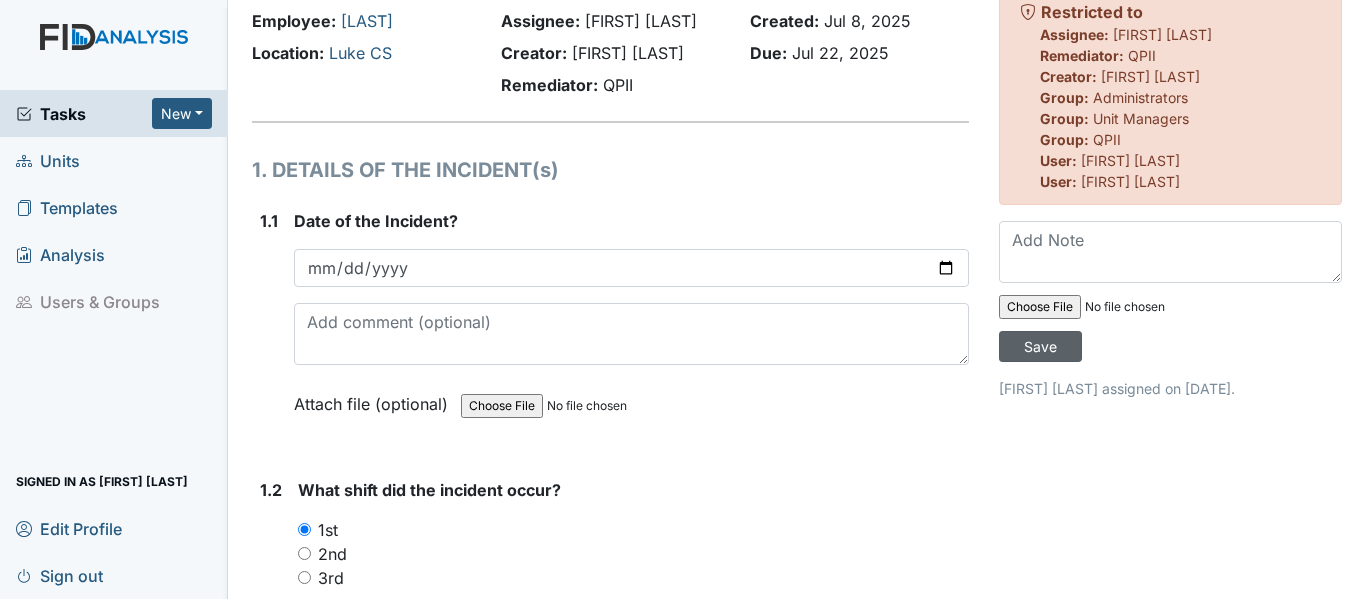 type on "Ms. [LAST] failed to report to work on [DATE] violating policies:  702:7(a)&(b); 702:9(c); 801:2(y).  This is the third day she failed to notify her supervisor that she would not be able to work and did not show for her scheduled time." 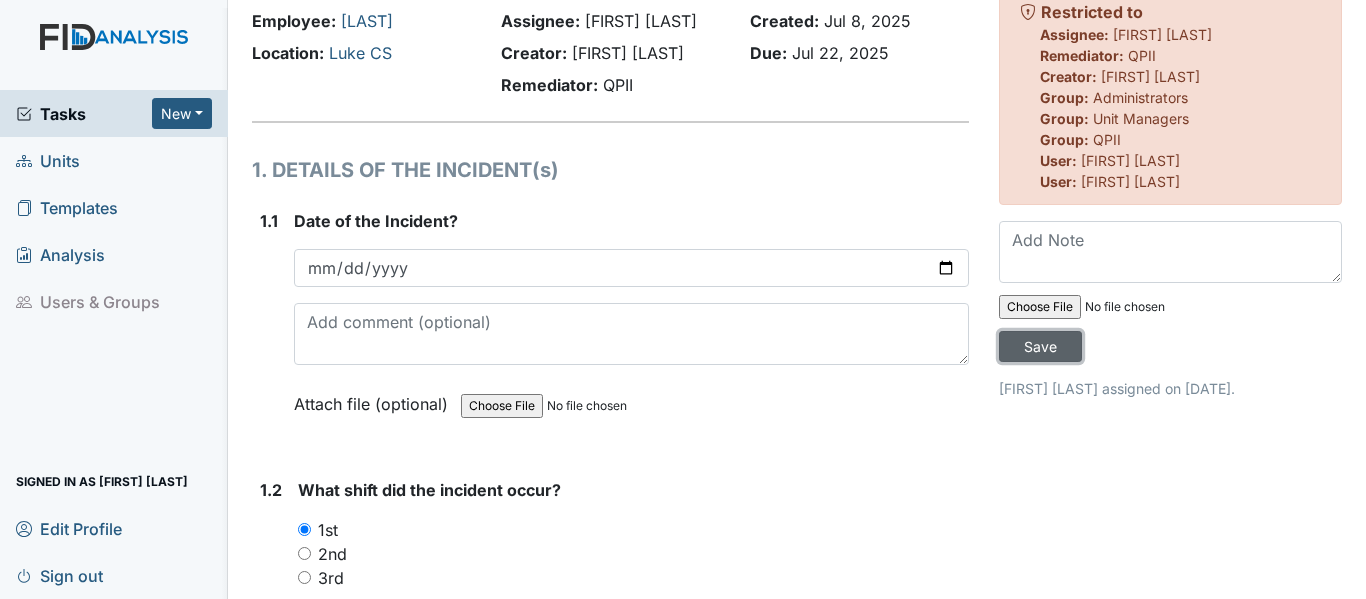 click on "Save" at bounding box center (1040, 346) 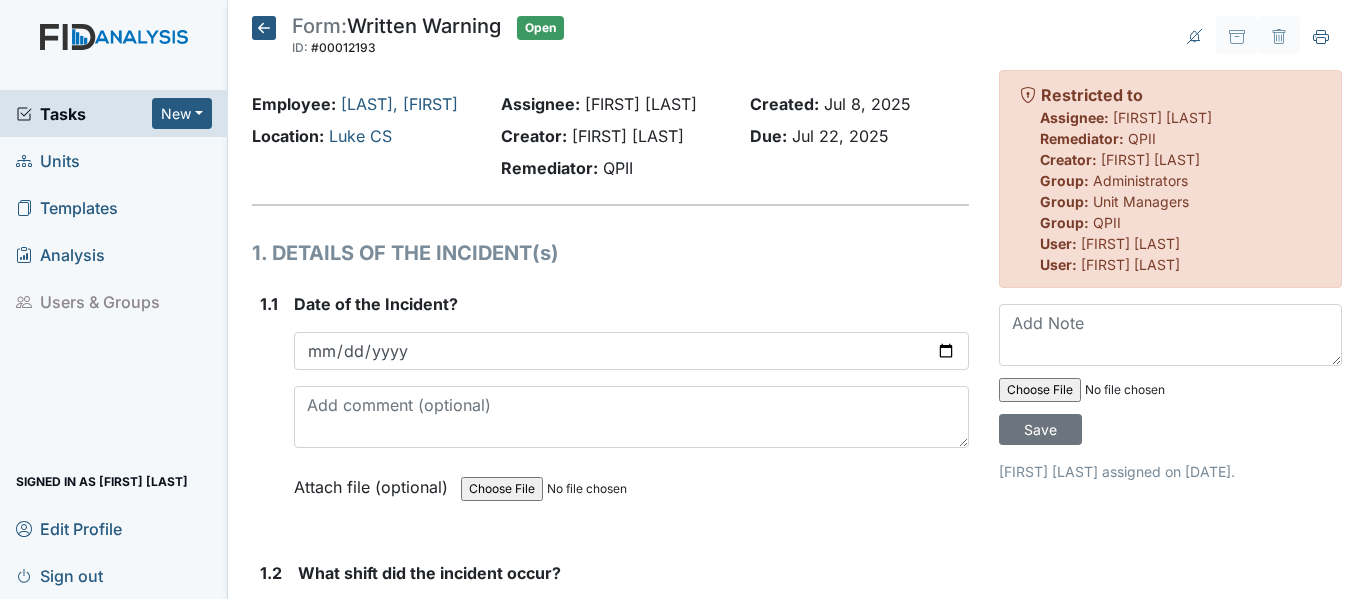 scroll, scrollTop: 0, scrollLeft: 0, axis: both 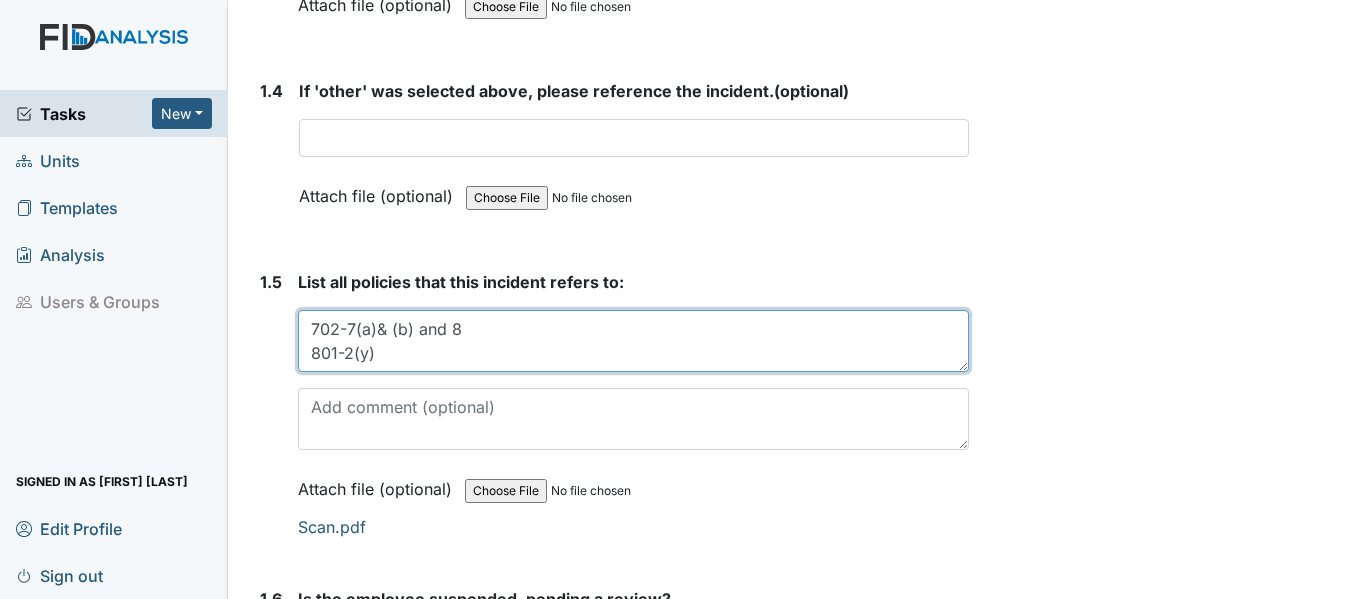 click on "702-7(a)& (b) and 8
801-2(y)" at bounding box center (633, 341) 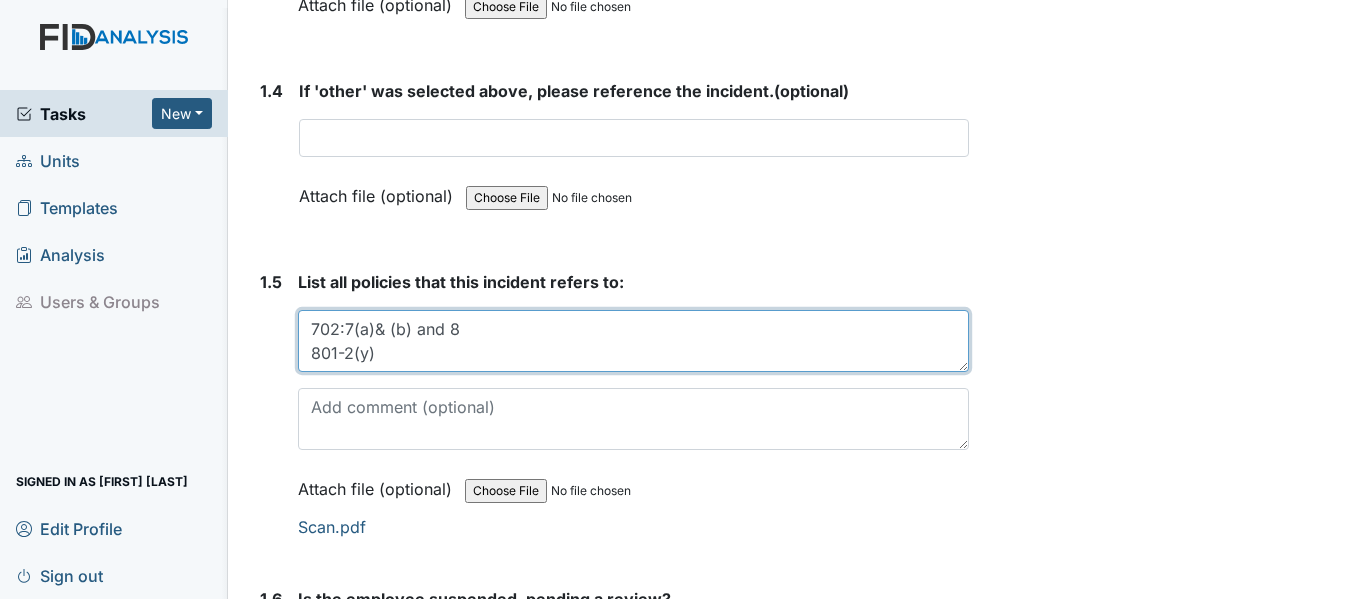 click on "702-7(a)& (b) and 8
801-2(y)" at bounding box center (633, 341) 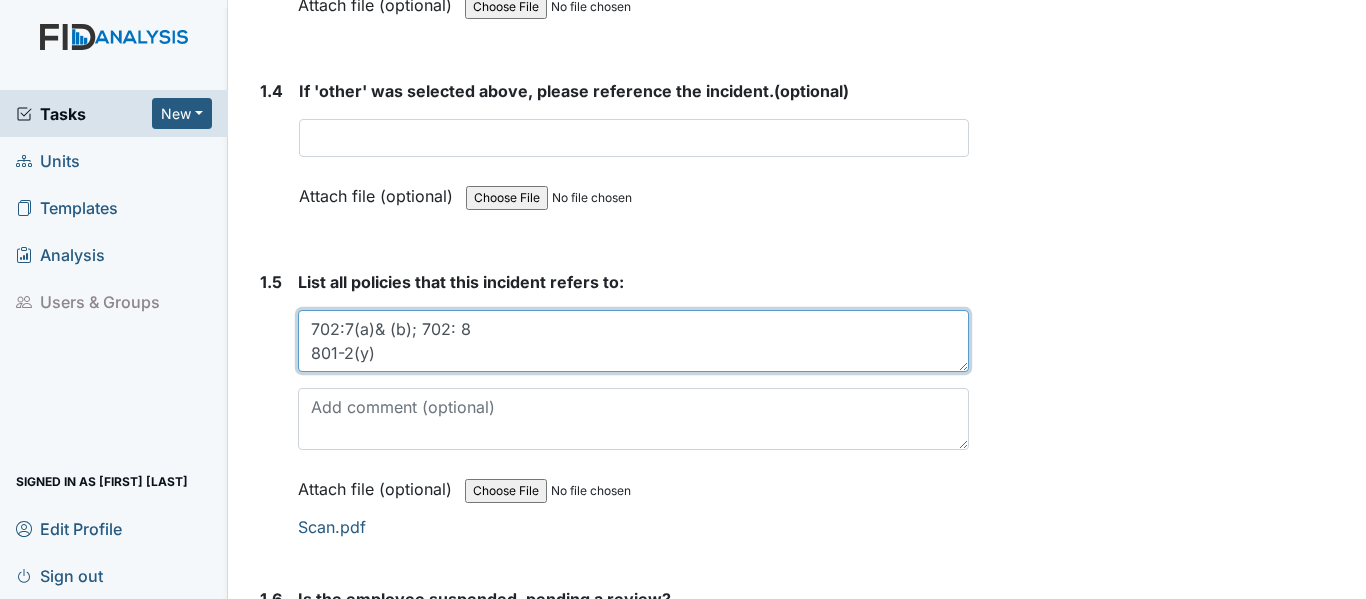 drag, startPoint x: 344, startPoint y: 350, endPoint x: 388, endPoint y: 366, distance: 46.818798 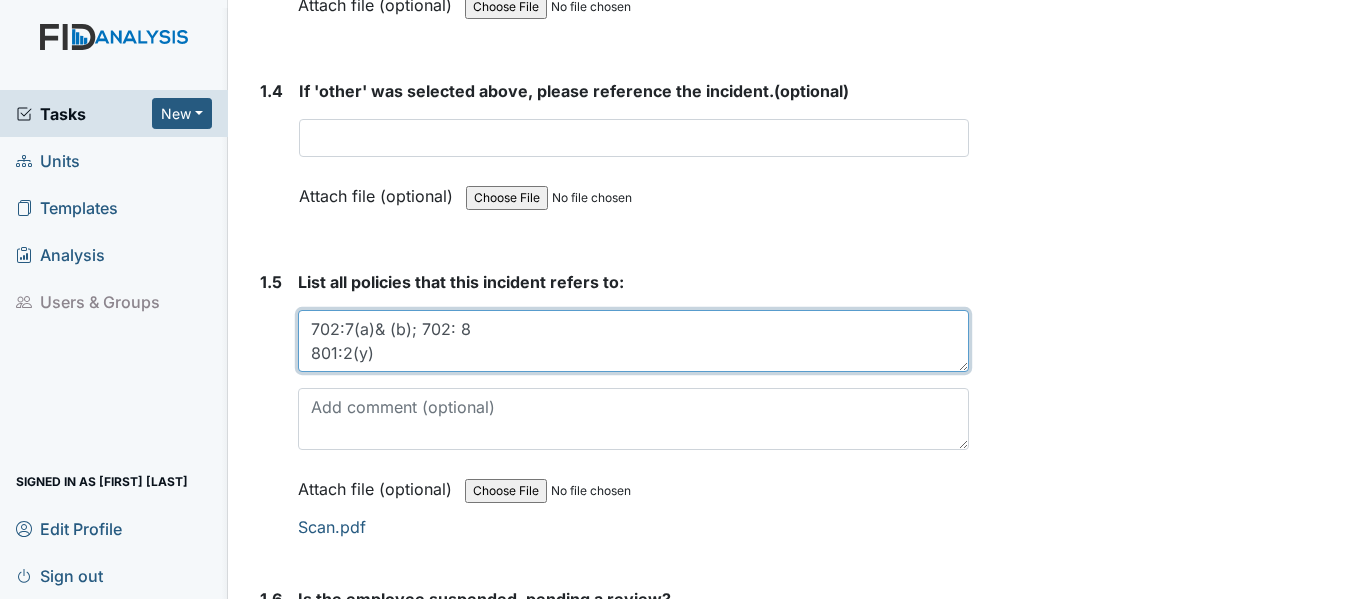 click on "702-7(a)& (b) and 8
801-2(y)" at bounding box center [633, 341] 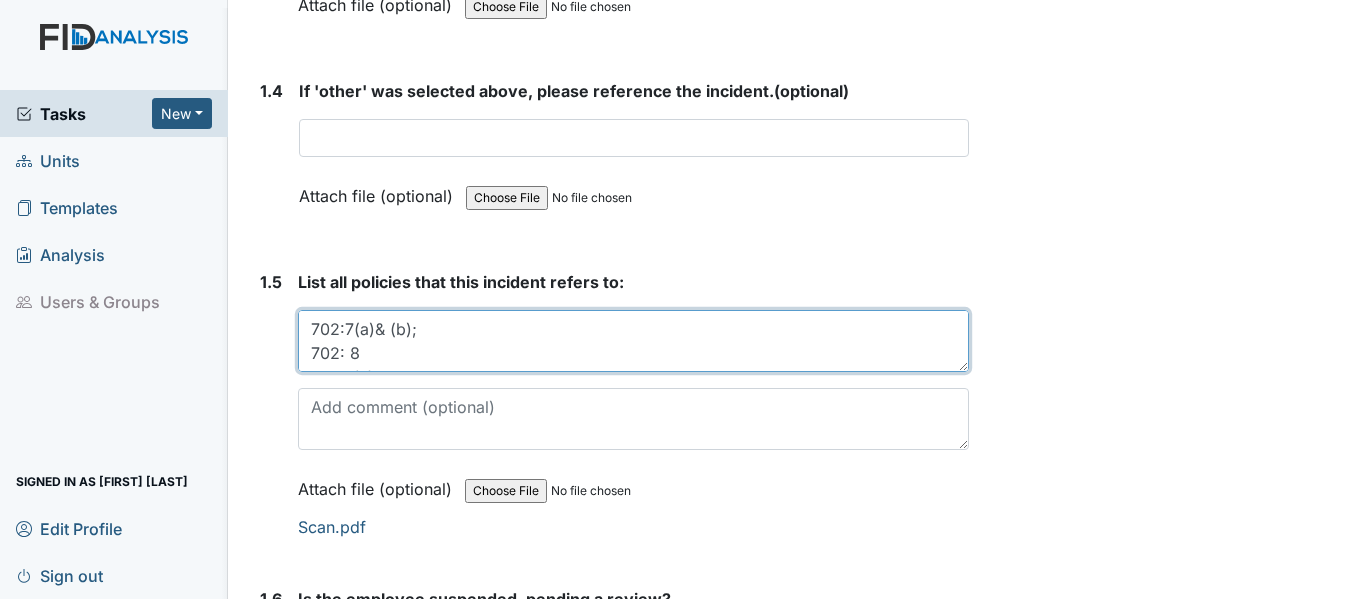 click on "702-7(a)& (b) and 8
801-2(y)" at bounding box center [633, 341] 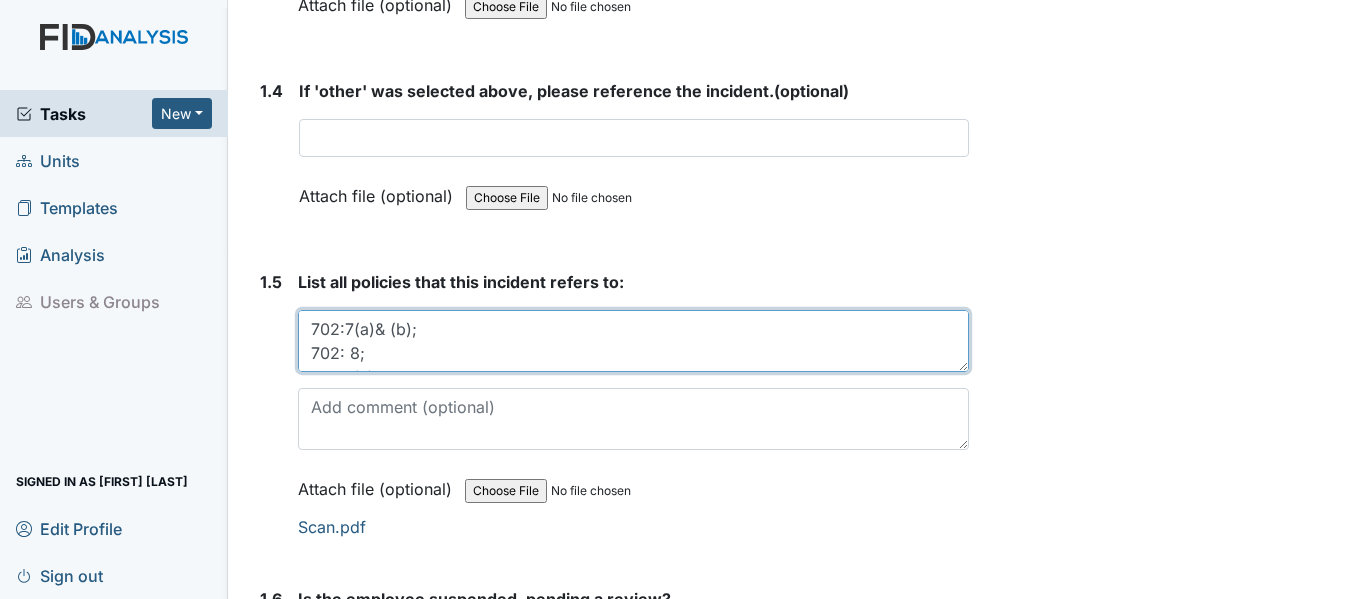 scroll, scrollTop: 24, scrollLeft: 0, axis: vertical 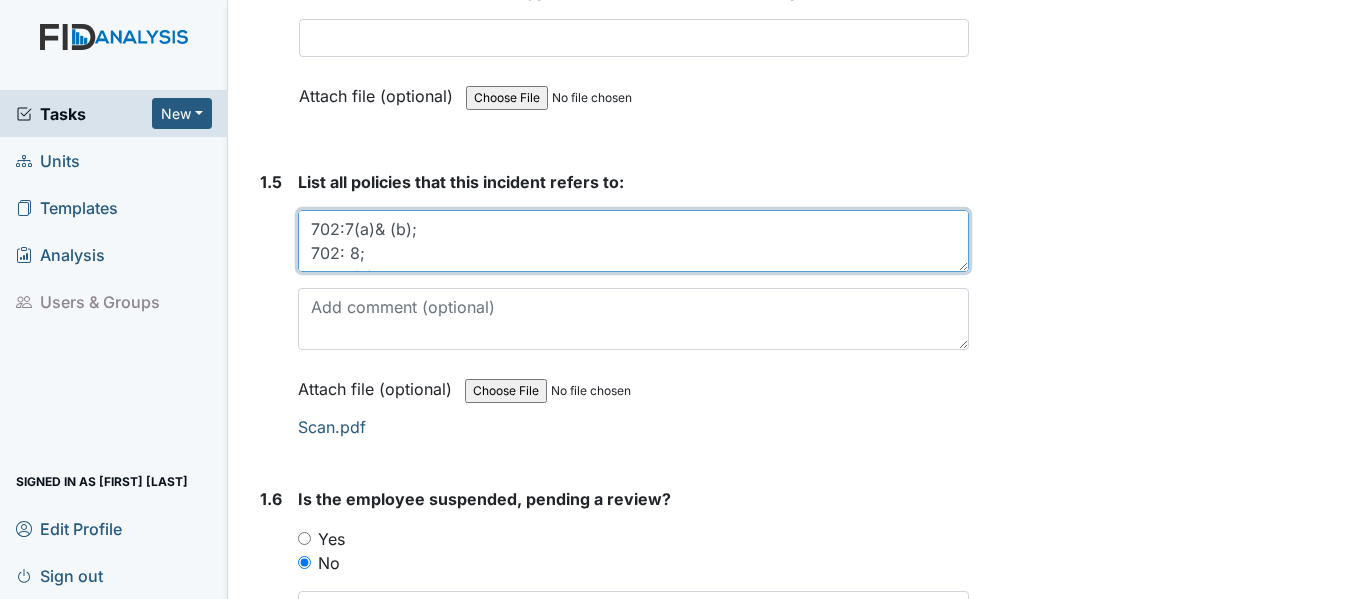 drag, startPoint x: 374, startPoint y: 252, endPoint x: 302, endPoint y: 221, distance: 78.39005 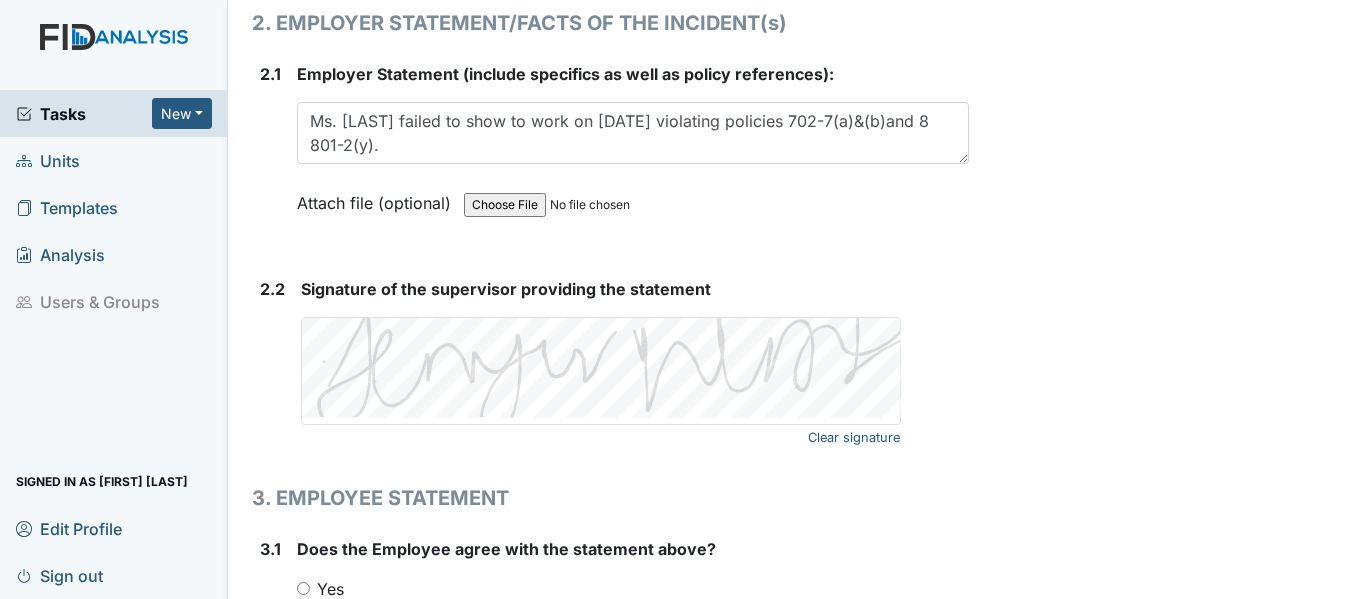 scroll, scrollTop: 2700, scrollLeft: 0, axis: vertical 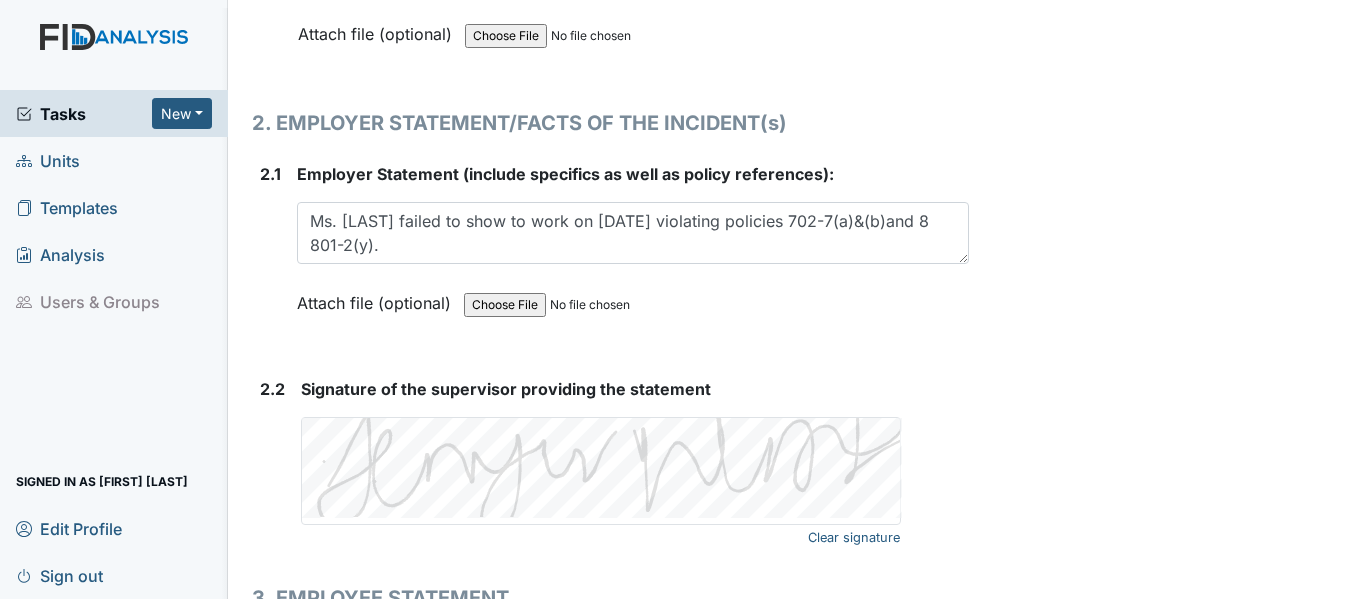 type on "702:7(a)& (b);
702: 8;
801:2(y)" 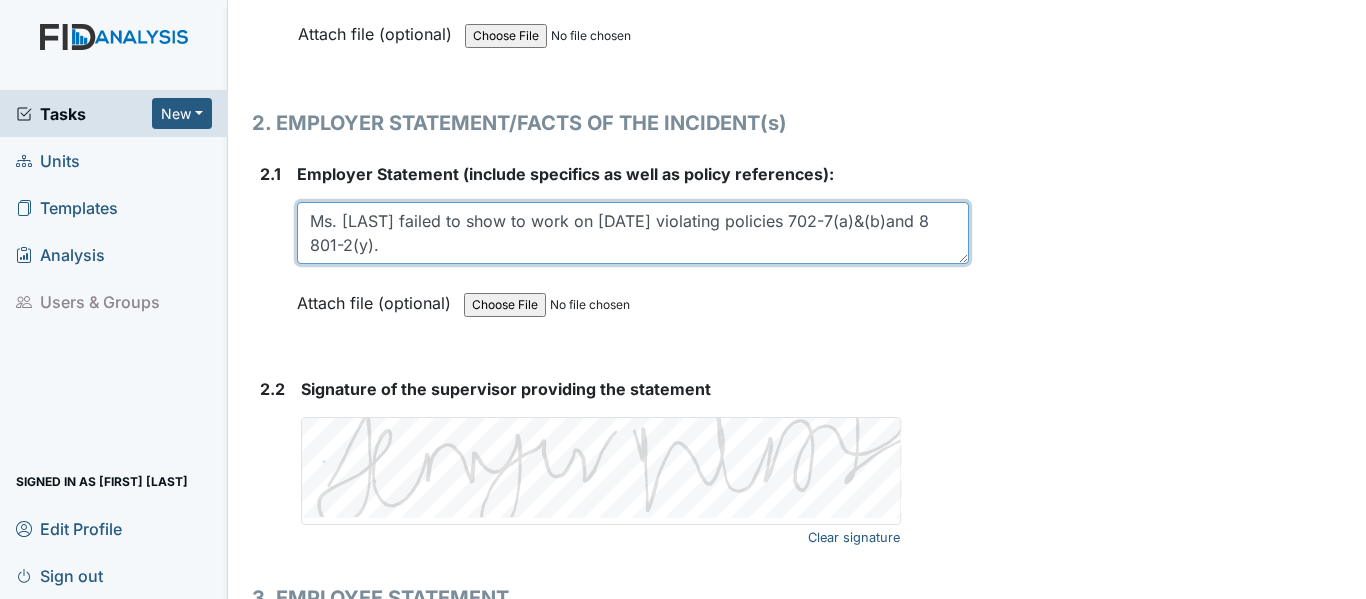 click on "Ms. [LAST] failed to show to work on [DATE] violating policies 702-7(a)and(b)and 8
801-2(y)." at bounding box center (633, 233) 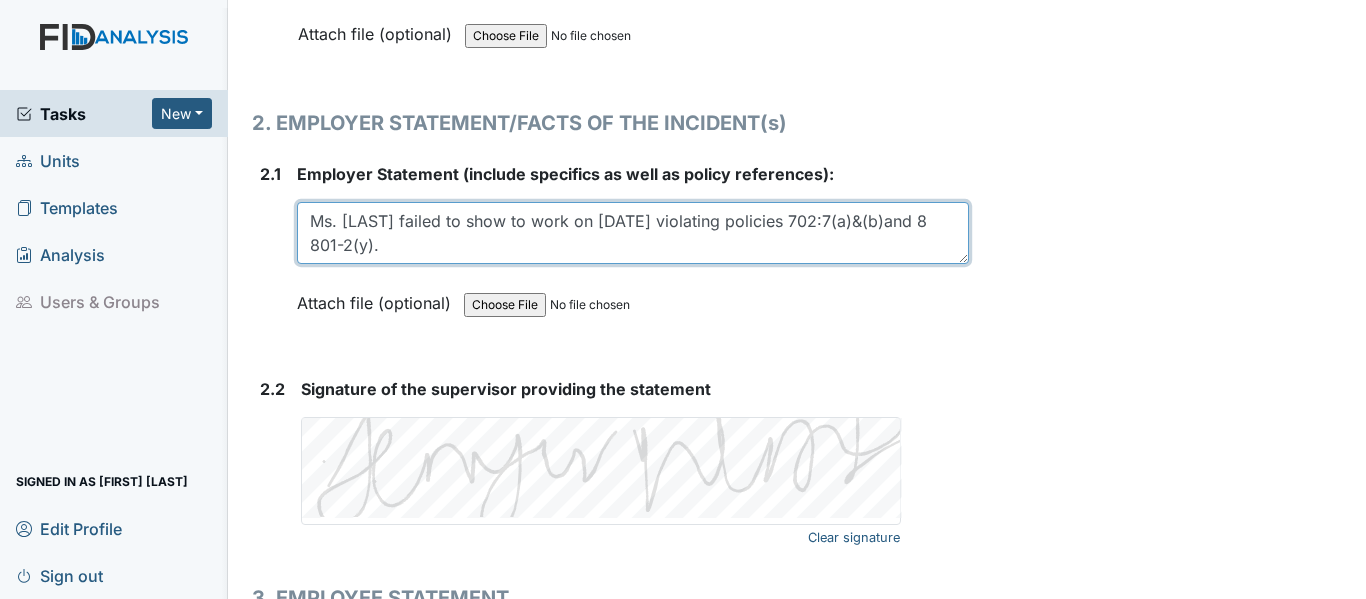 click on "Ms. [LAST] failed to show to work on [DATE] violating policies 702-7(a)and(b)and 8
801-2(y)." at bounding box center (633, 233) 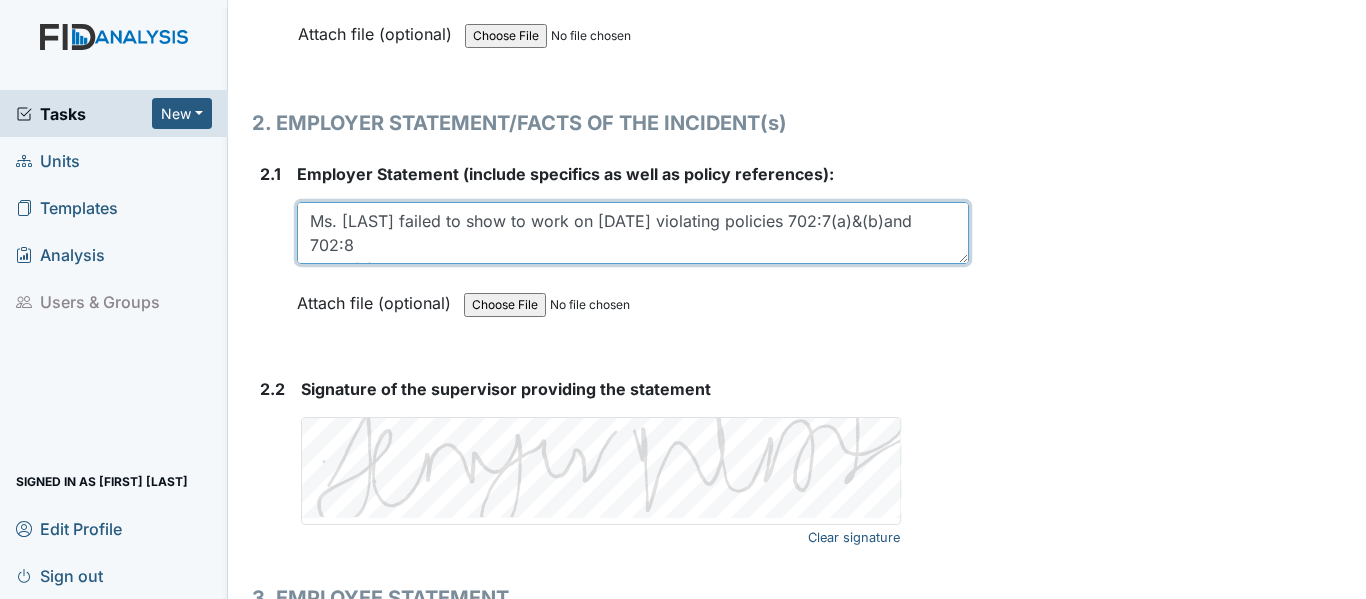 drag, startPoint x: 343, startPoint y: 244, endPoint x: 357, endPoint y: 254, distance: 17.20465 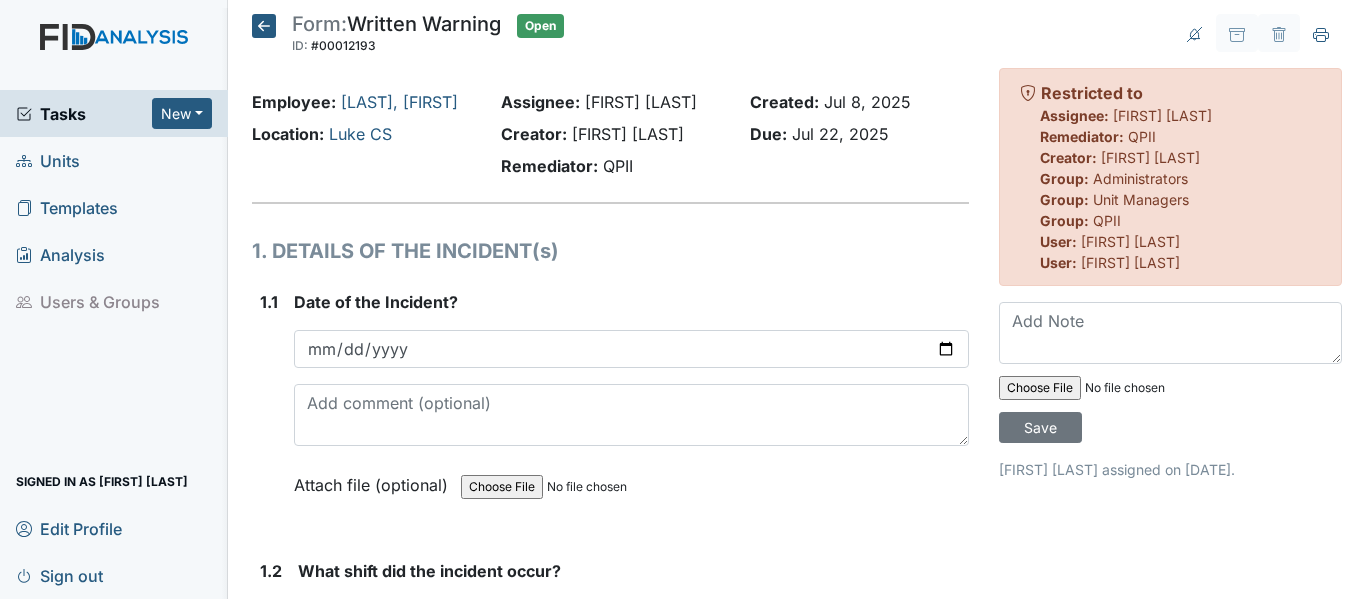 scroll, scrollTop: 0, scrollLeft: 0, axis: both 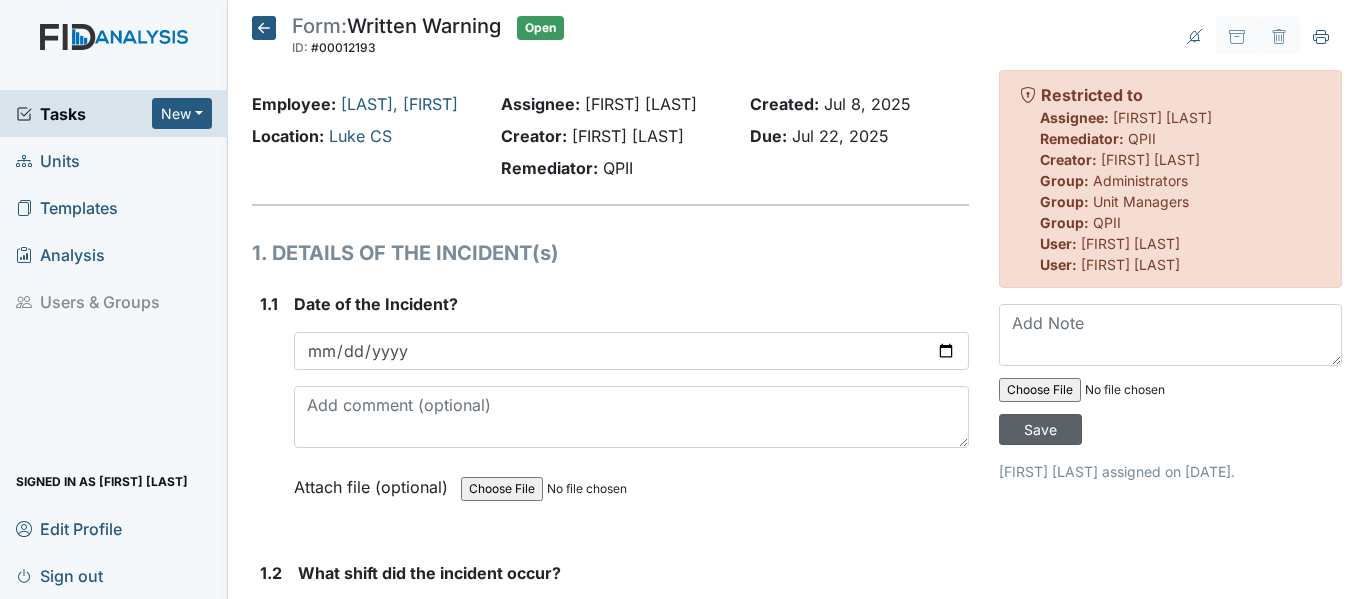 type on "Ms. Wills failed to show to work on 7/4/25 violating policies 702:7(a)&(b); 702:8
801:2(y)." 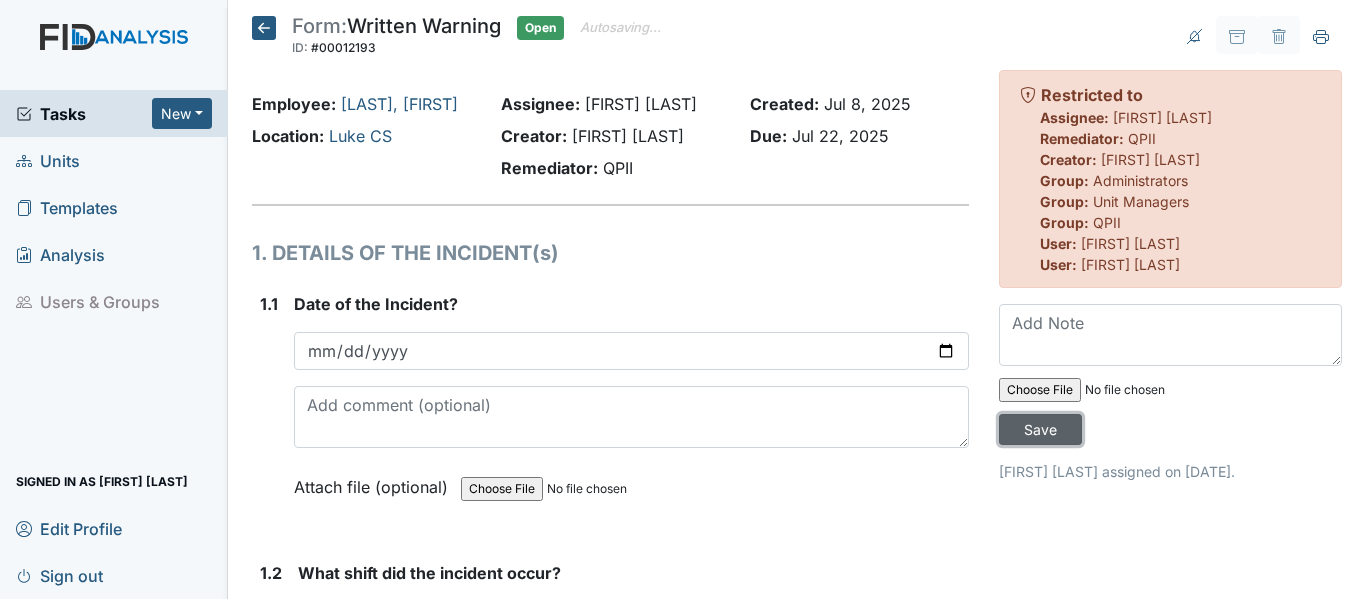 drag, startPoint x: 1041, startPoint y: 429, endPoint x: 907, endPoint y: 407, distance: 135.79396 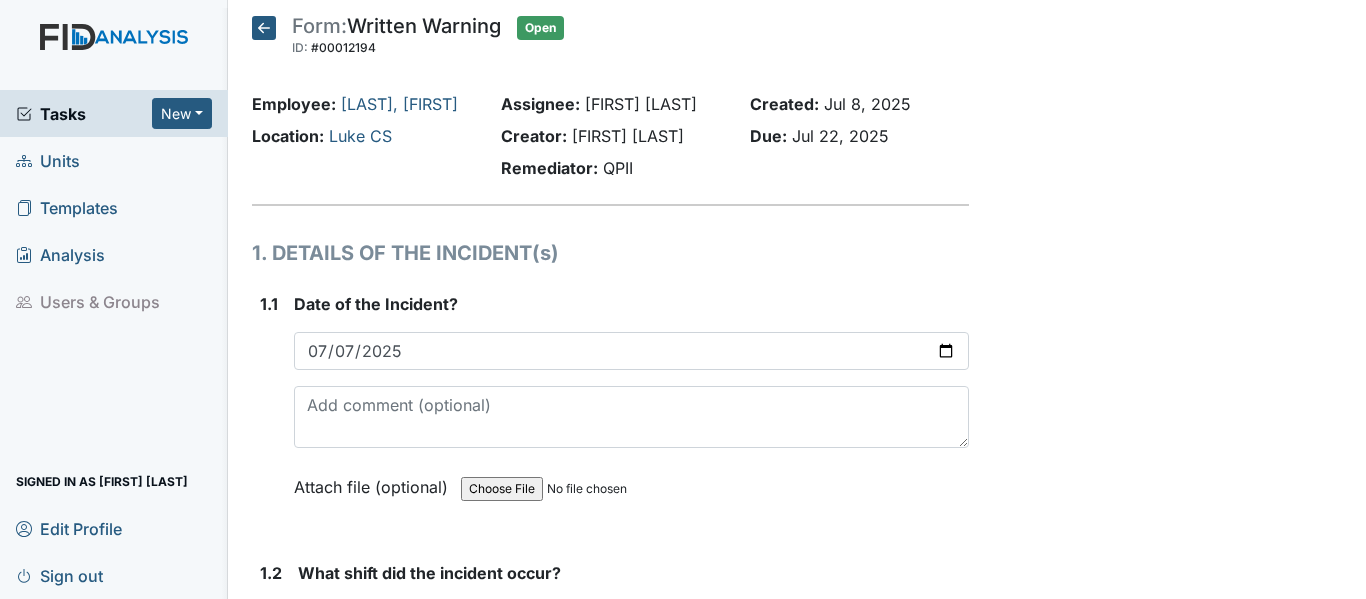 scroll, scrollTop: 0, scrollLeft: 0, axis: both 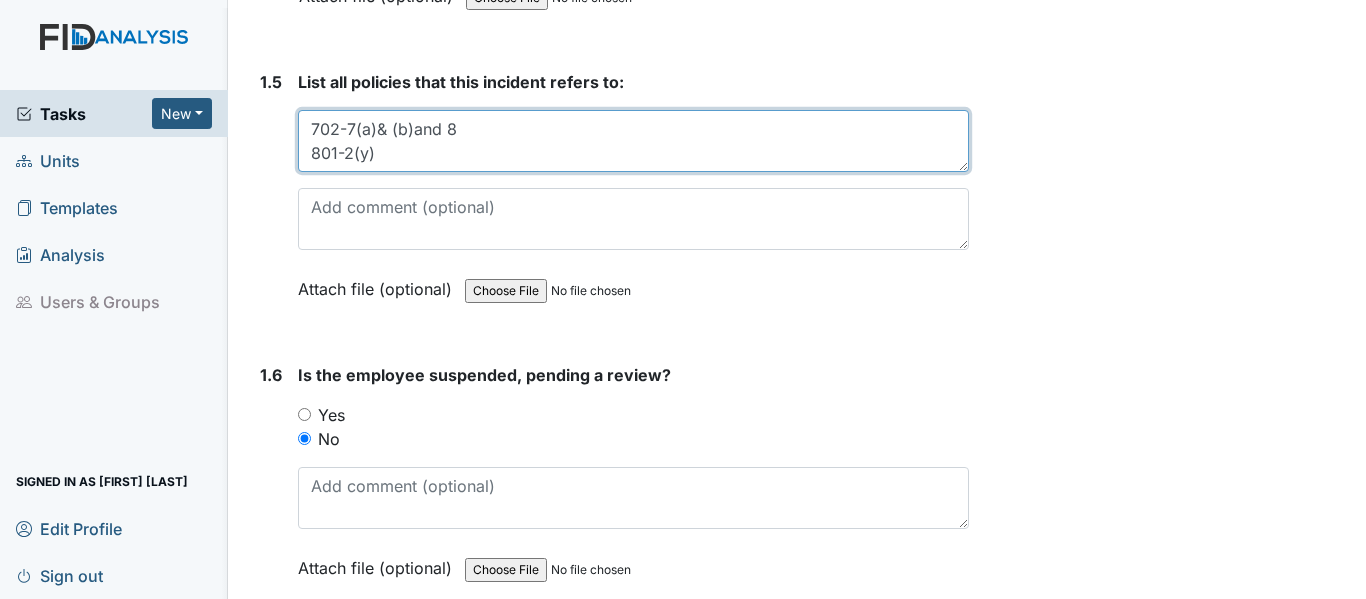 drag, startPoint x: 382, startPoint y: 155, endPoint x: 310, endPoint y: 128, distance: 76.896034 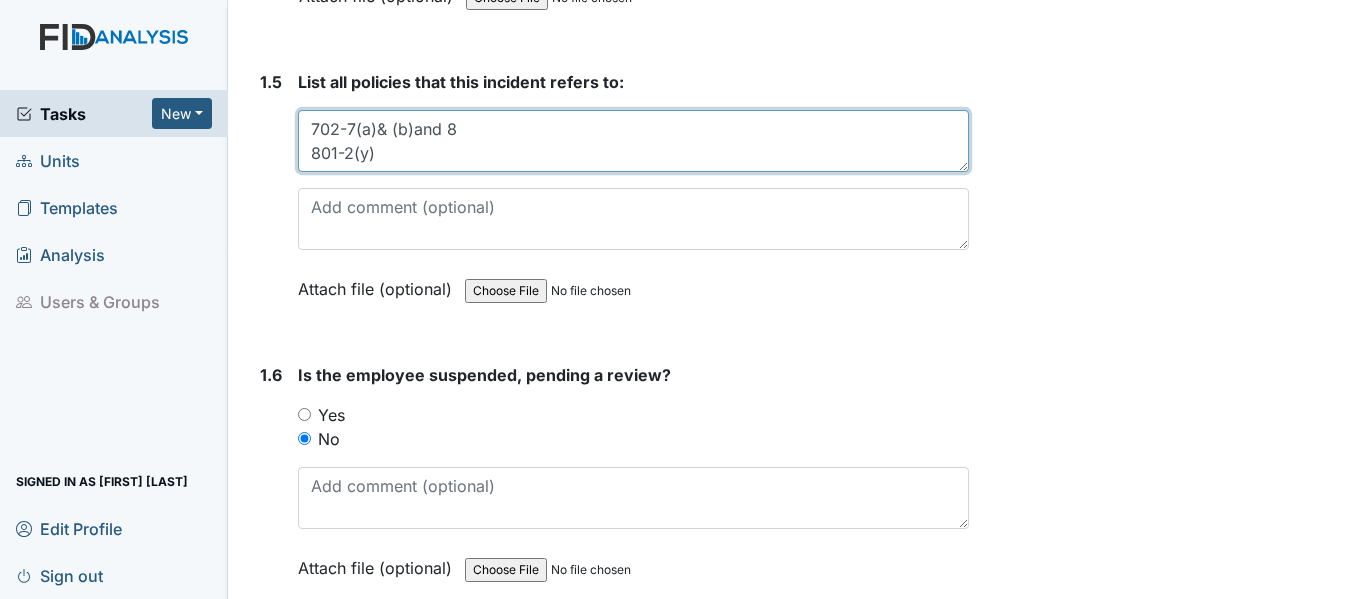 paste on ":7(a)& (b);
702: 8;
801:2(y)" 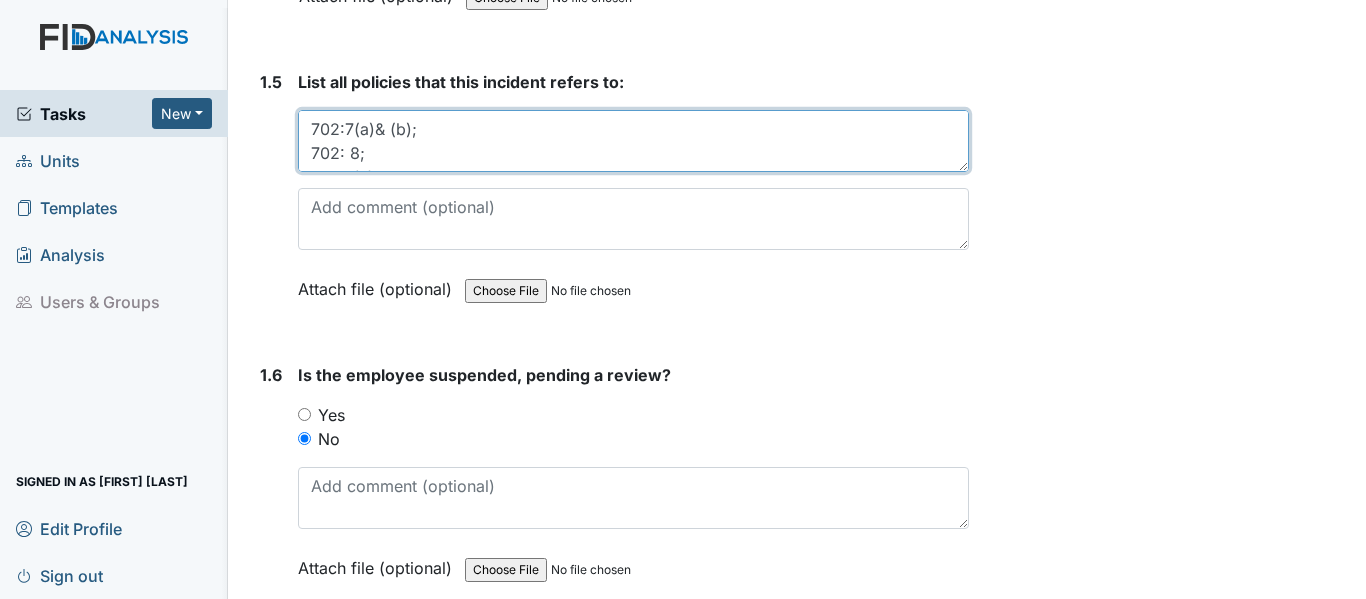 scroll, scrollTop: 16, scrollLeft: 0, axis: vertical 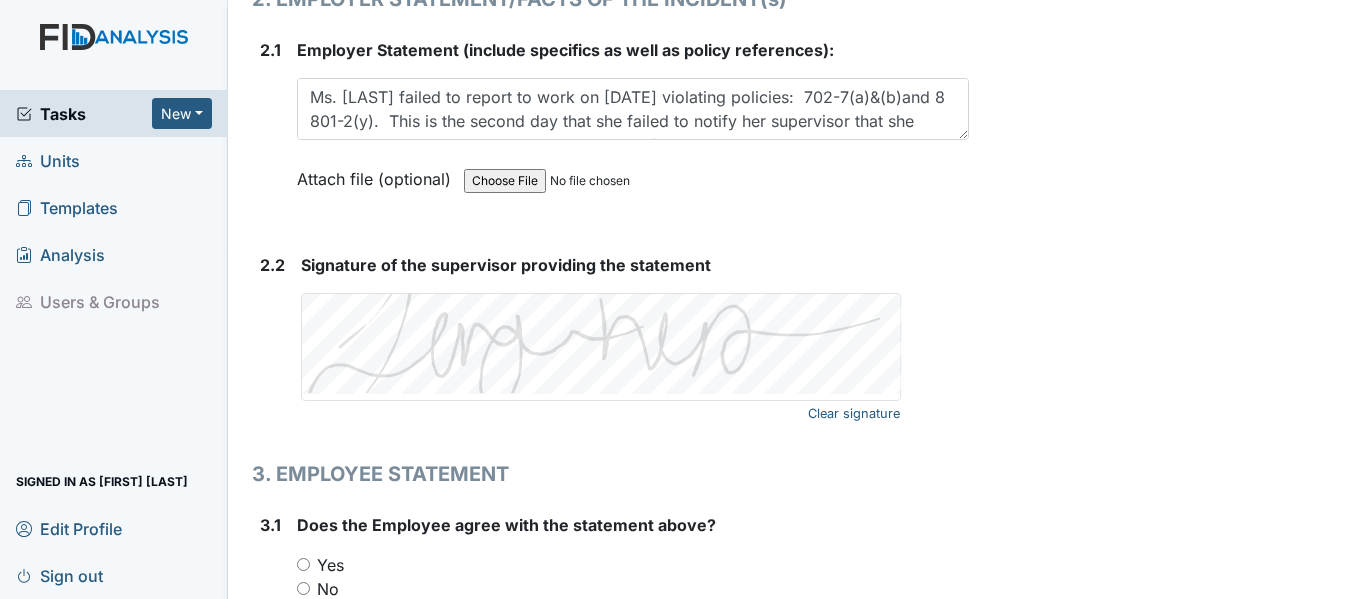 type on "702:7(a)& (b);
702: 8;
801:2(y)" 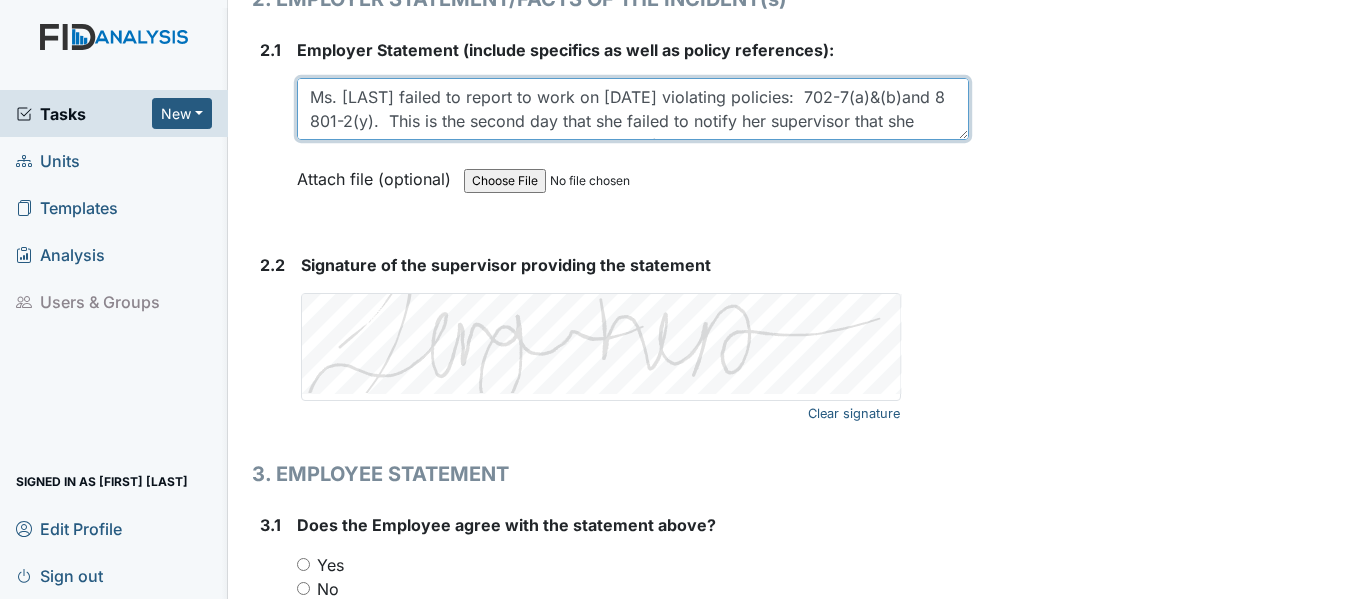 click on "Ms. [LAST] failed to report to work on [DATE] violating policies:  702-7(a)&(b)and 8
801-2(y).  This is the second day that she failed to notify her supervisor that she would not be able to work and did not show for her scheduled work time." at bounding box center [633, 109] 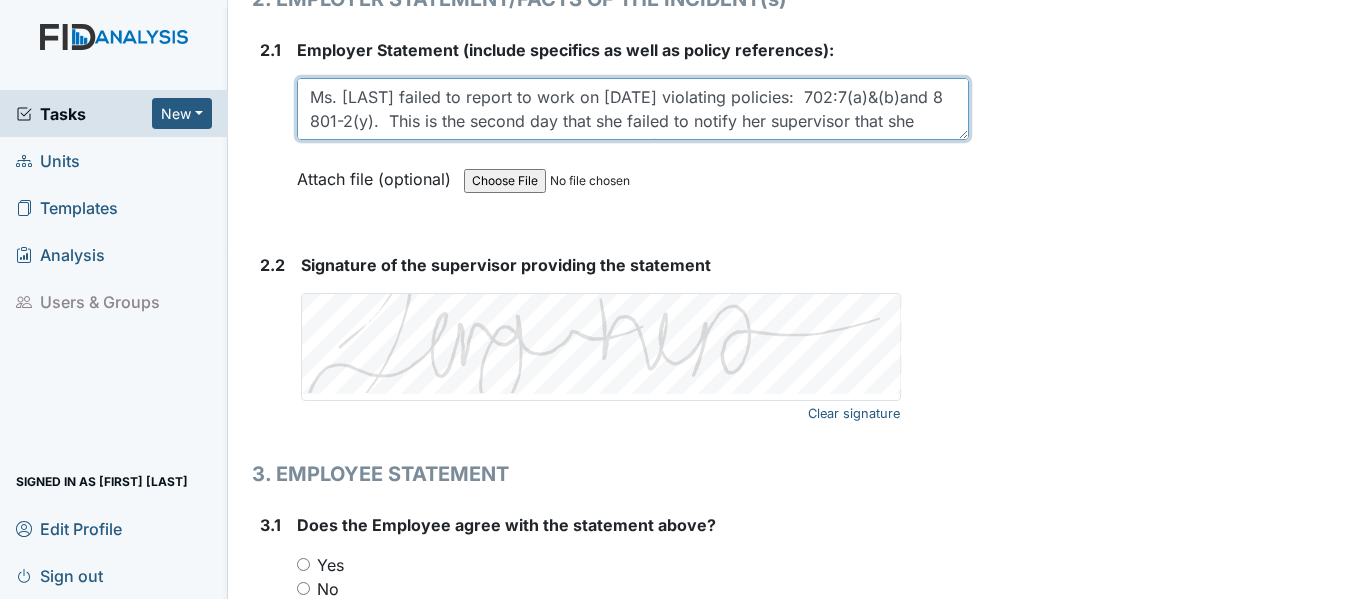 drag, startPoint x: 896, startPoint y: 98, endPoint x: 916, endPoint y: 94, distance: 20.396078 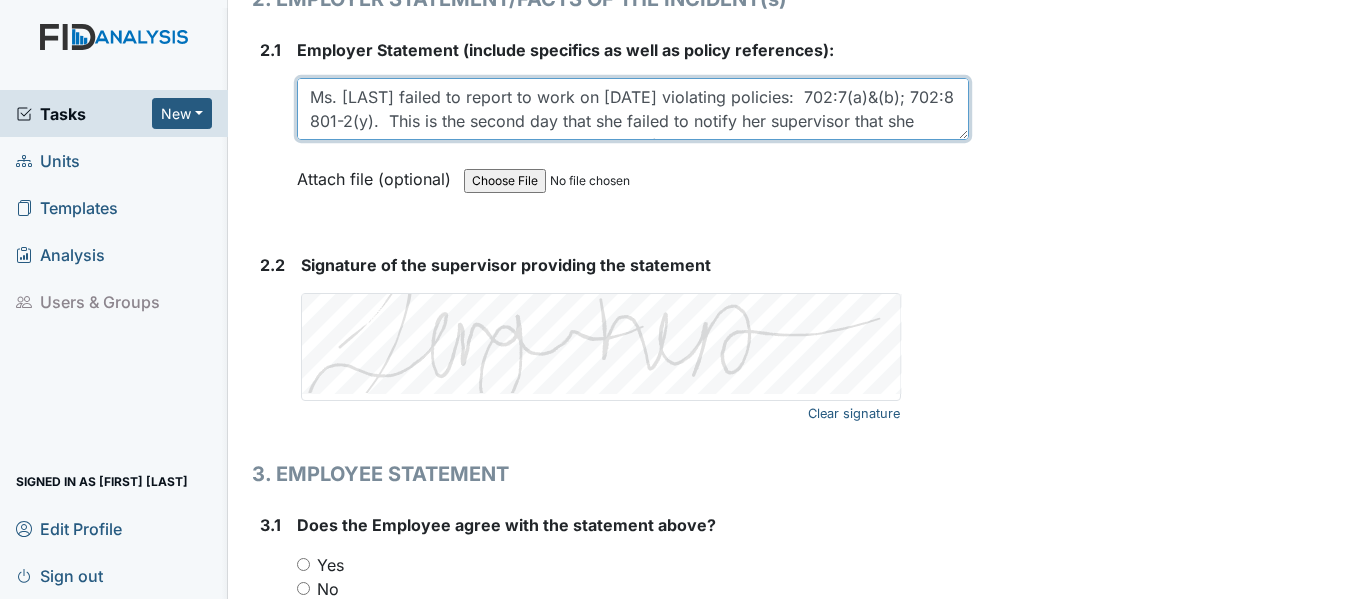 click on "Ms. [LAST] failed to report to work on [DATE] violating policies:  702-7(a)&(b)and 8
801-2(y).  This is the second day that she failed to notify her supervisor that she would not be able to work and did not show for her scheduled work time." at bounding box center (633, 109) 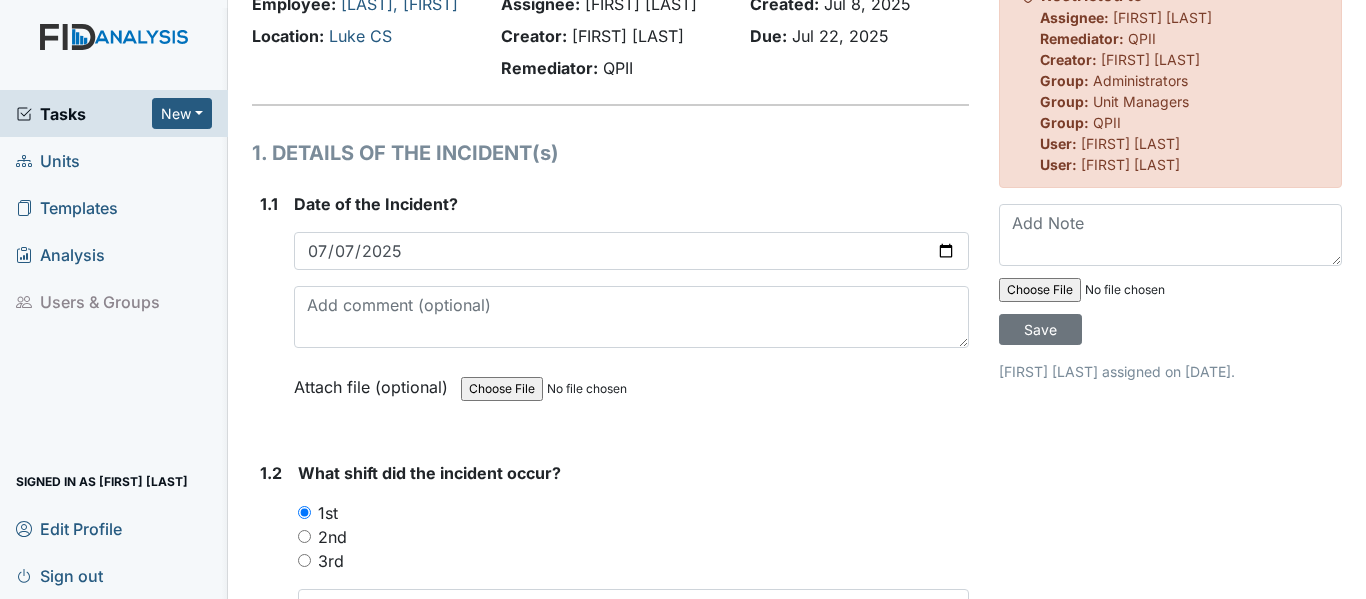 scroll, scrollTop: 0, scrollLeft: 0, axis: both 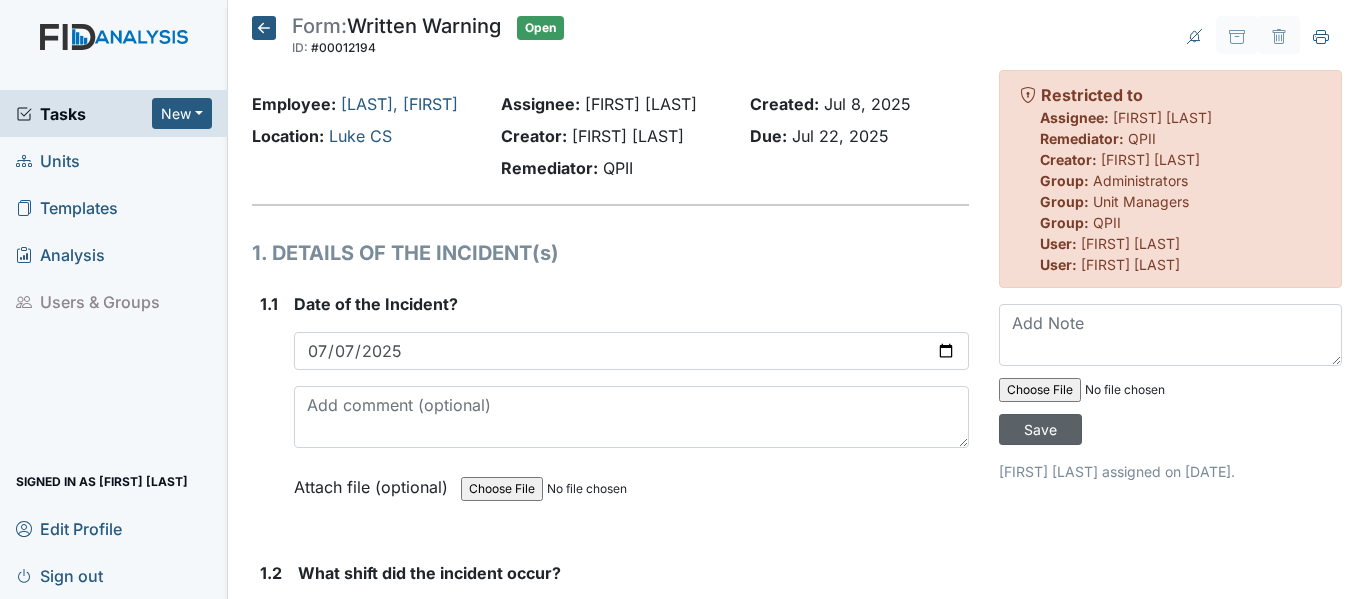 type on "Ms. [LAST] failed to report to work on [DATE] violating policies:  702:7(a)&(b); 702:8
801:2(y).  This is the second day that she failed to notify her supervisor that she would not be able to work and did not show for her scheduled work time." 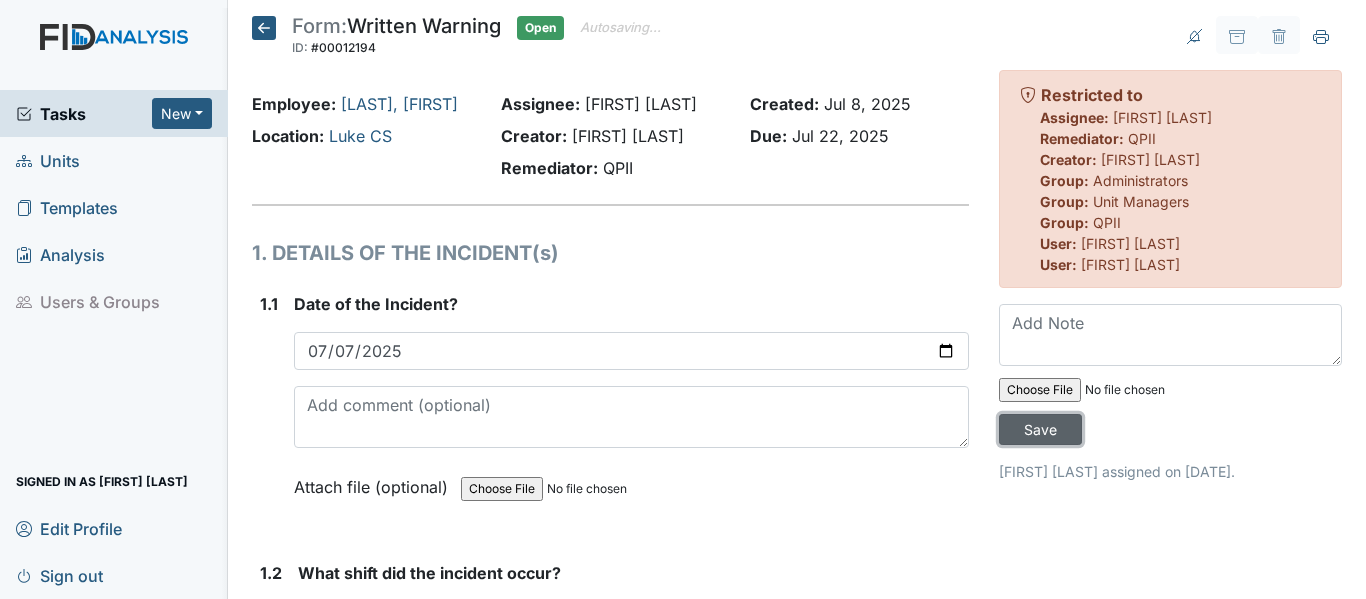 click on "Save" at bounding box center [1040, 429] 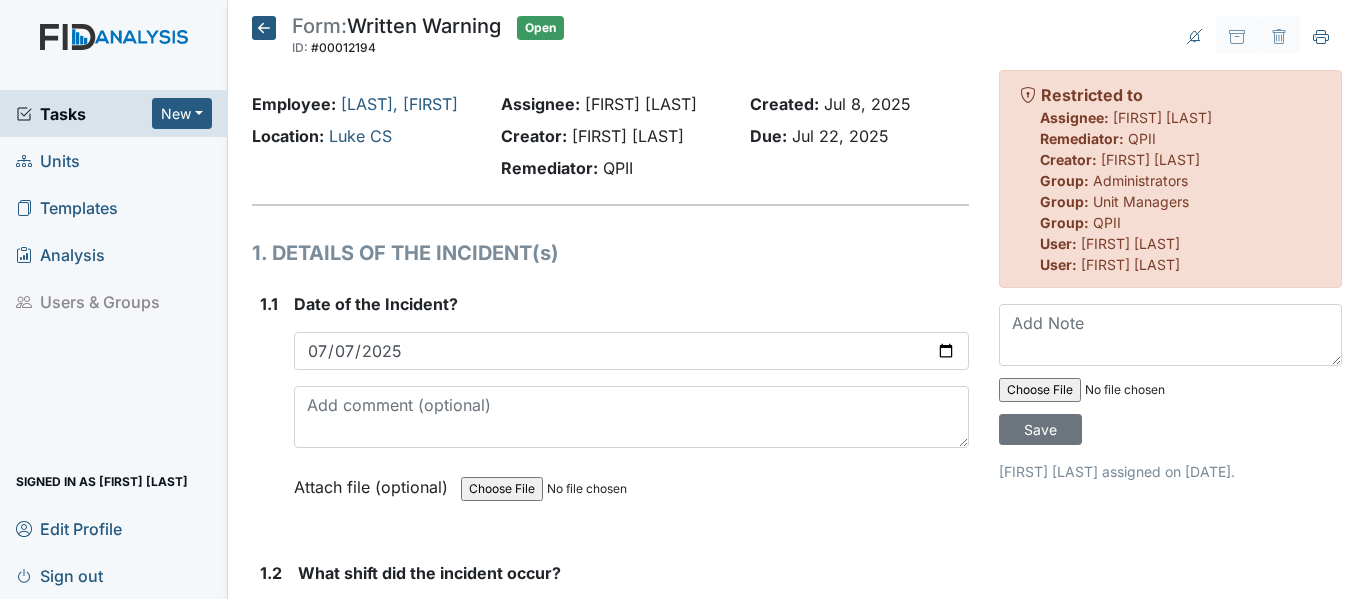 click at bounding box center (264, 28) 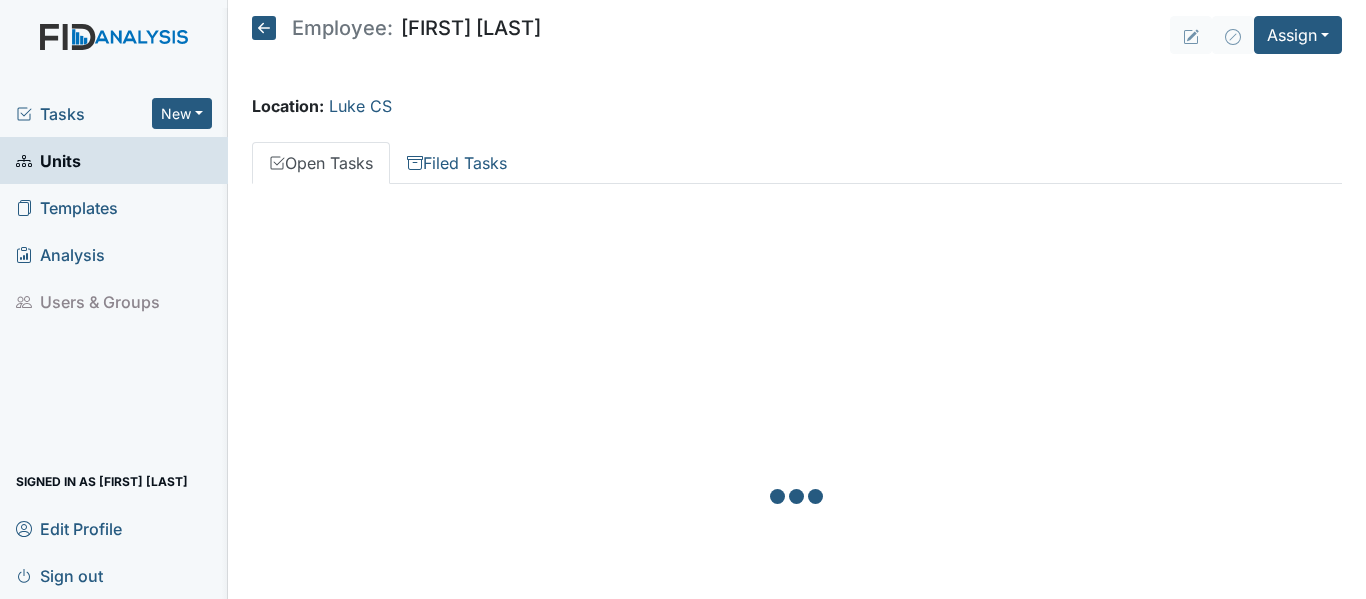 scroll, scrollTop: 0, scrollLeft: 0, axis: both 